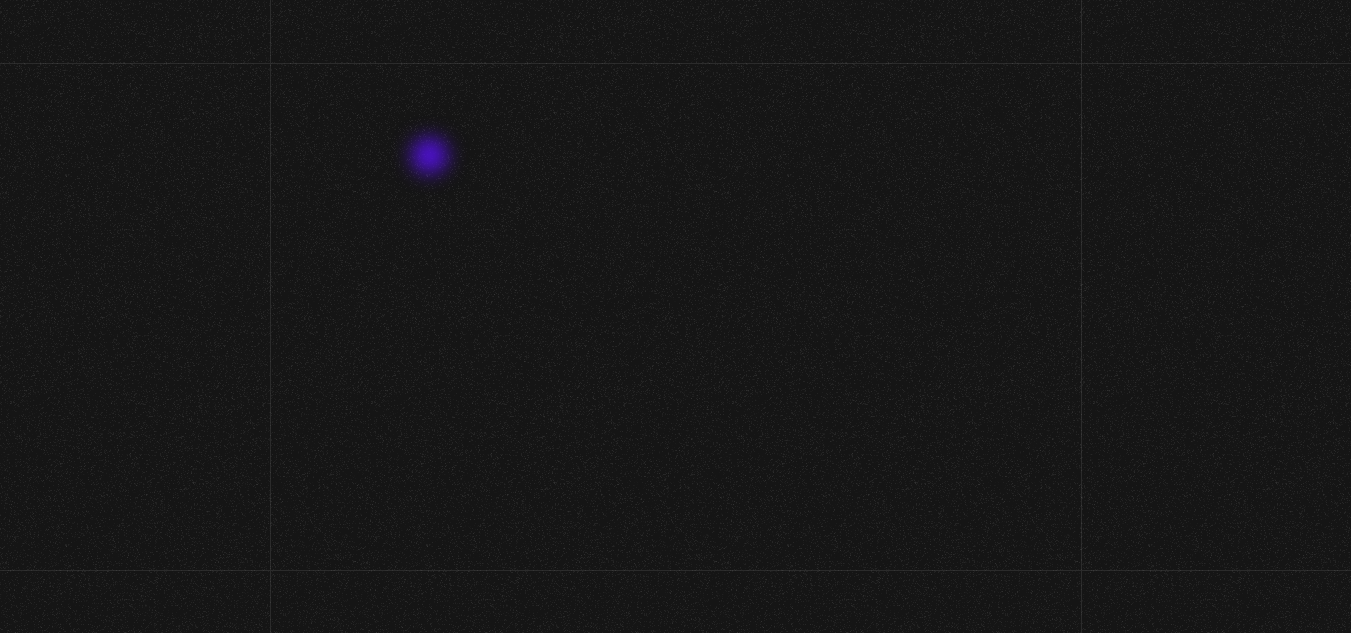 scroll, scrollTop: 0, scrollLeft: 0, axis: both 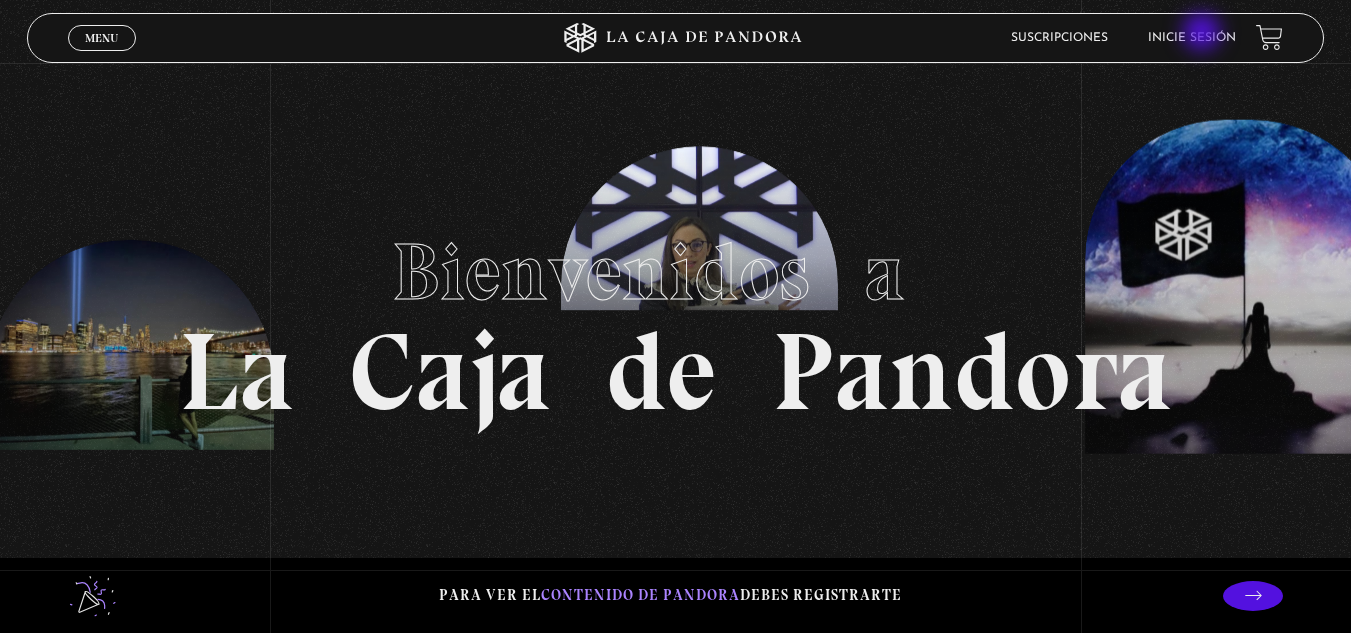 click on "Inicie sesión" at bounding box center (1192, 38) 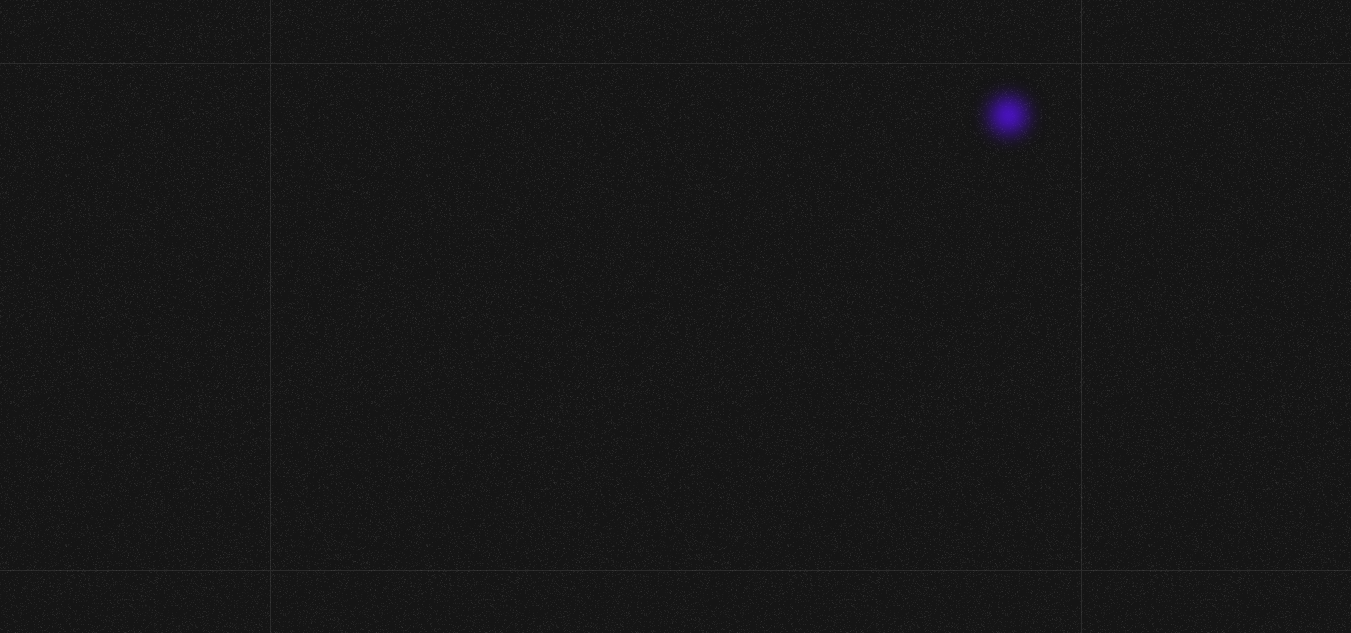 scroll, scrollTop: 0, scrollLeft: 0, axis: both 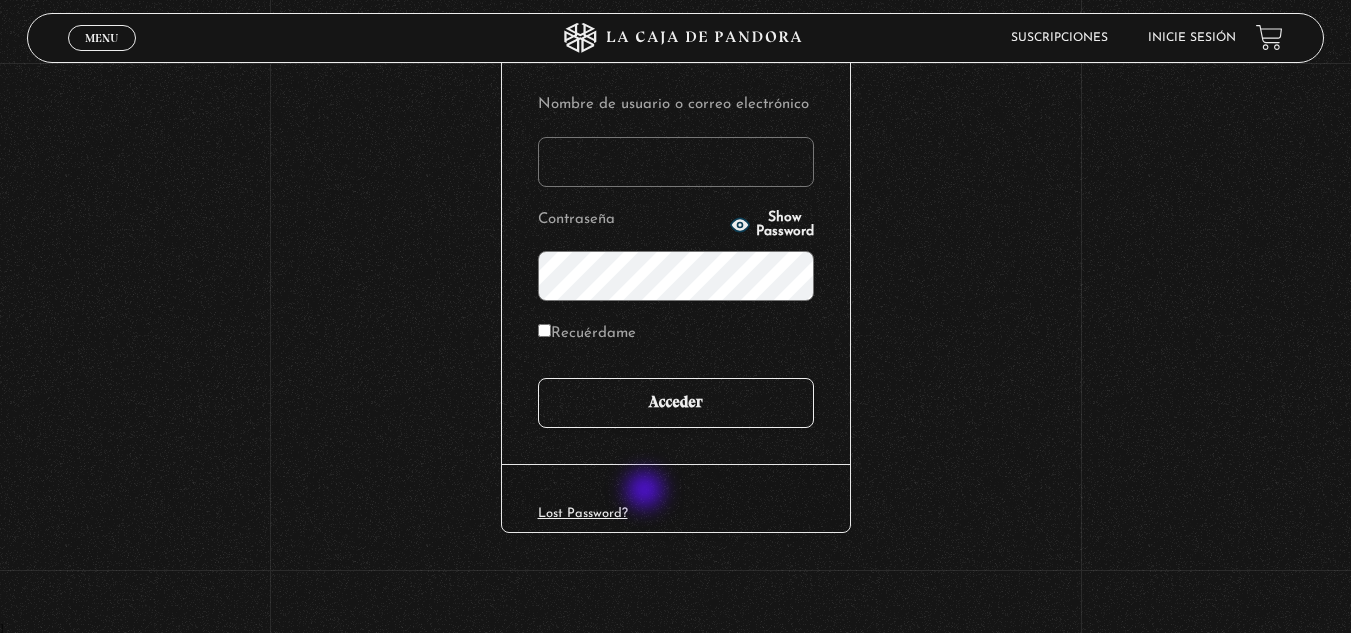 type on "[LAST]" 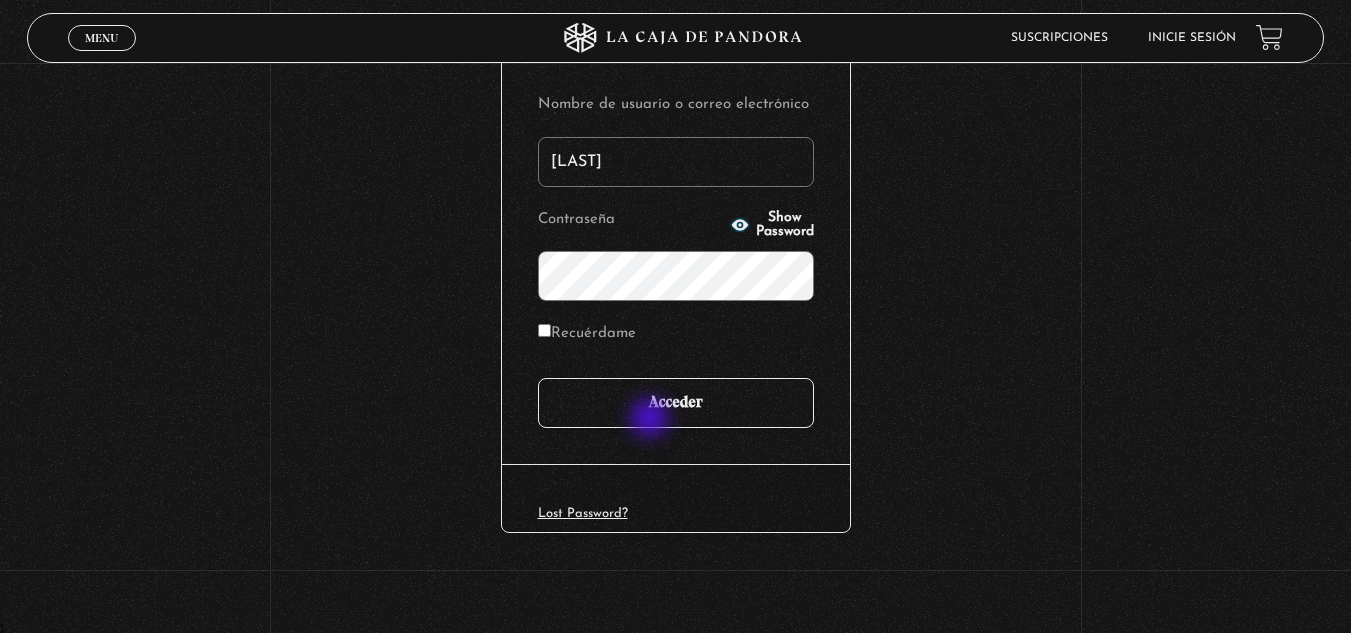 click on "Acceder" at bounding box center [676, 403] 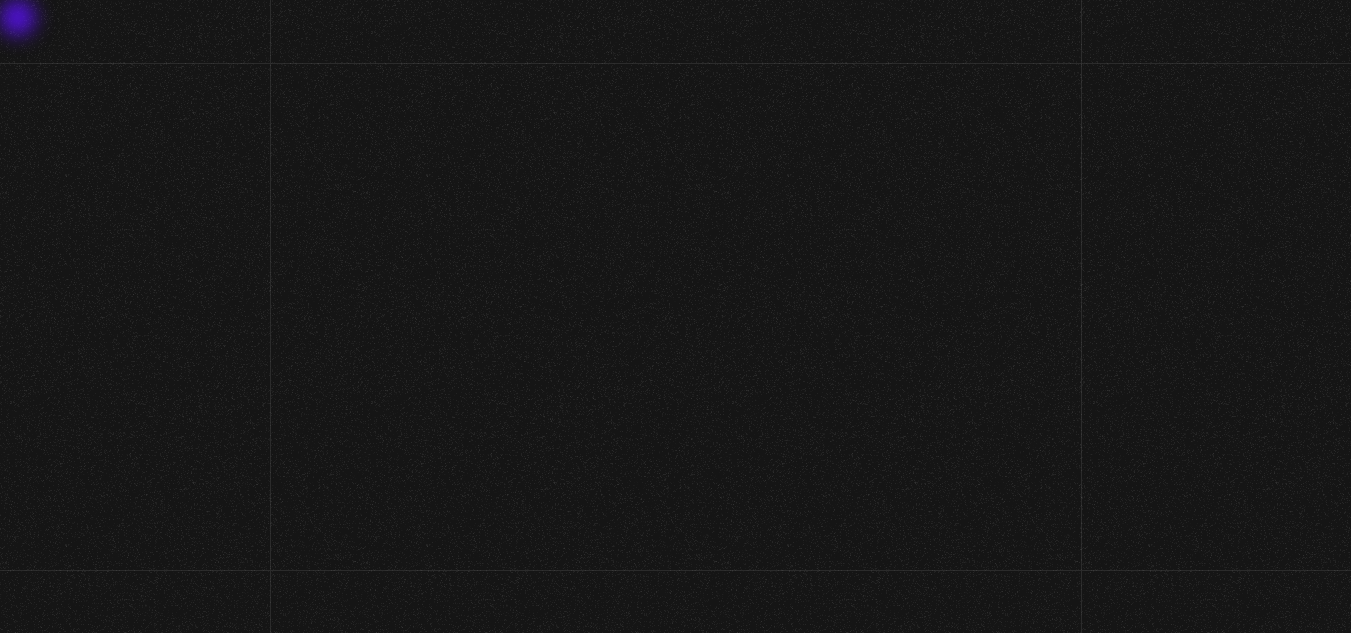 scroll, scrollTop: 0, scrollLeft: 0, axis: both 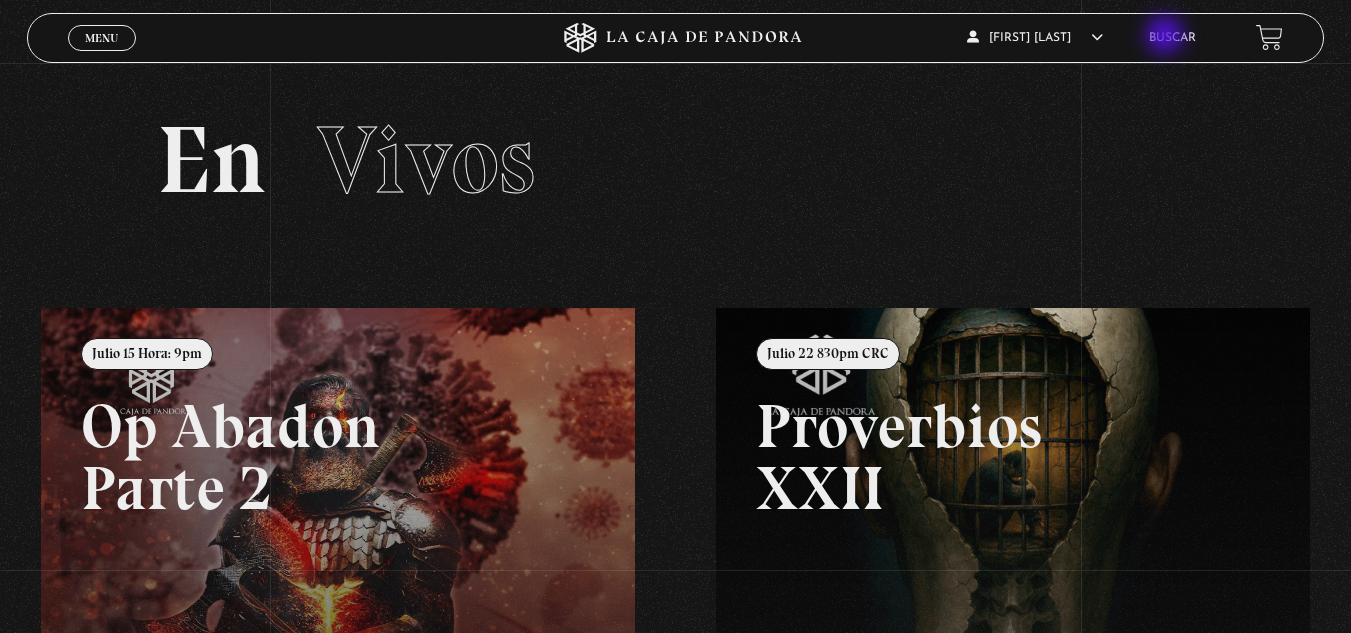 click on "Buscar" at bounding box center [1172, 38] 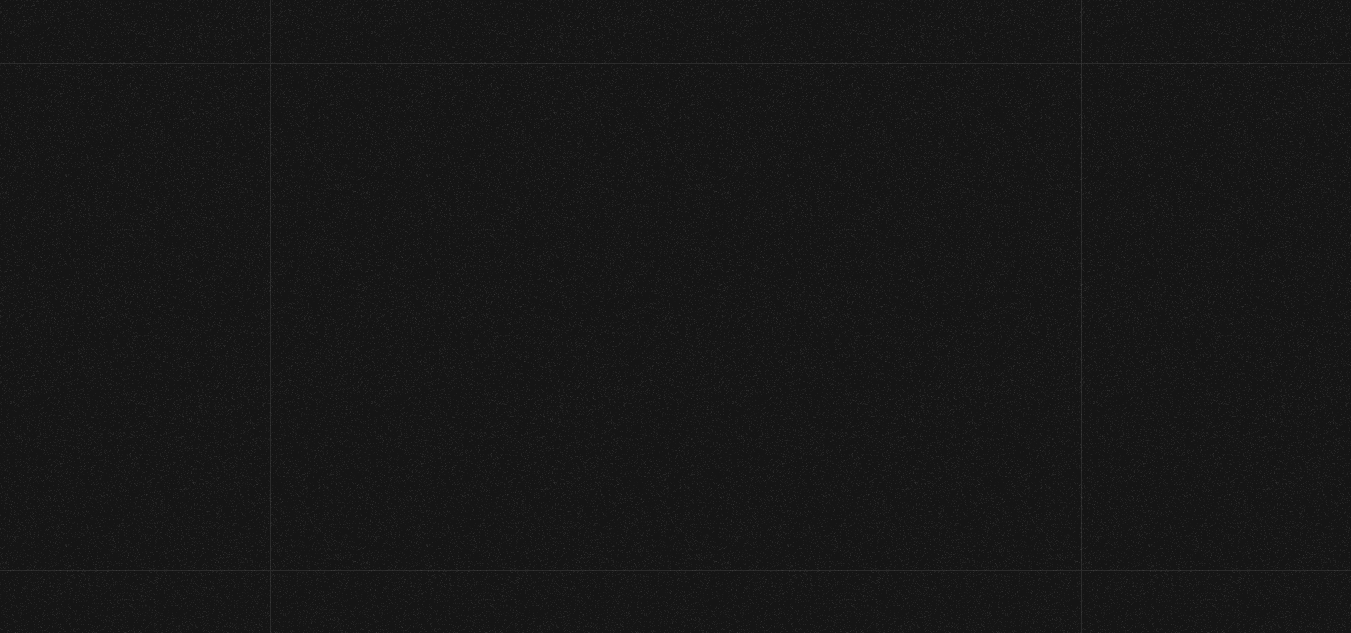 scroll, scrollTop: 0, scrollLeft: 0, axis: both 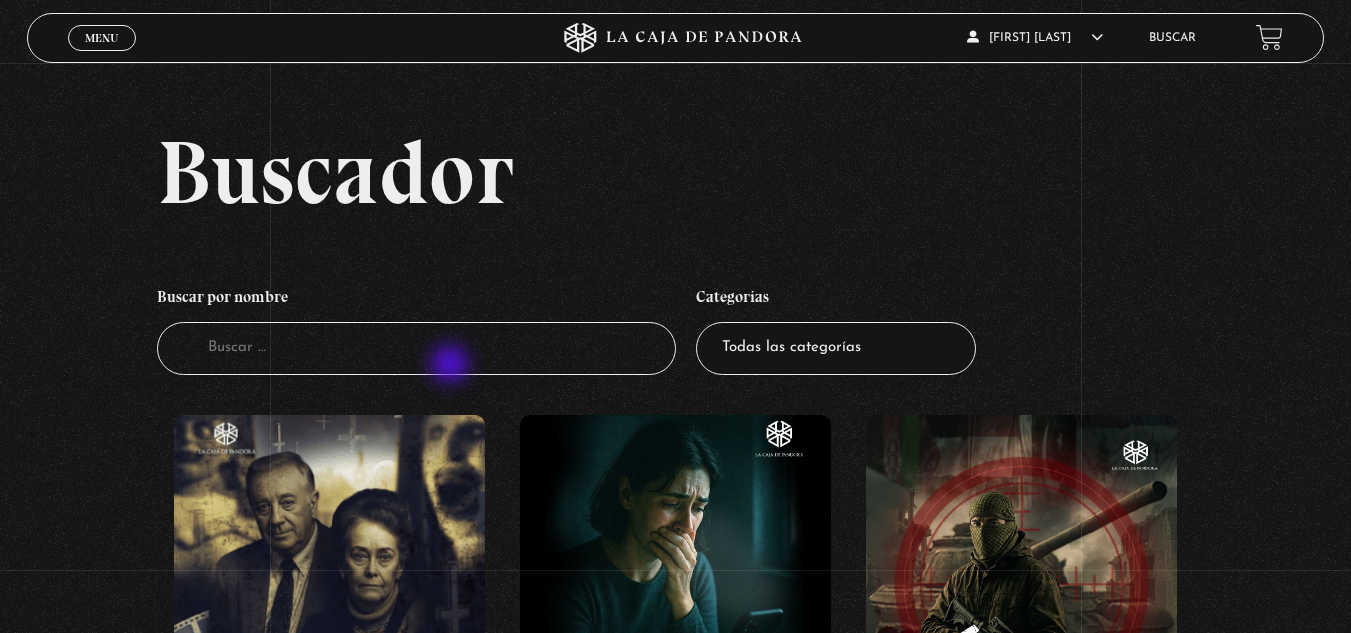 drag, startPoint x: 451, startPoint y: 367, endPoint x: 456, endPoint y: 357, distance: 11.18034 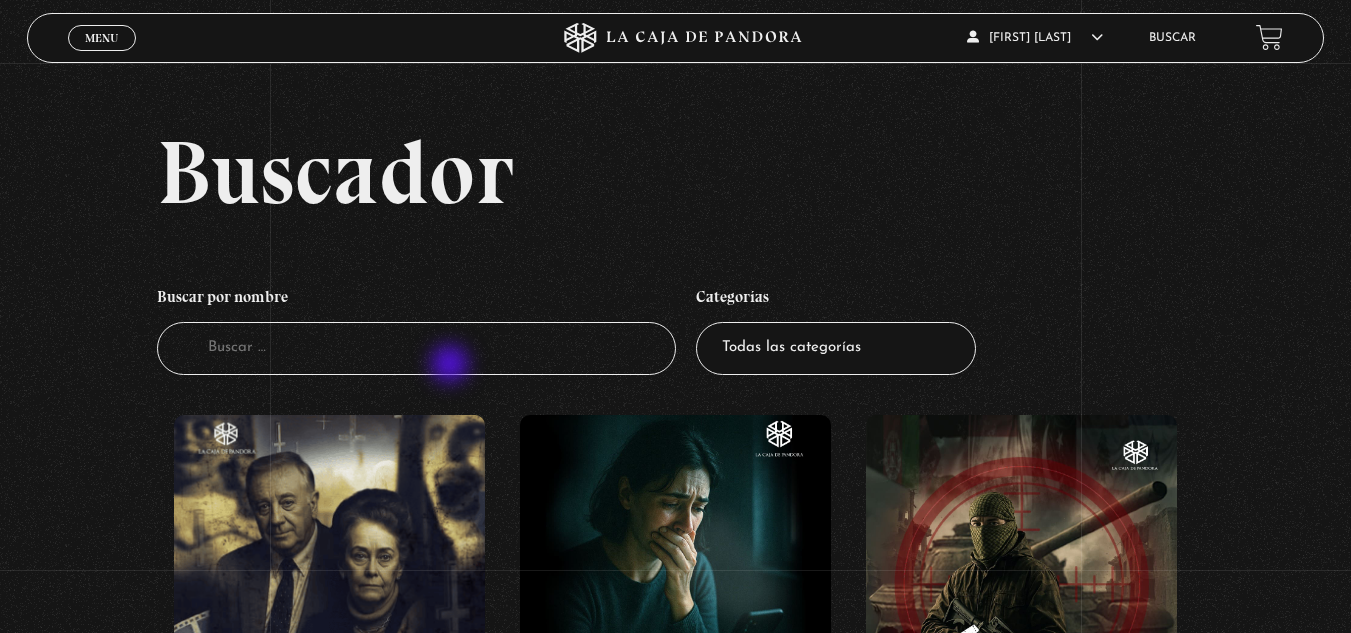 click on "Buscador" at bounding box center [416, 348] 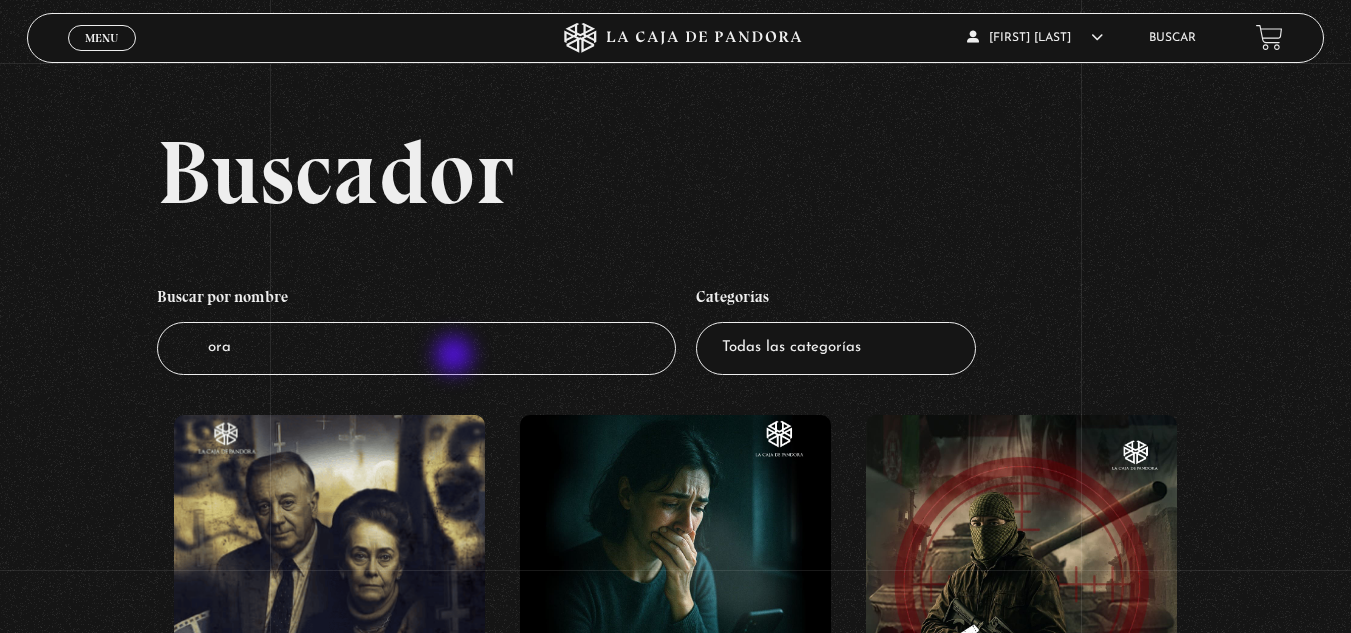 type on "orar" 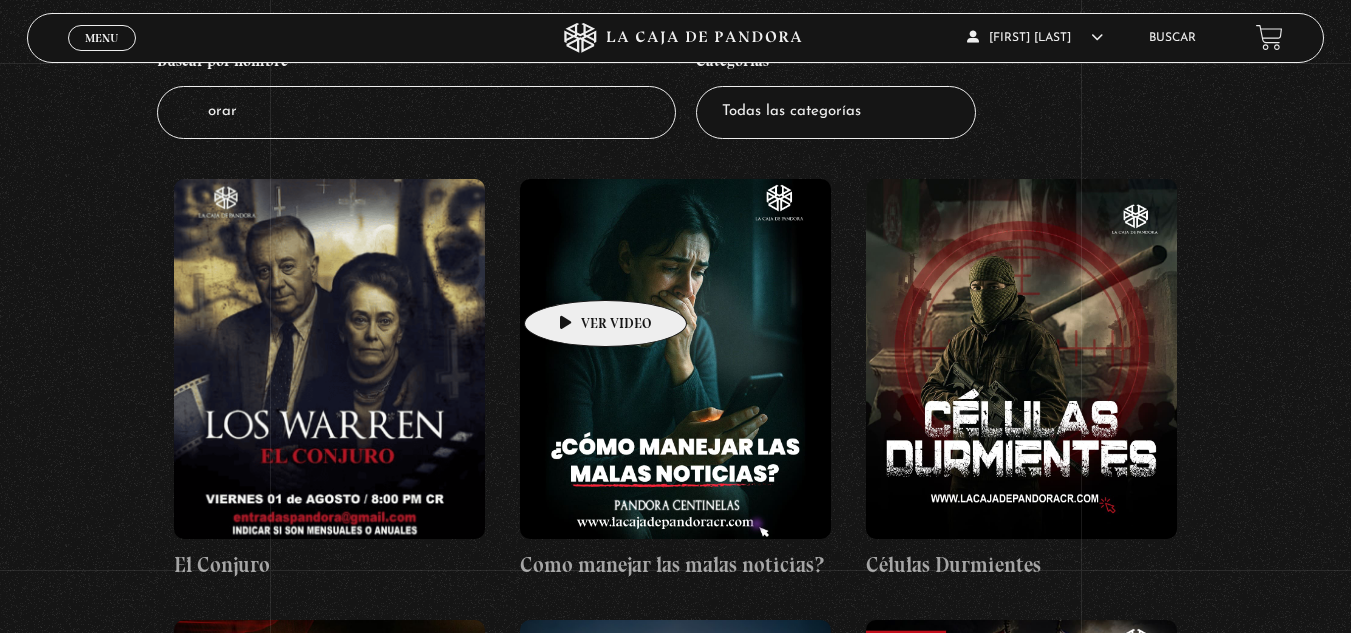 scroll, scrollTop: 200, scrollLeft: 0, axis: vertical 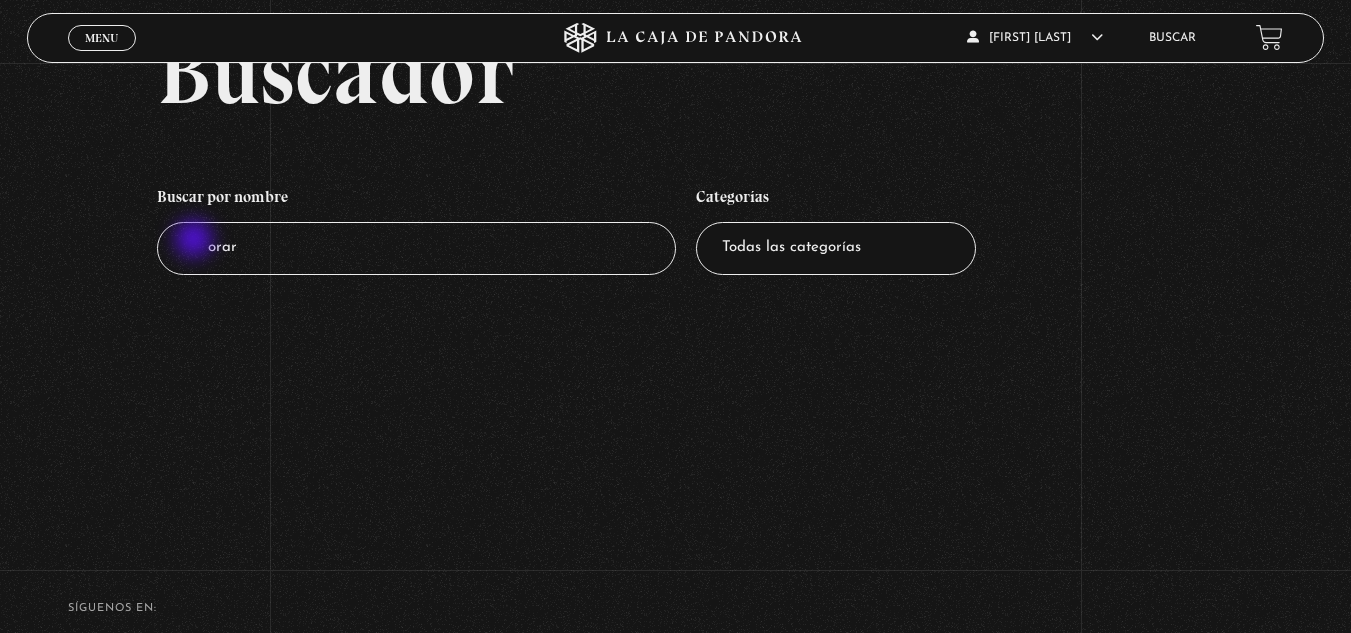 drag, startPoint x: 338, startPoint y: 249, endPoint x: 191, endPoint y: 241, distance: 147.21753 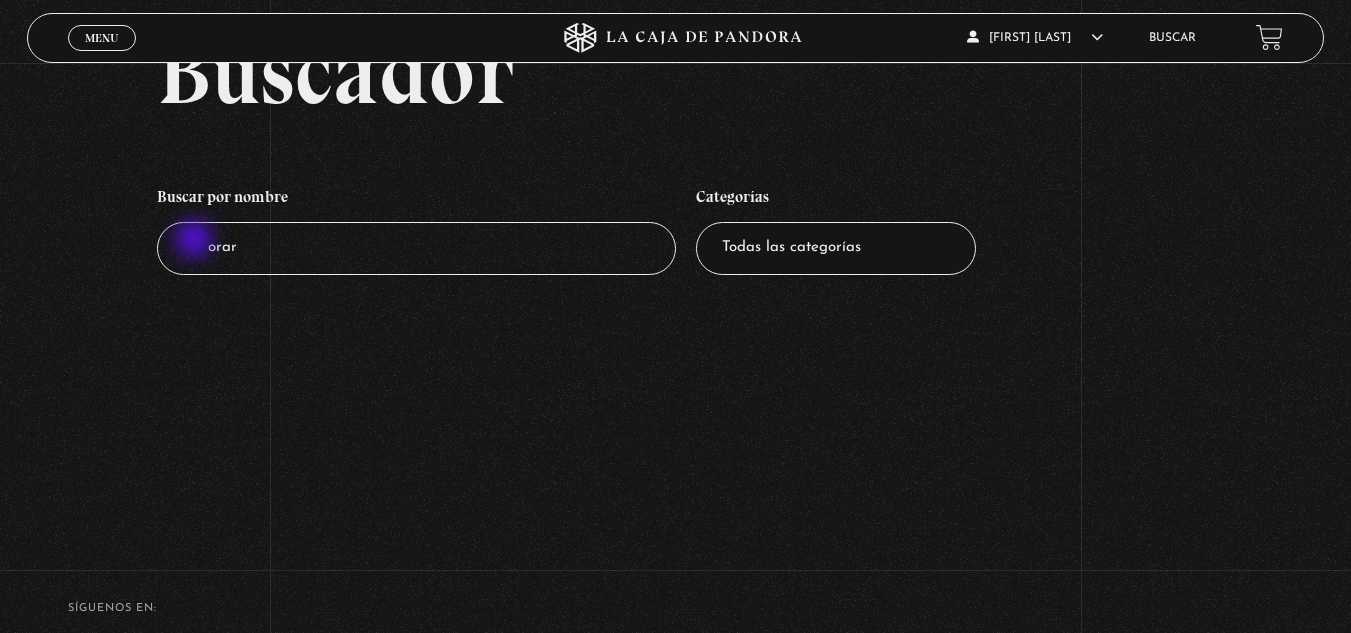 click on "orar" at bounding box center [416, 248] 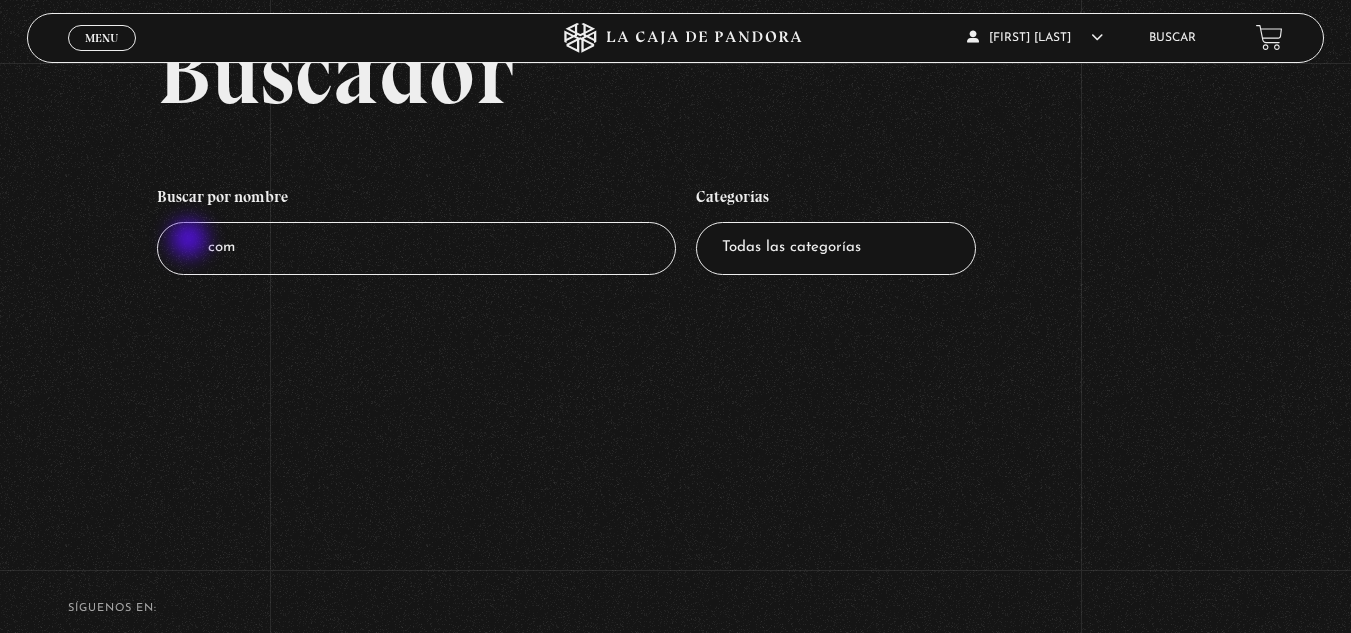 type on "como" 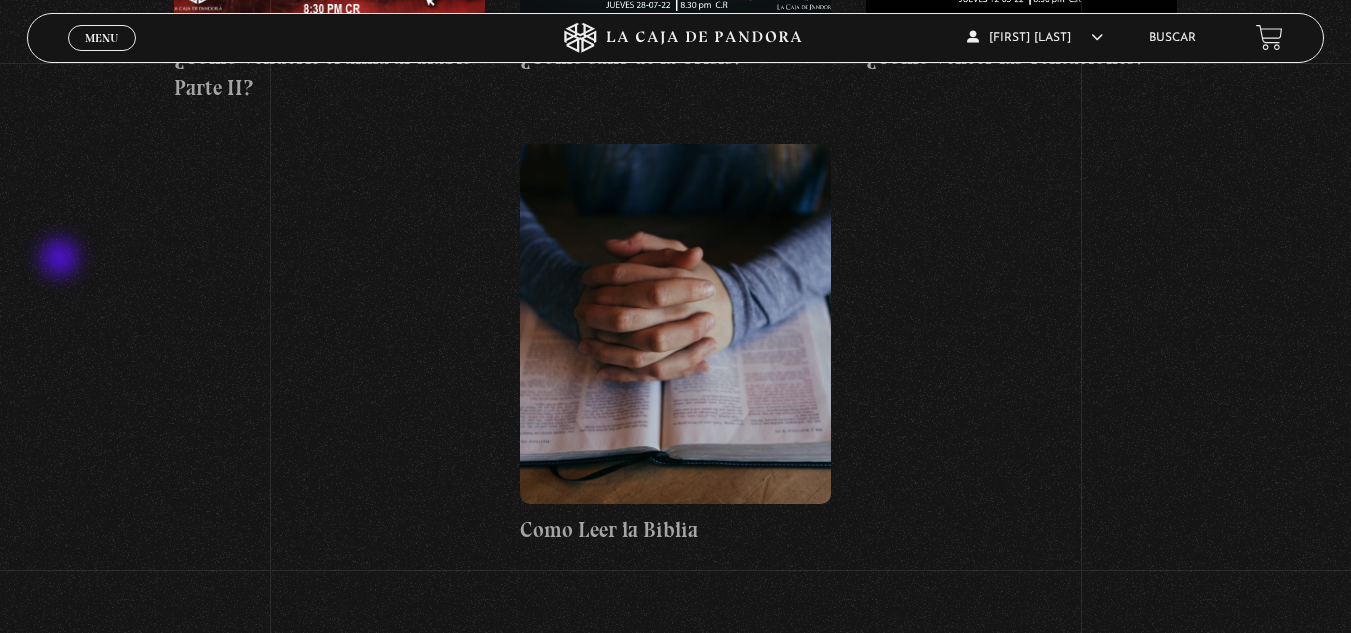 scroll, scrollTop: 1400, scrollLeft: 0, axis: vertical 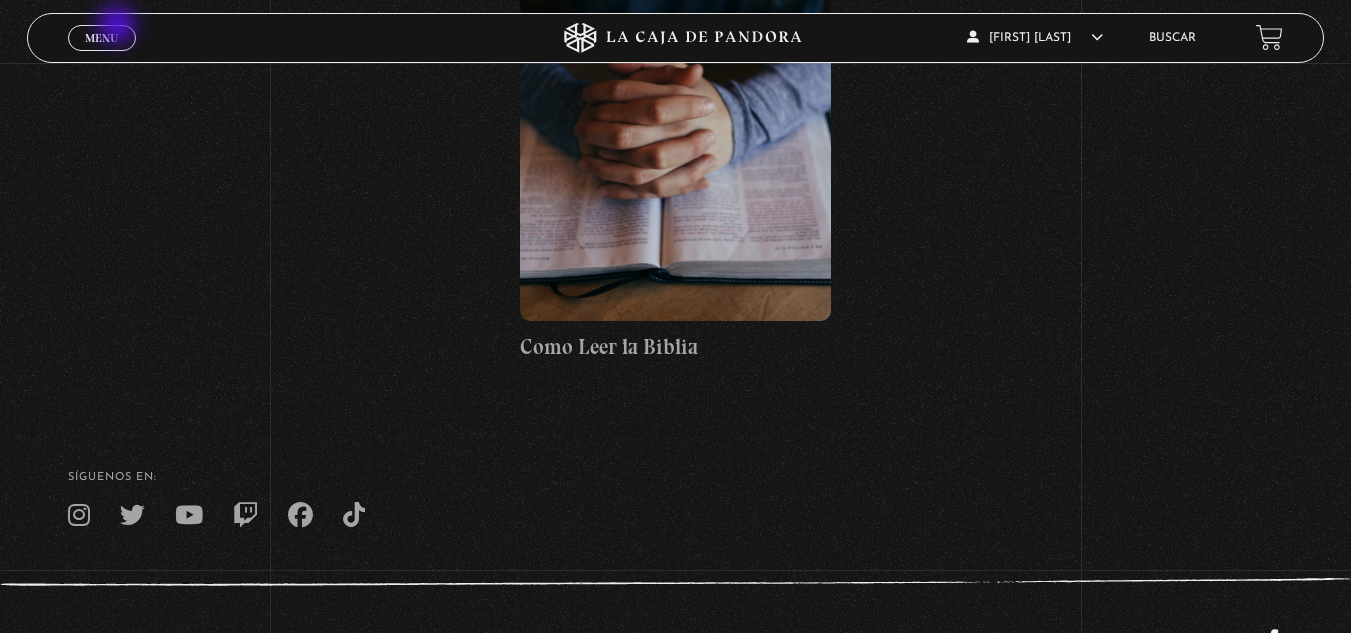 click on "Menu Cerrar" at bounding box center [102, 38] 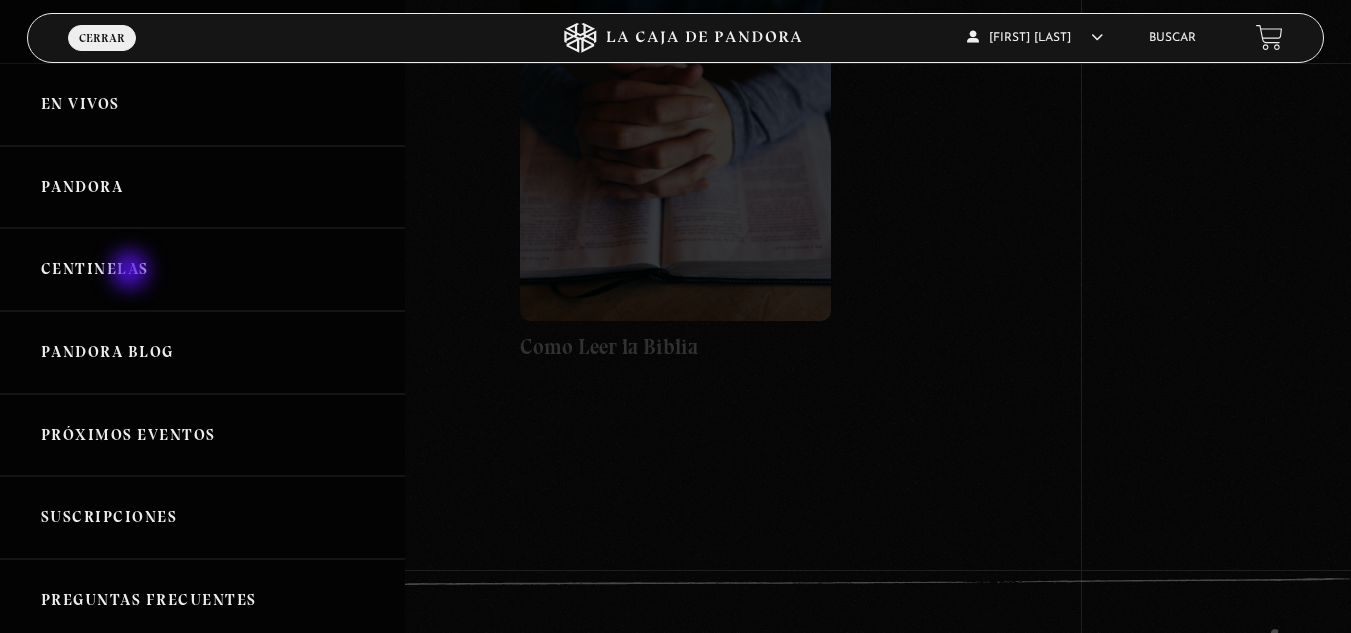 click on "Centinelas" at bounding box center [202, 269] 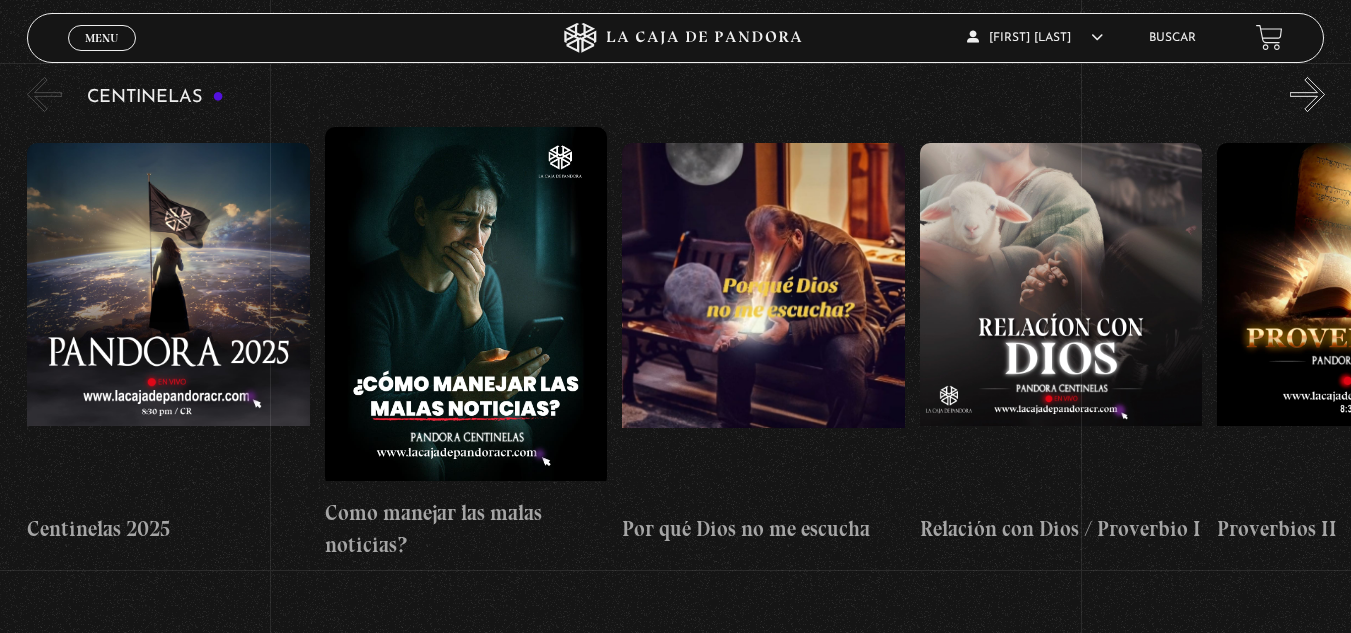 scroll, scrollTop: 200, scrollLeft: 0, axis: vertical 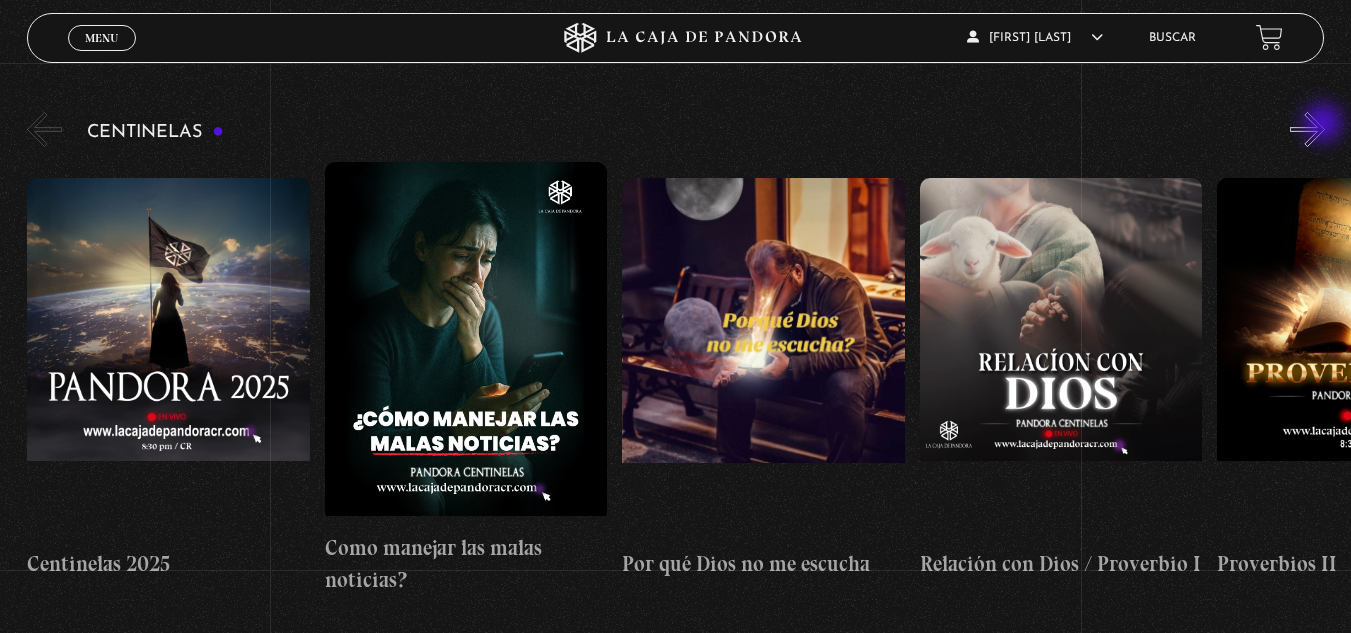 click on "»" at bounding box center (1307, 129) 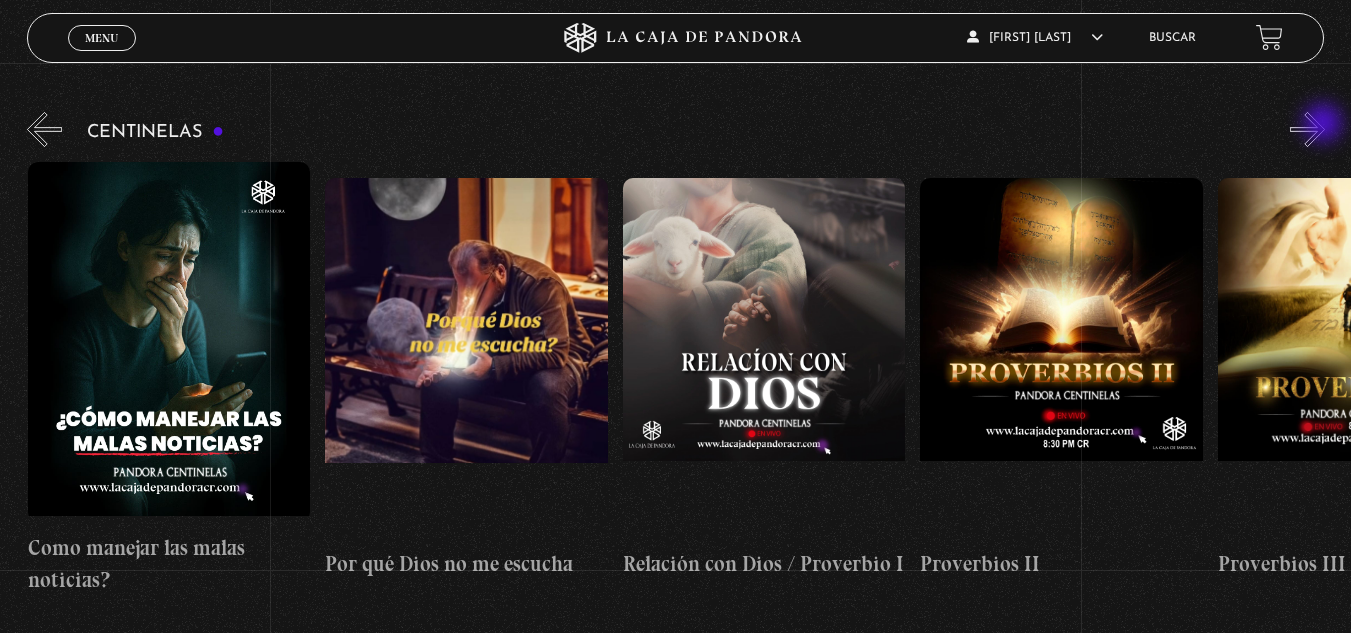 click on "»" at bounding box center (1307, 129) 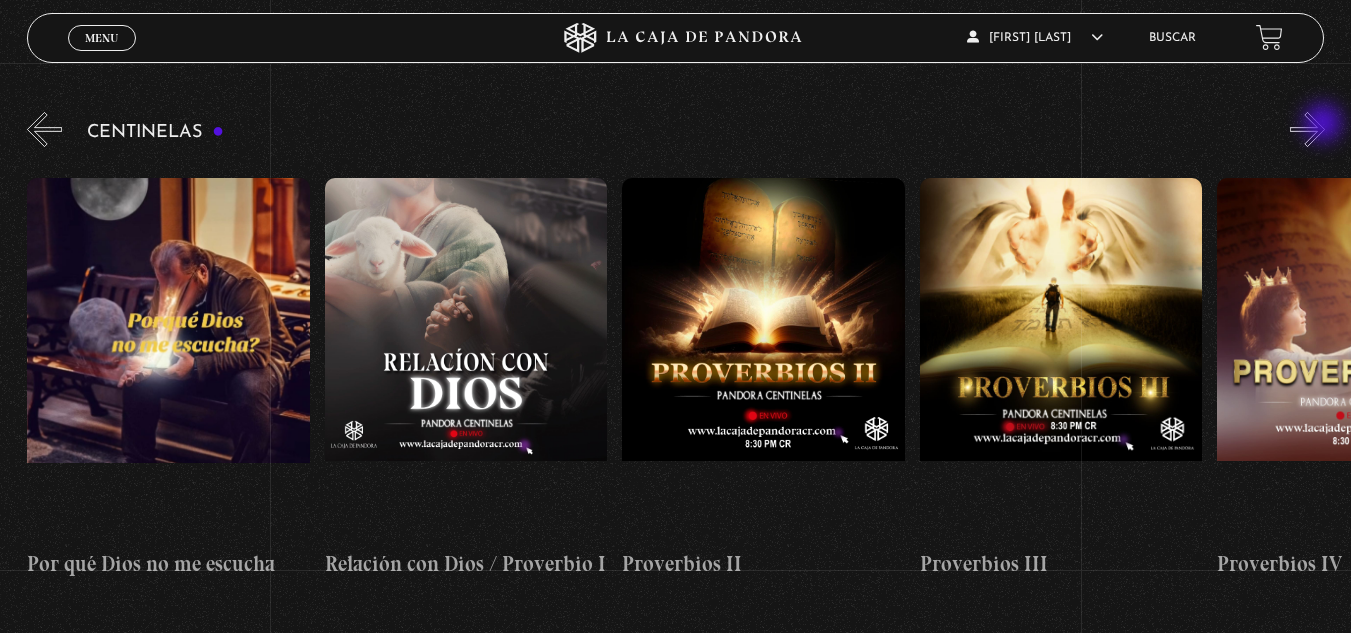 click on "»" at bounding box center (1307, 129) 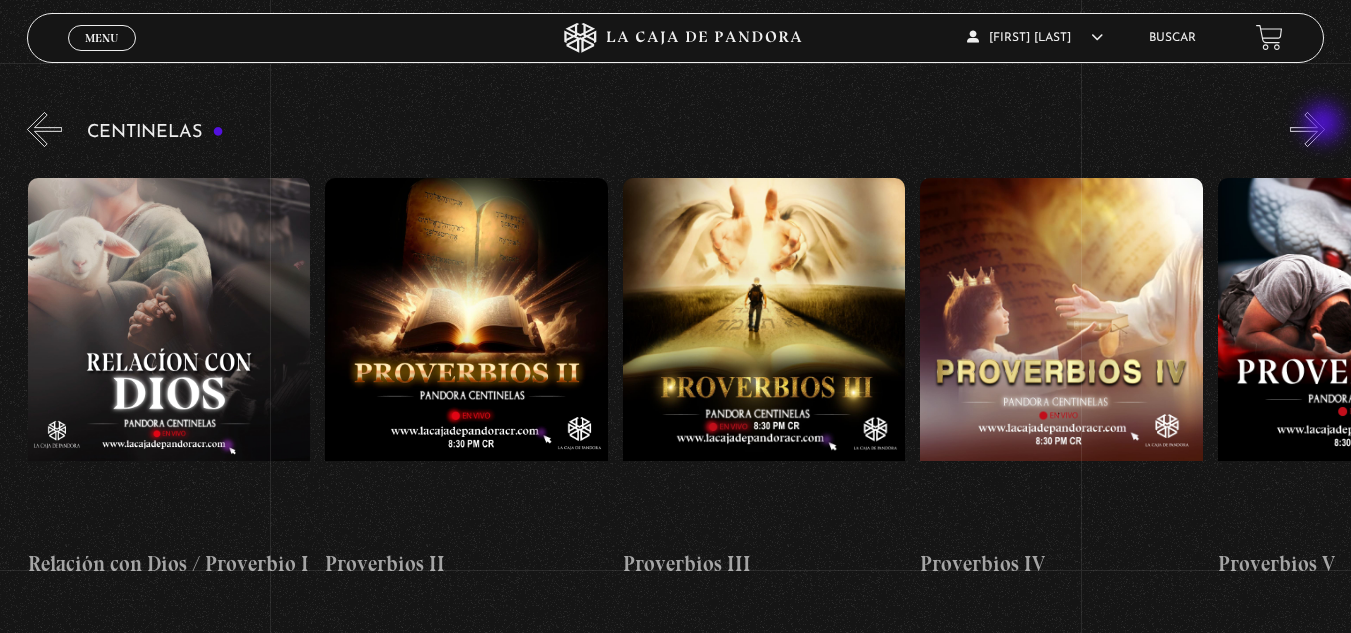 click on "»" at bounding box center (1307, 129) 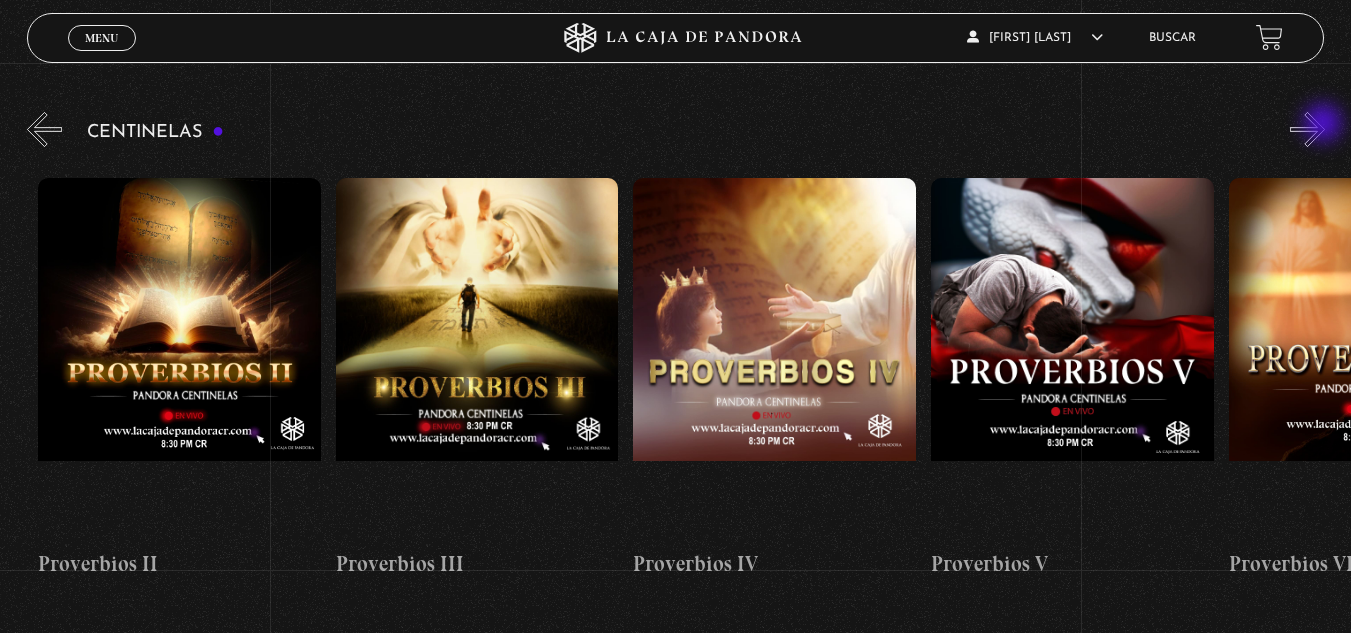click on "»" at bounding box center (1307, 129) 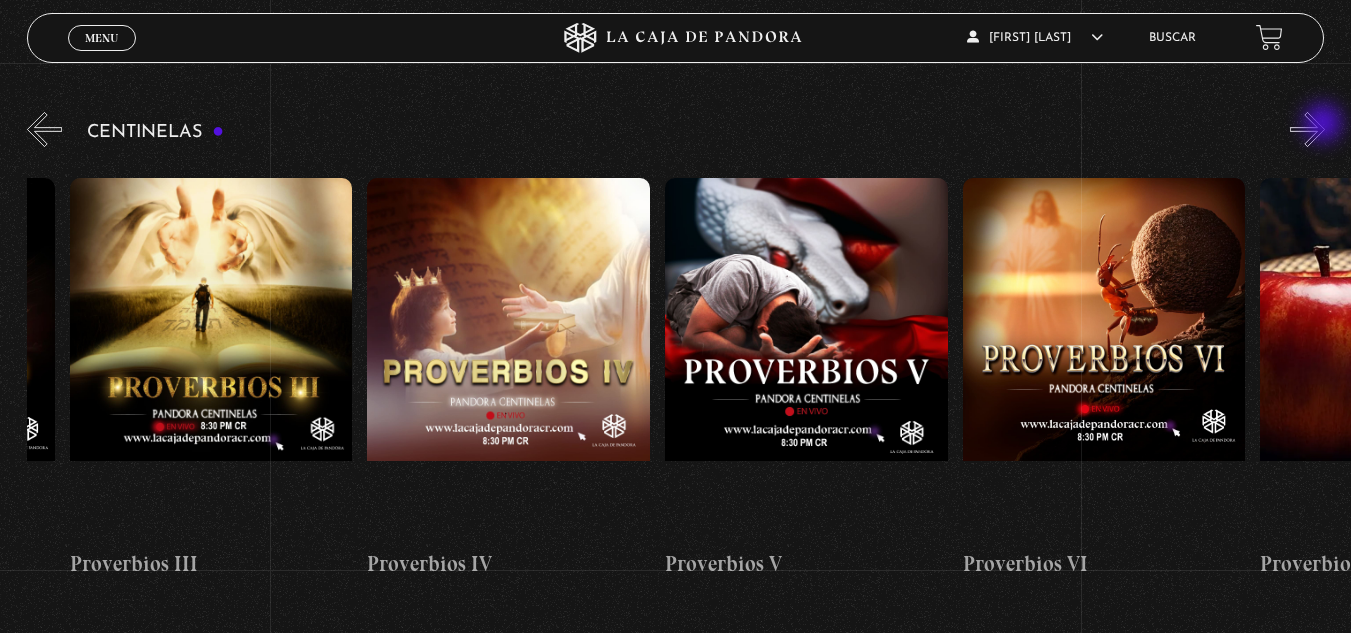 click on "»" at bounding box center (1307, 129) 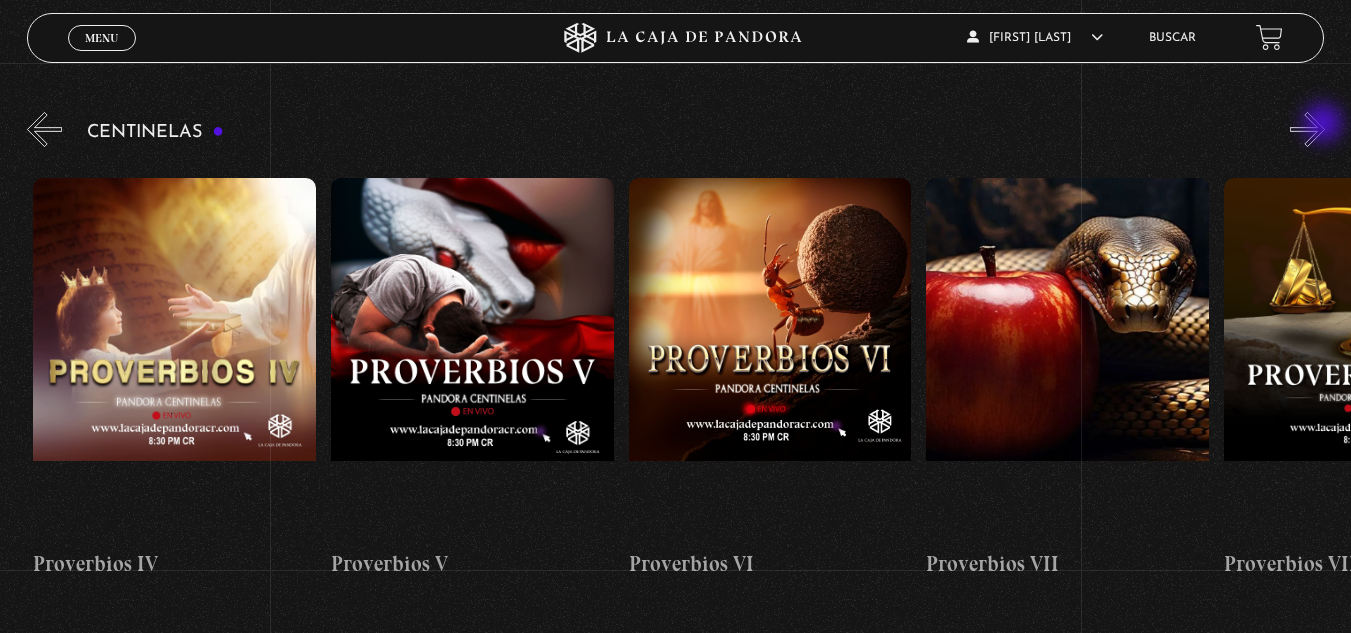 click on "»" at bounding box center [1307, 129] 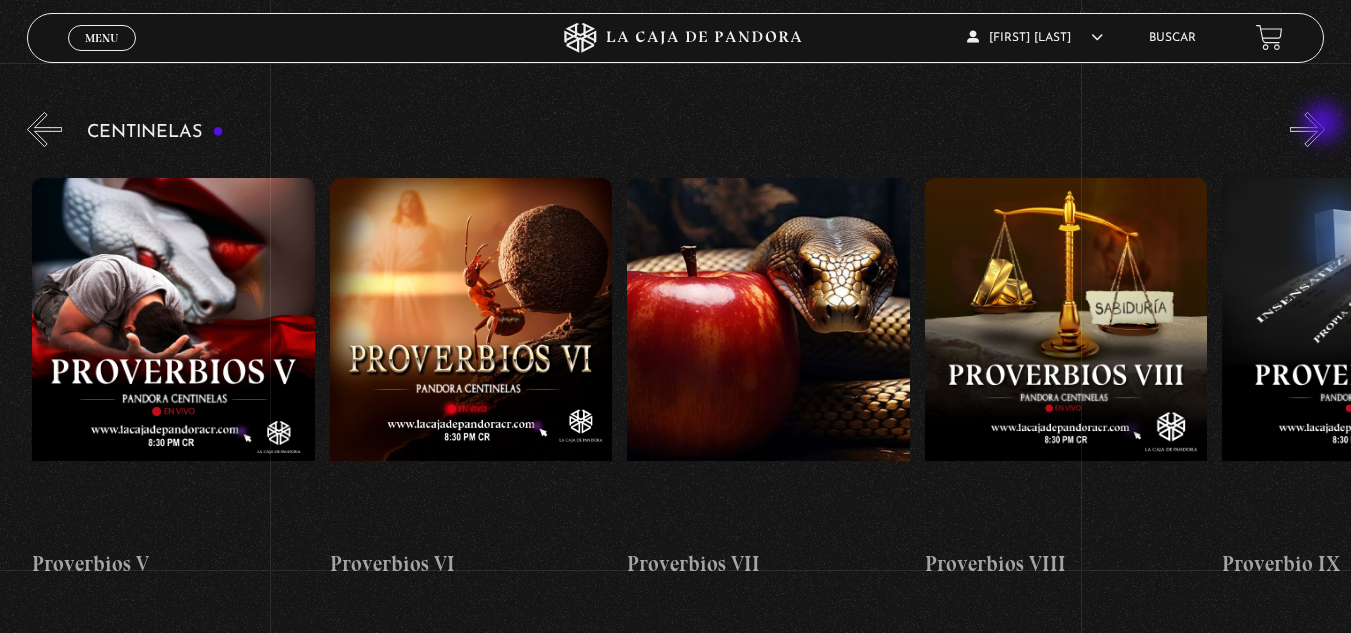click on "»" at bounding box center (1307, 129) 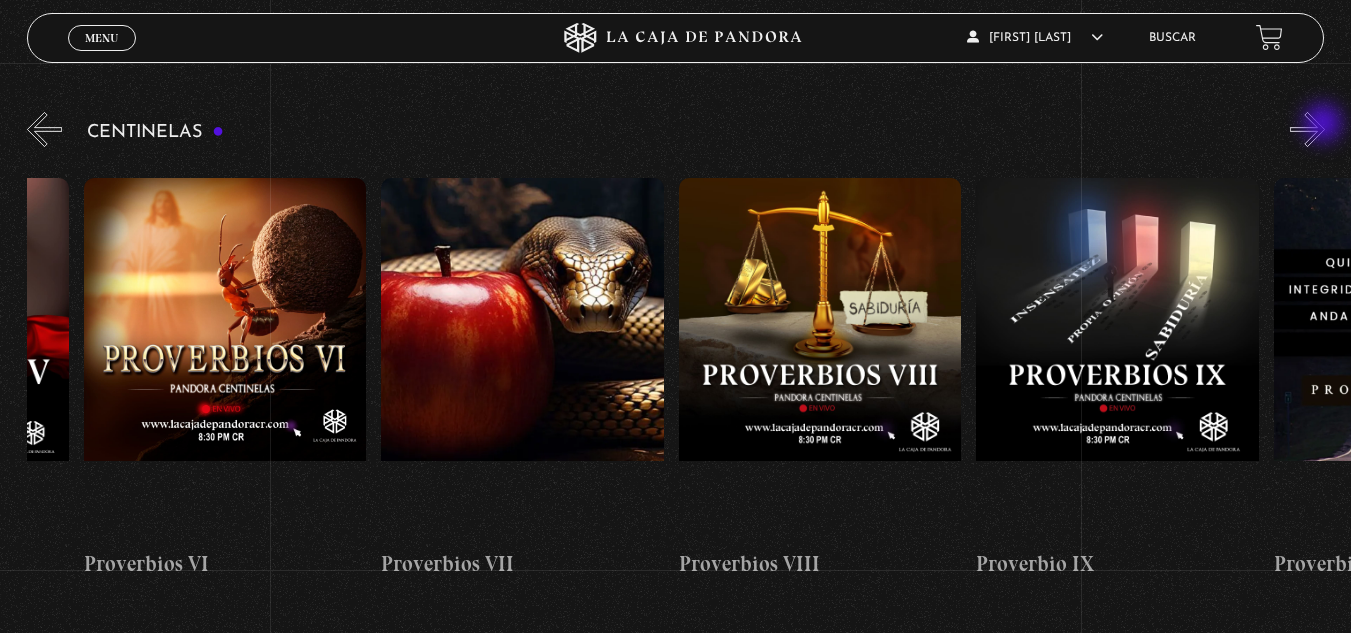click on "»" at bounding box center [1307, 129] 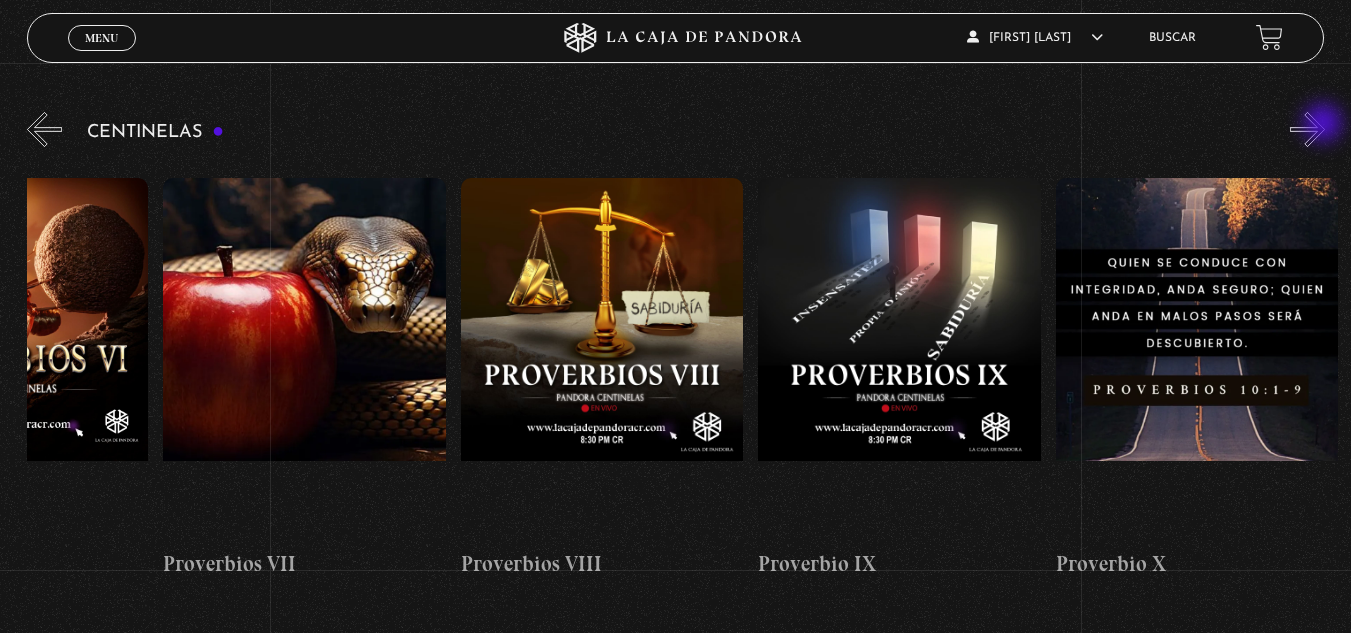 scroll, scrollTop: 0, scrollLeft: 2625, axis: horizontal 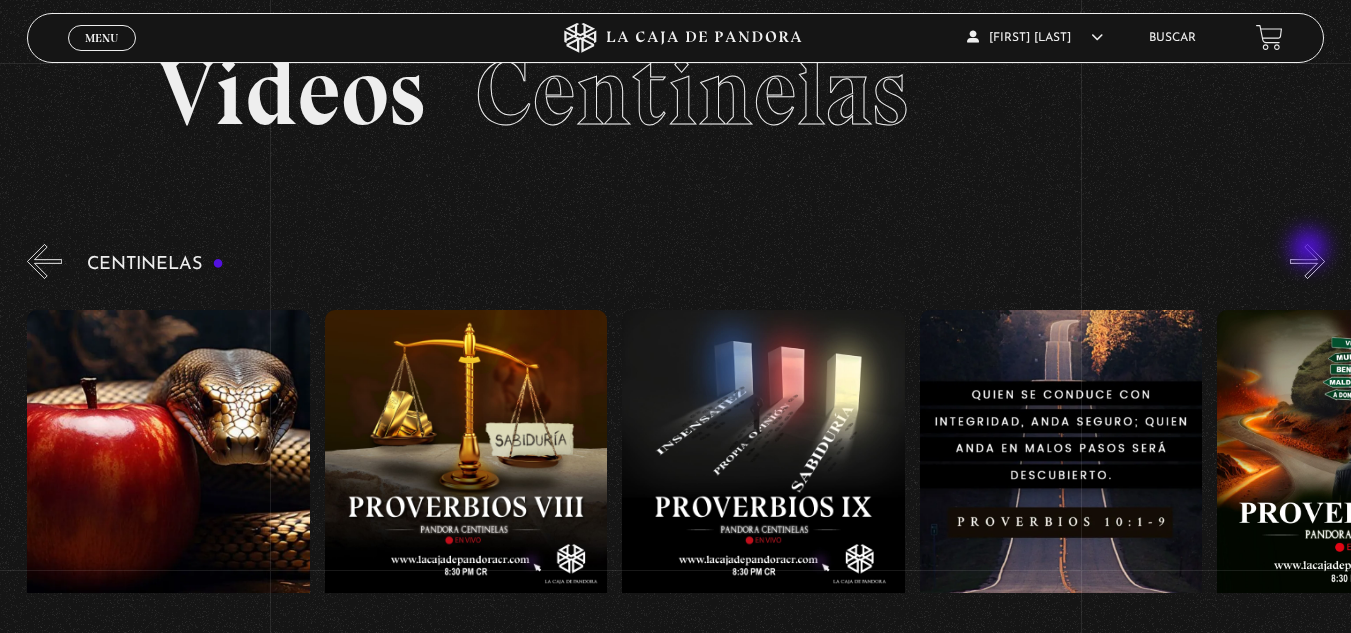 click on "»" at bounding box center [1307, 261] 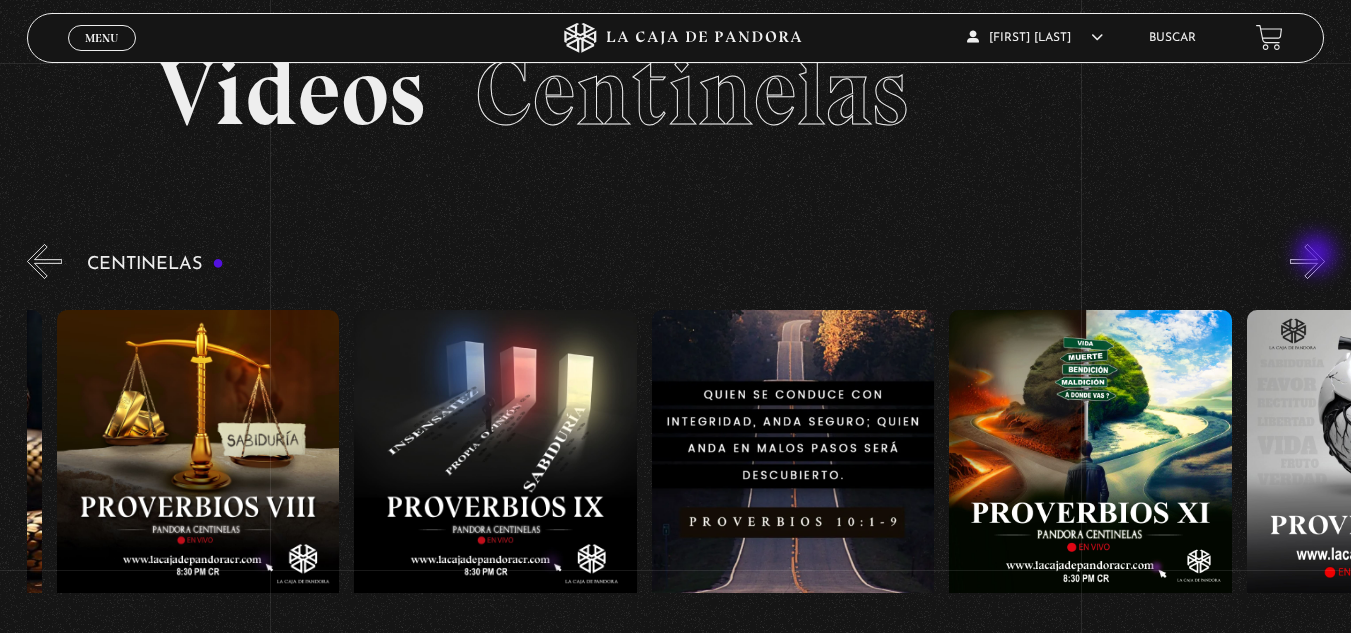 scroll, scrollTop: 0, scrollLeft: 2972, axis: horizontal 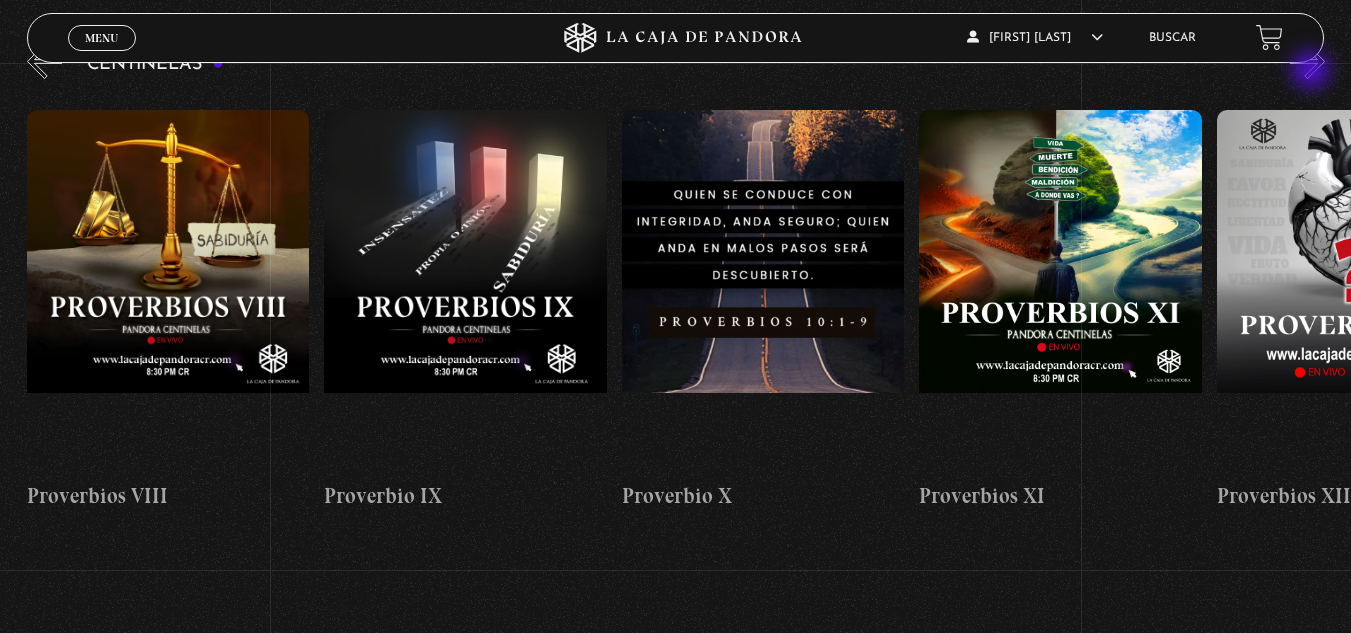 click on "»" at bounding box center [1307, 61] 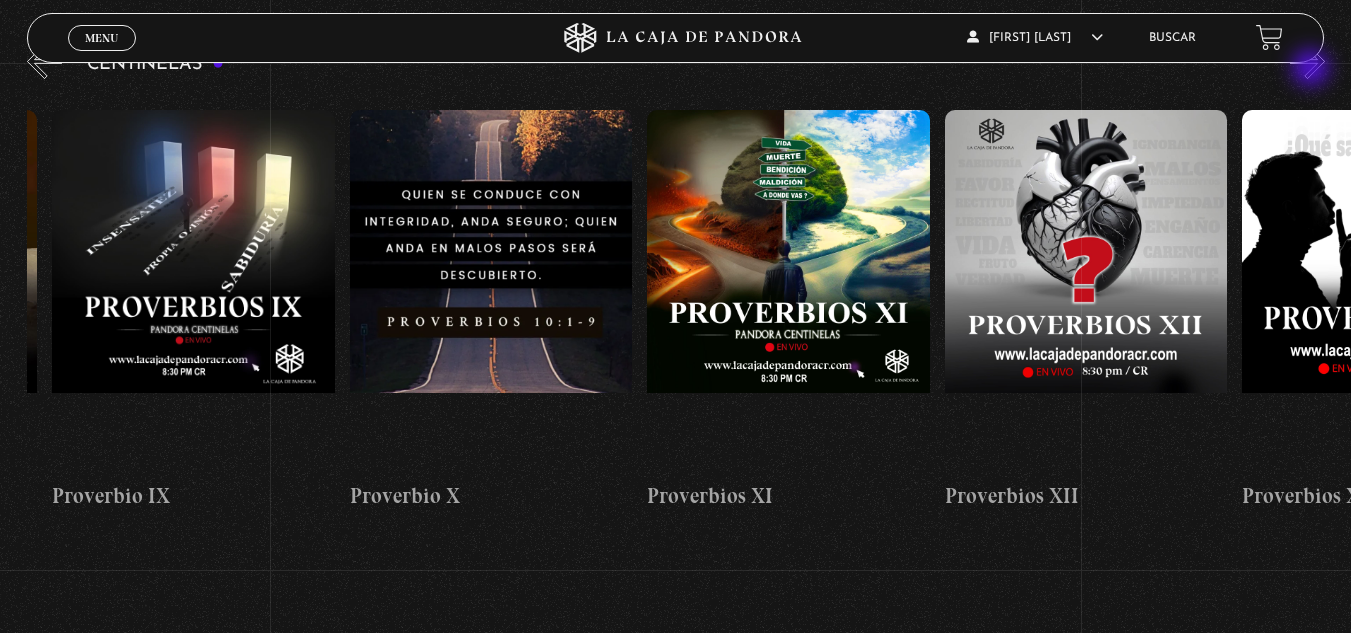 click on "»" at bounding box center [1307, 61] 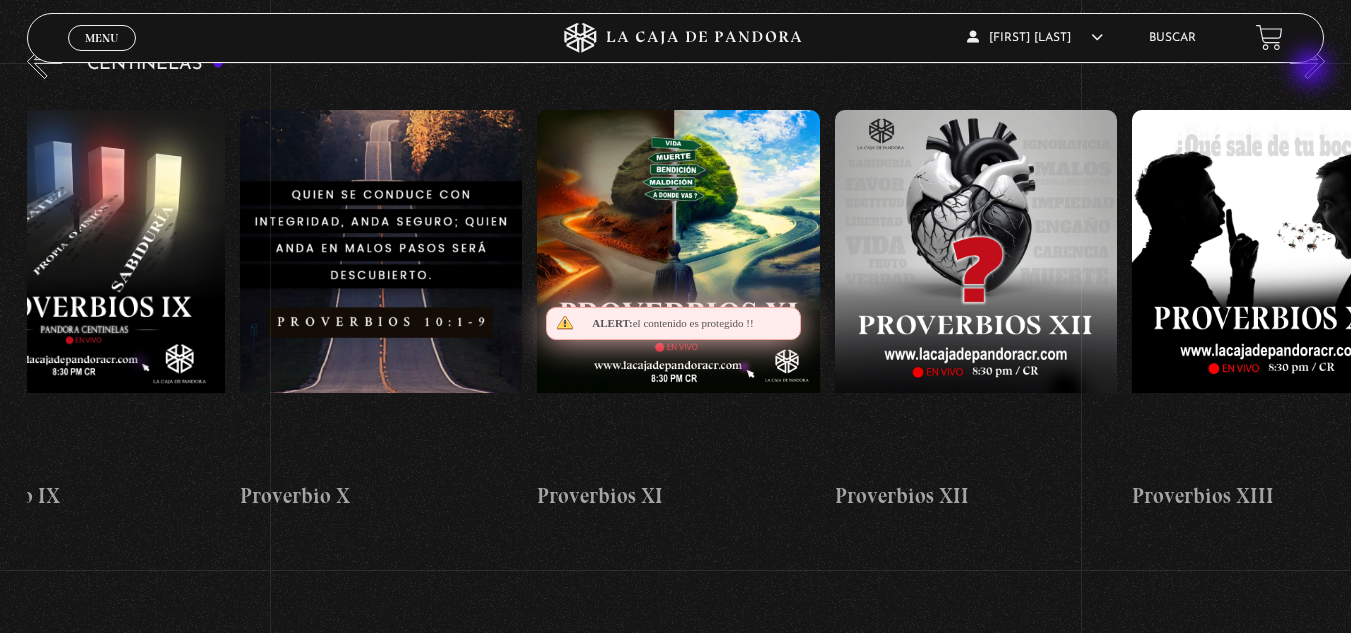 click on "»" at bounding box center (1307, 61) 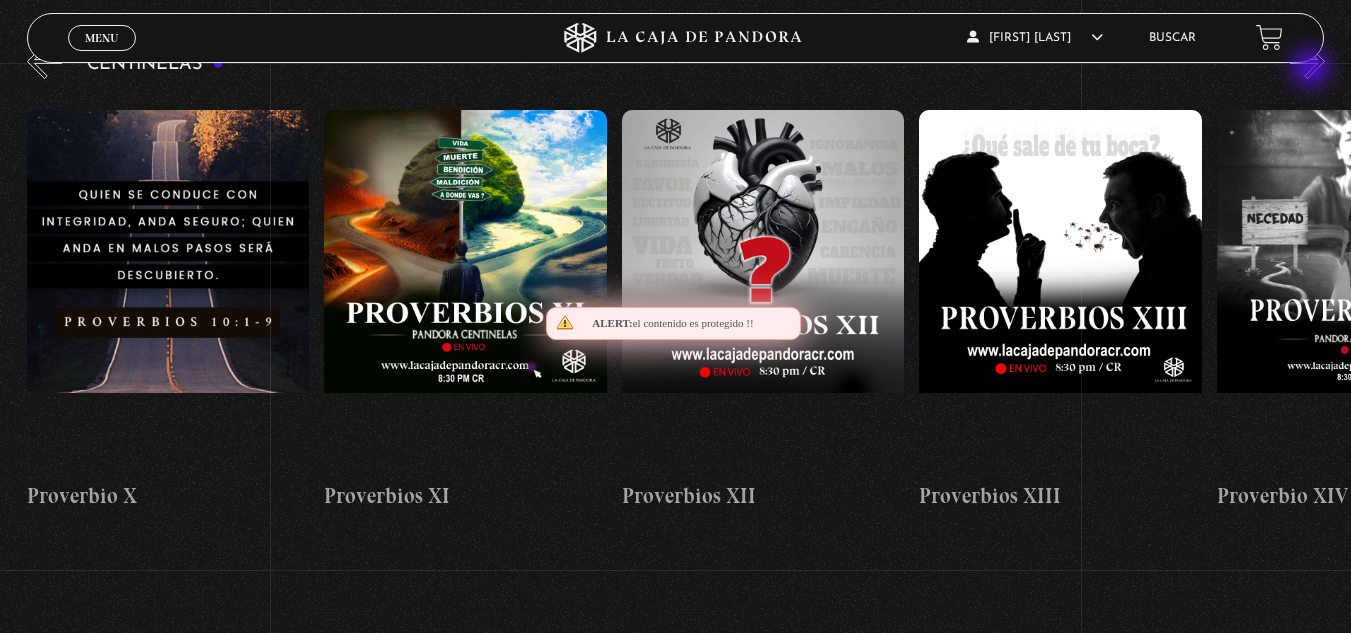 click on "»" at bounding box center [1307, 61] 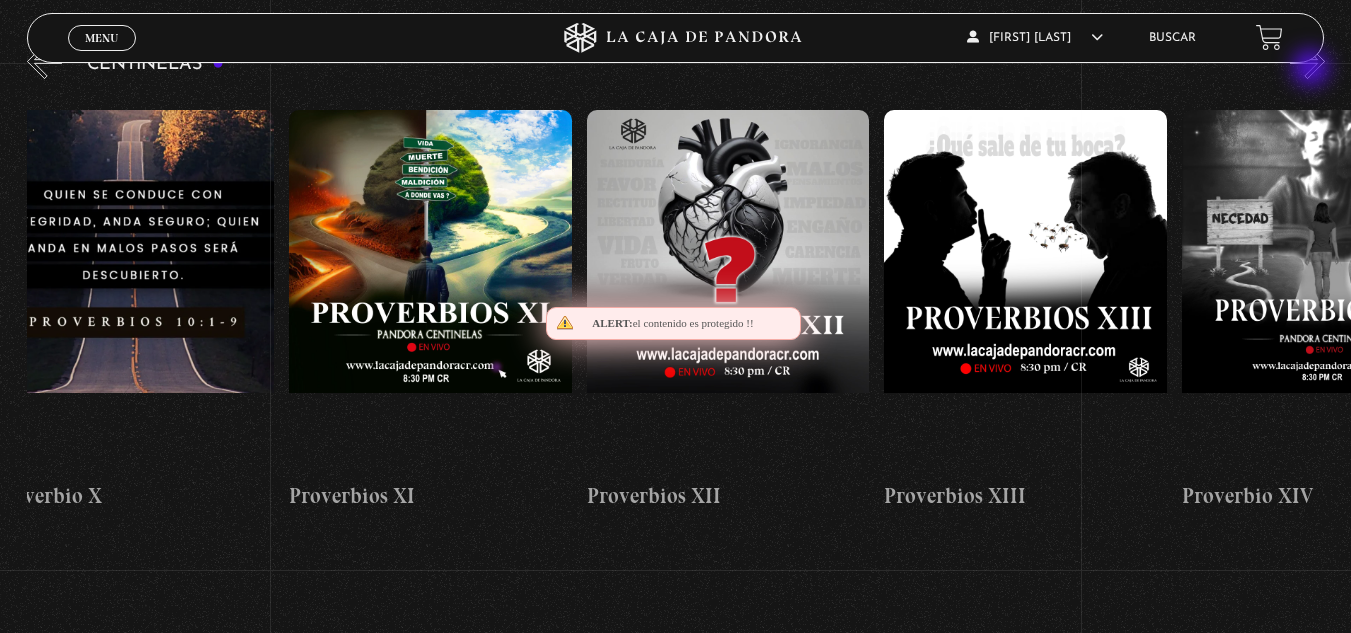 click on "»" at bounding box center [1307, 61] 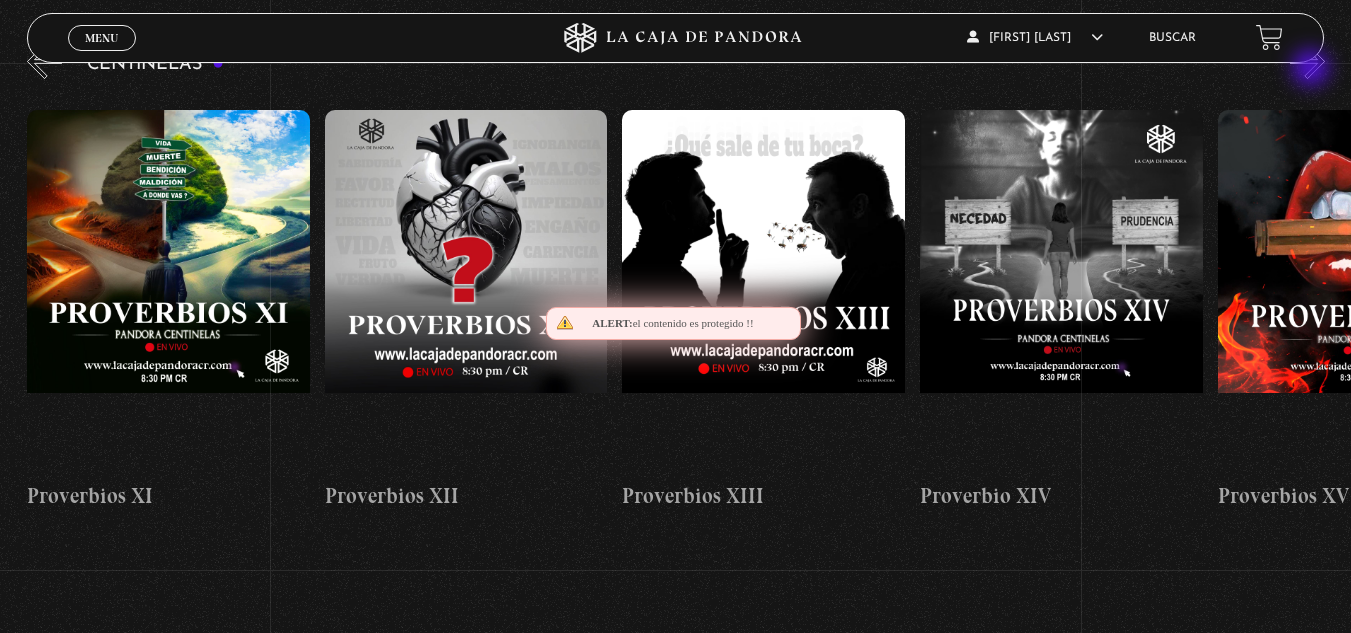 click on "»" at bounding box center [1307, 61] 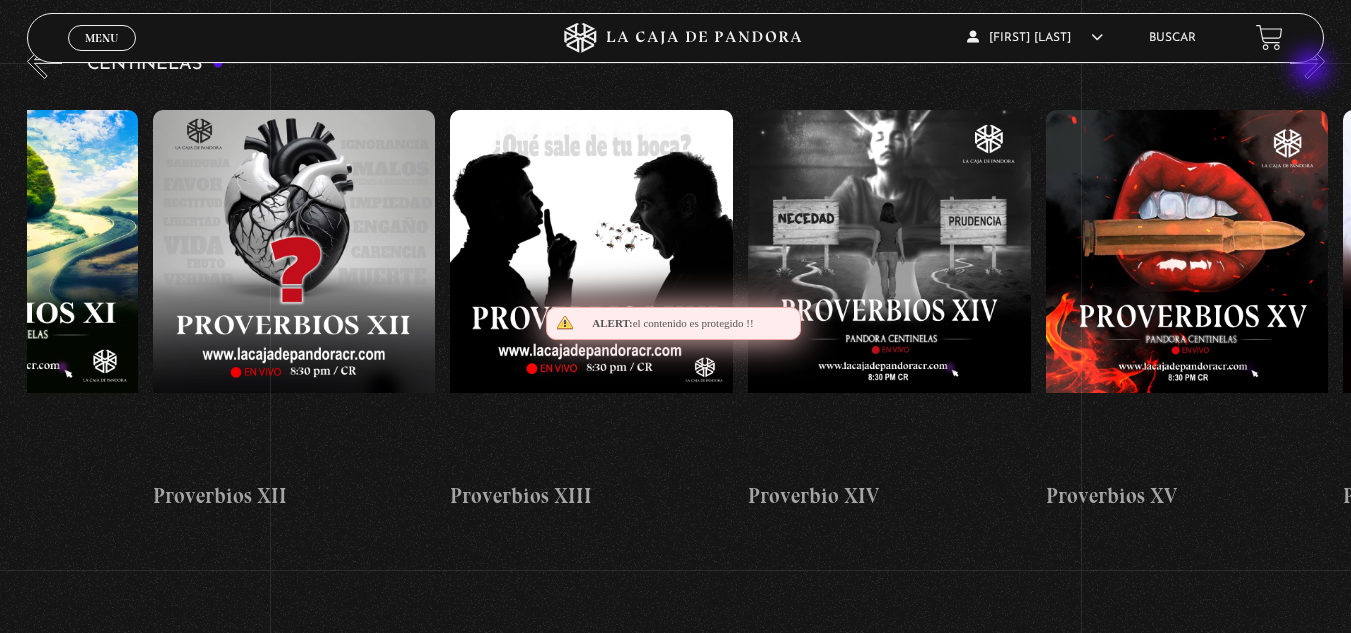 click on "»" at bounding box center (1307, 61) 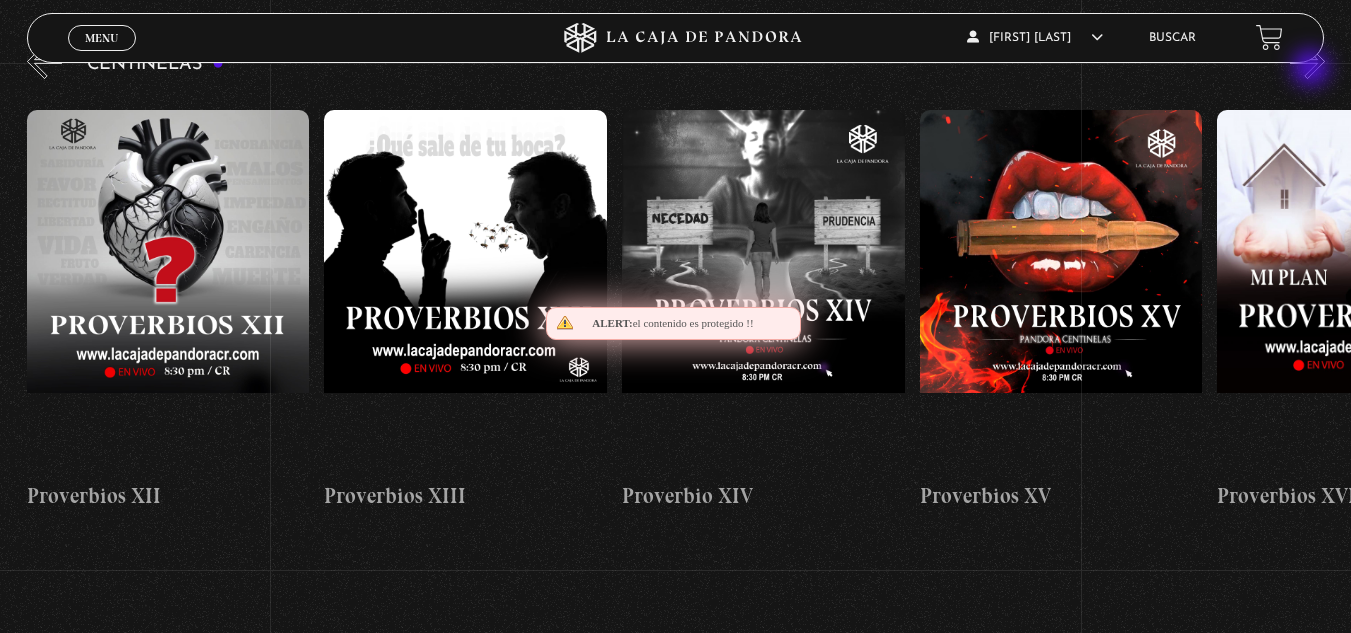 click on "»" at bounding box center (1307, 61) 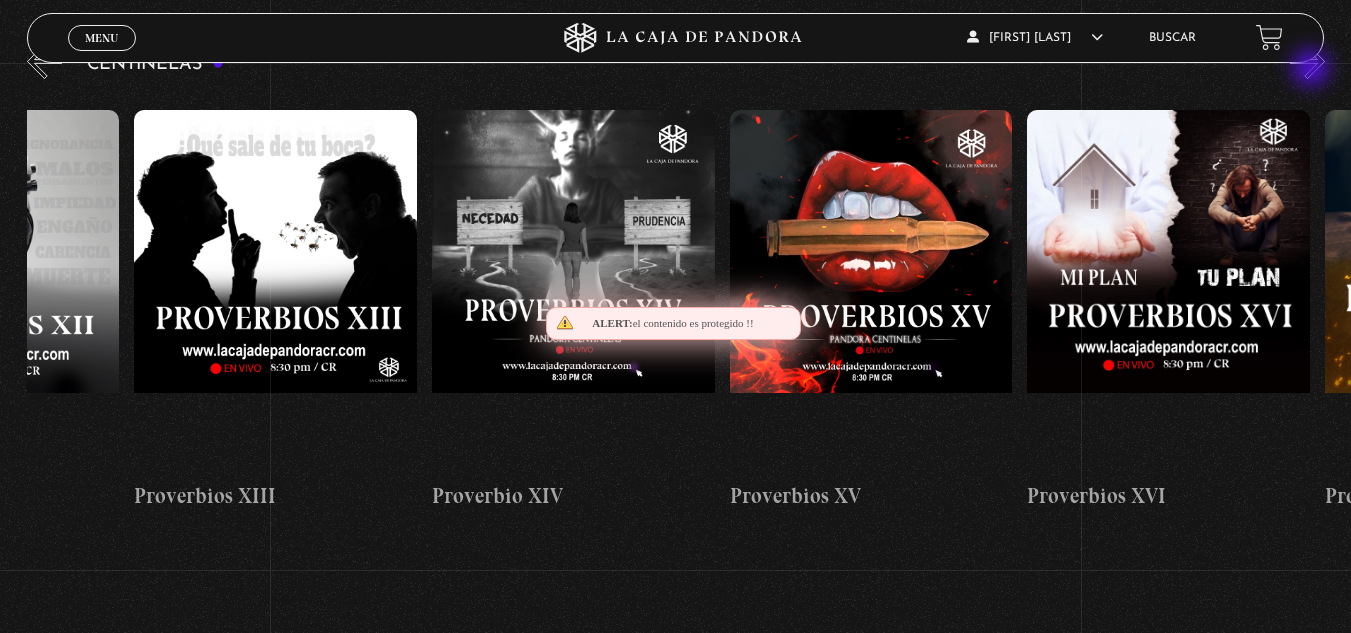 click on "»" at bounding box center [1307, 61] 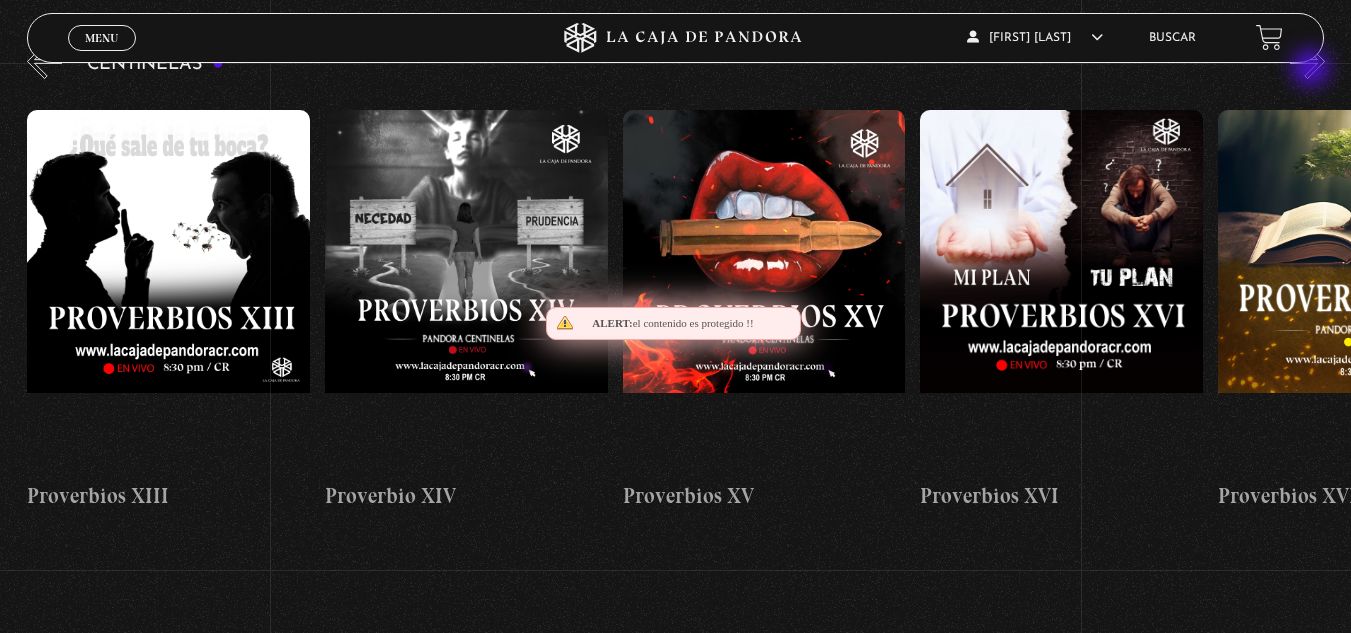 click on "»" at bounding box center (1307, 61) 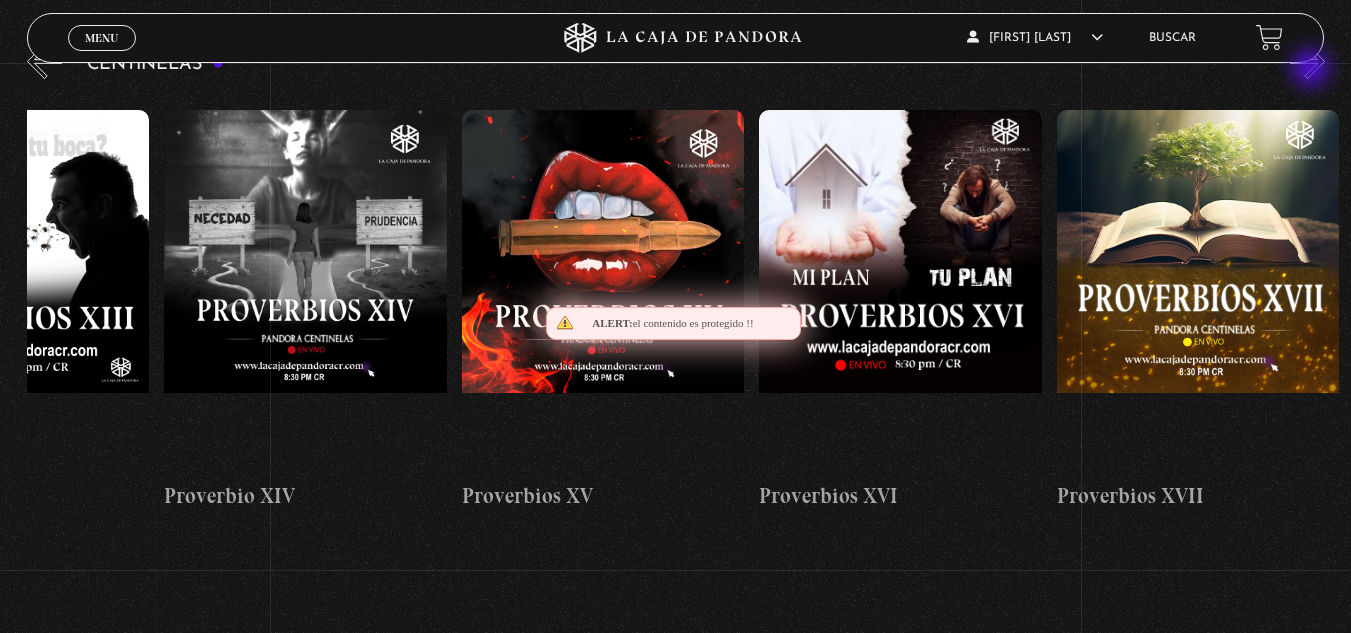 click on "»" at bounding box center (1307, 61) 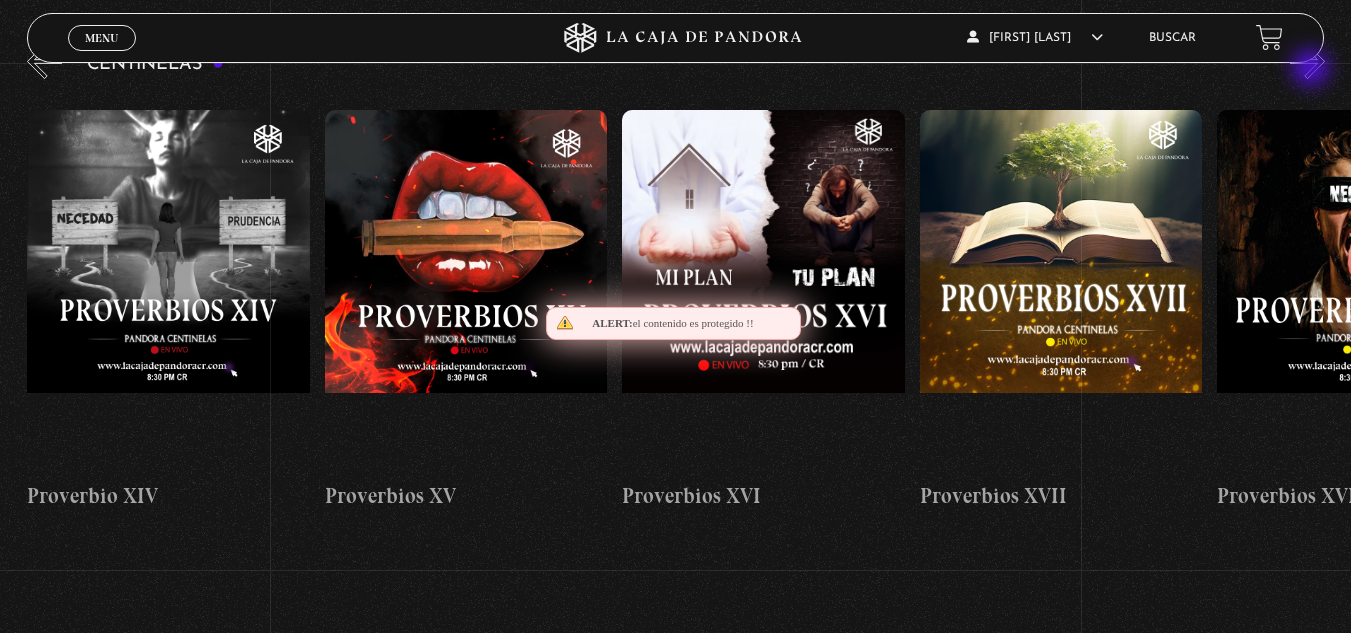 click on "»" at bounding box center (1307, 61) 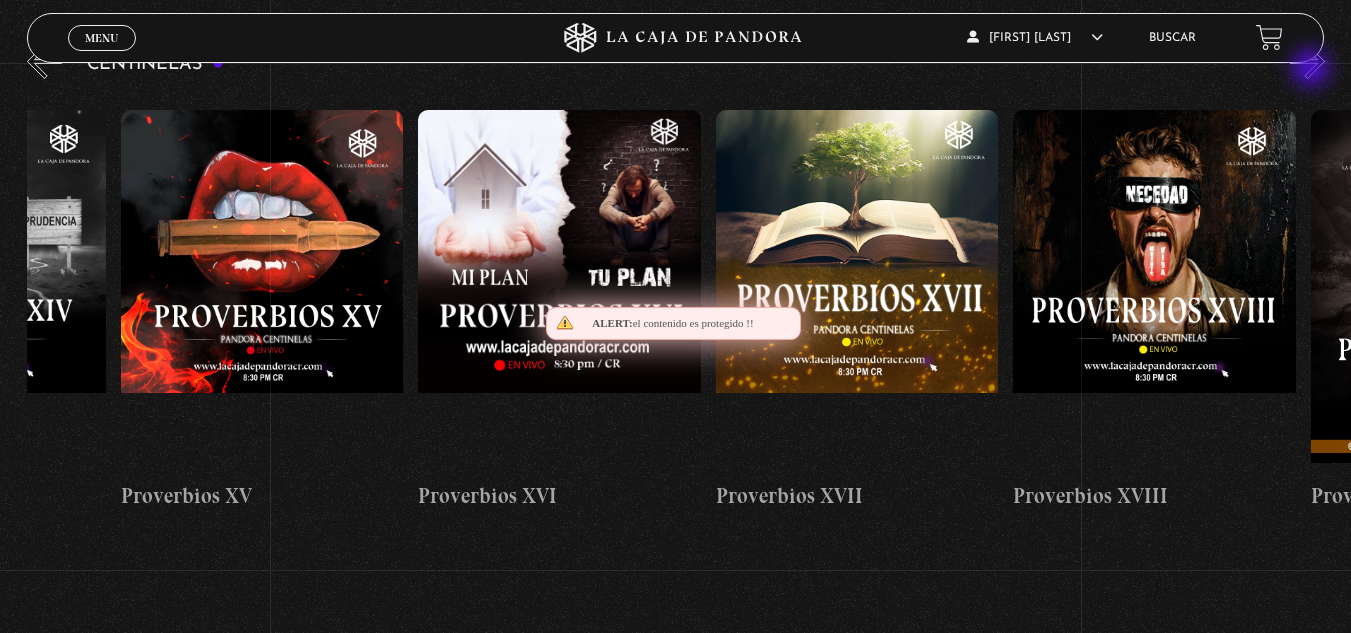 click on "»" at bounding box center (1307, 61) 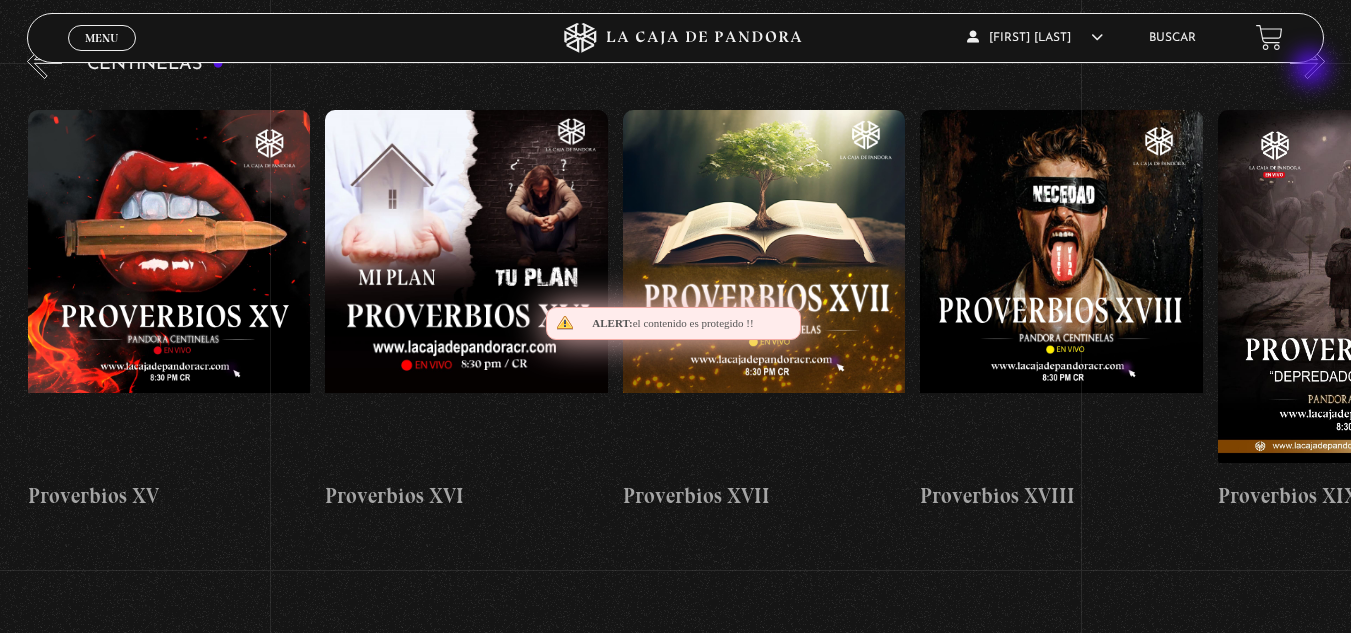 click on "»" at bounding box center (1307, 61) 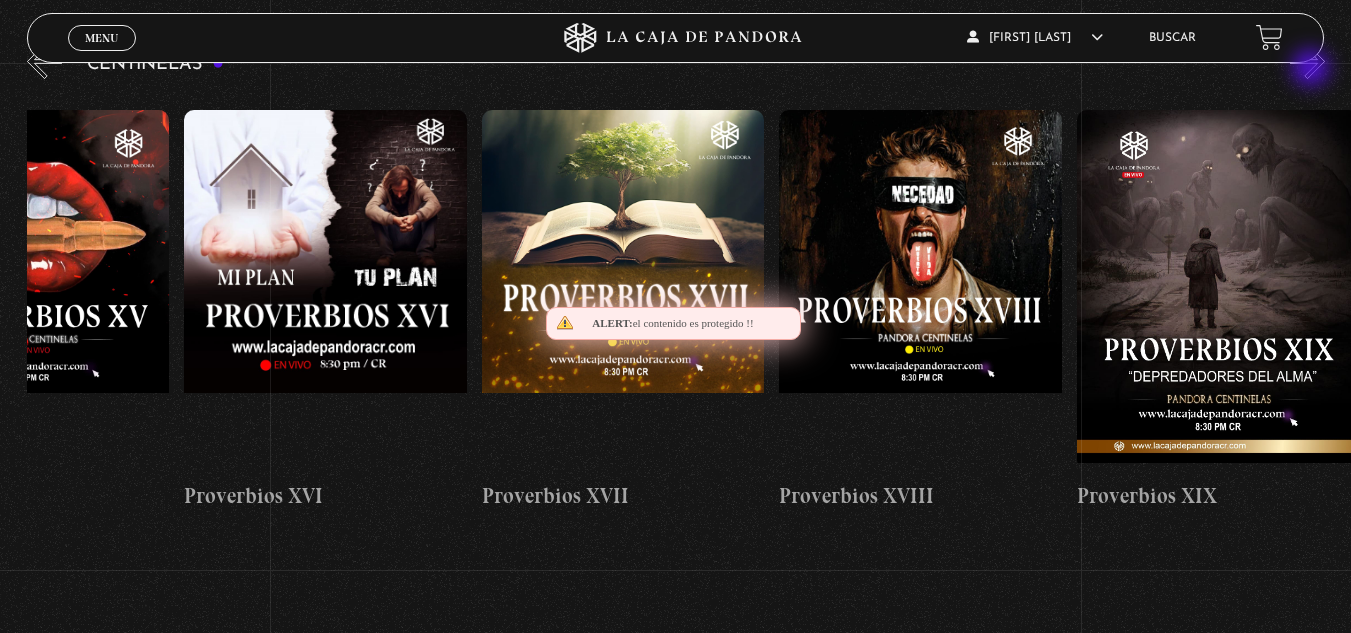 click on "»" at bounding box center (1307, 61) 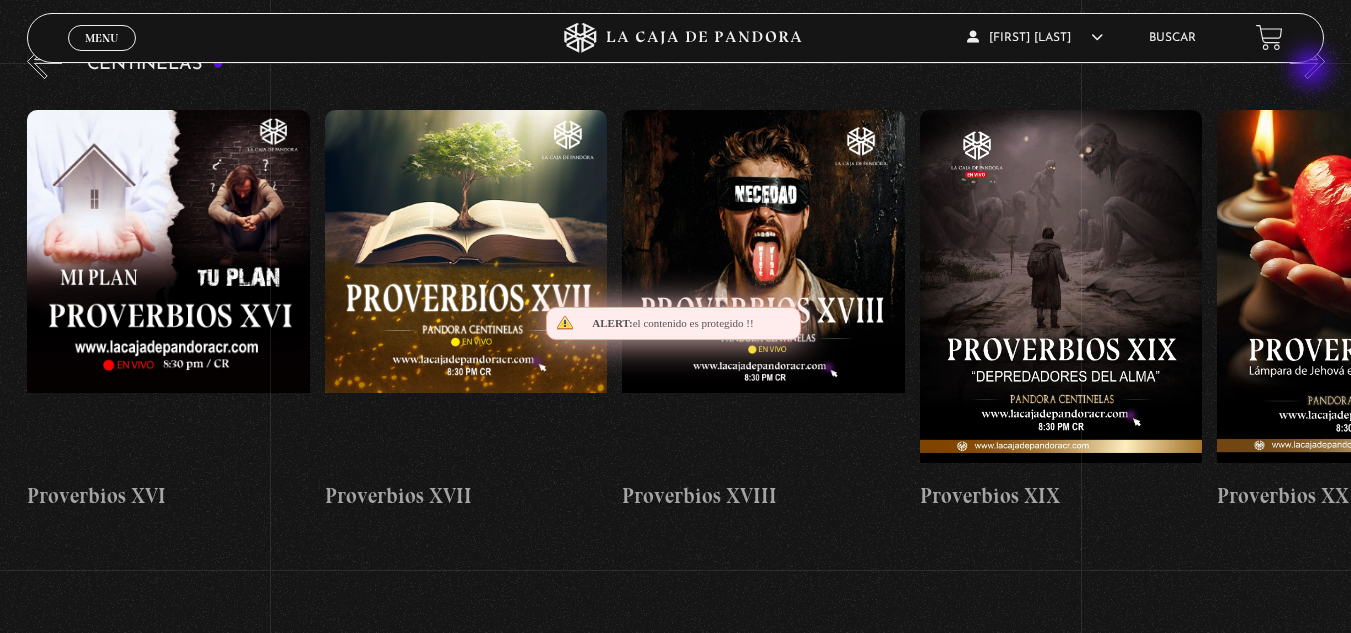 click on "»" at bounding box center (1307, 61) 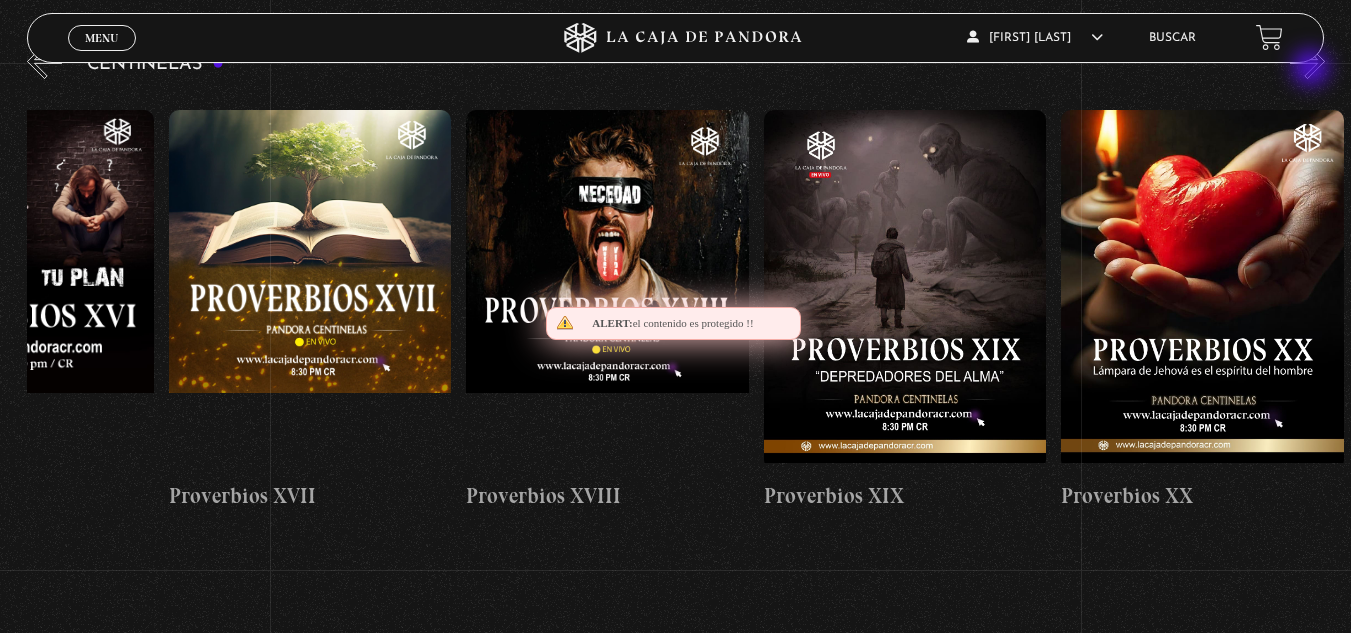 click on "»" at bounding box center (1307, 61) 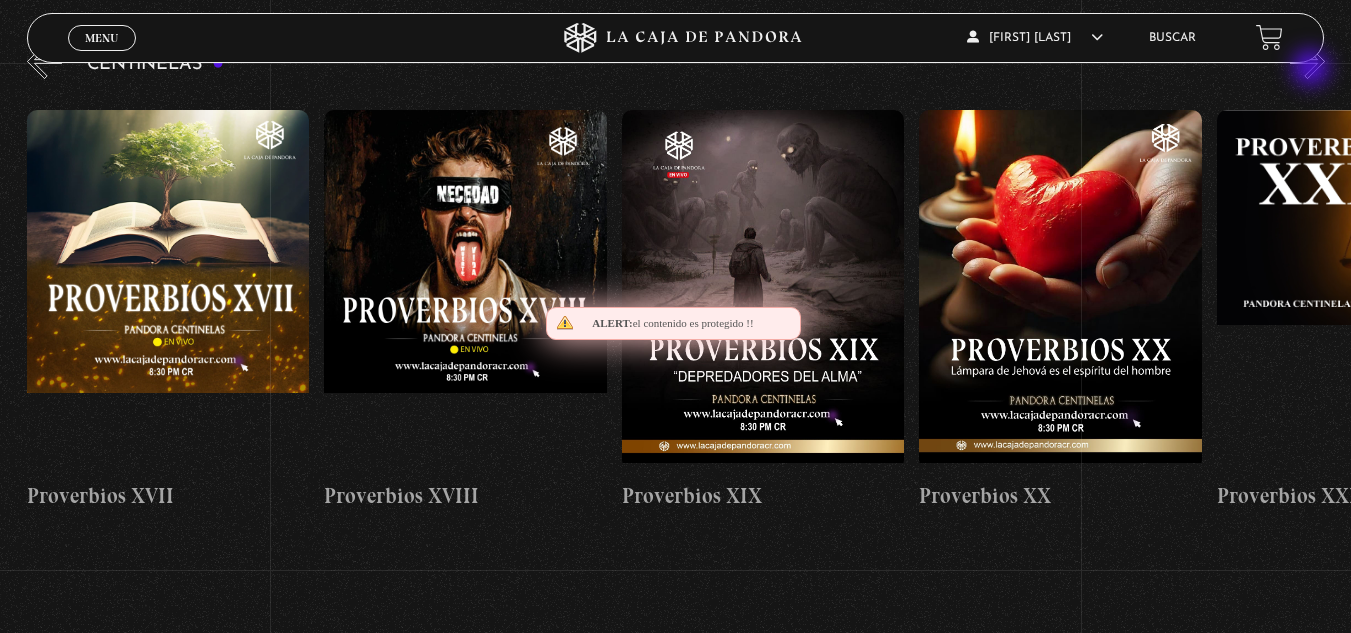 click on "»" at bounding box center (1307, 61) 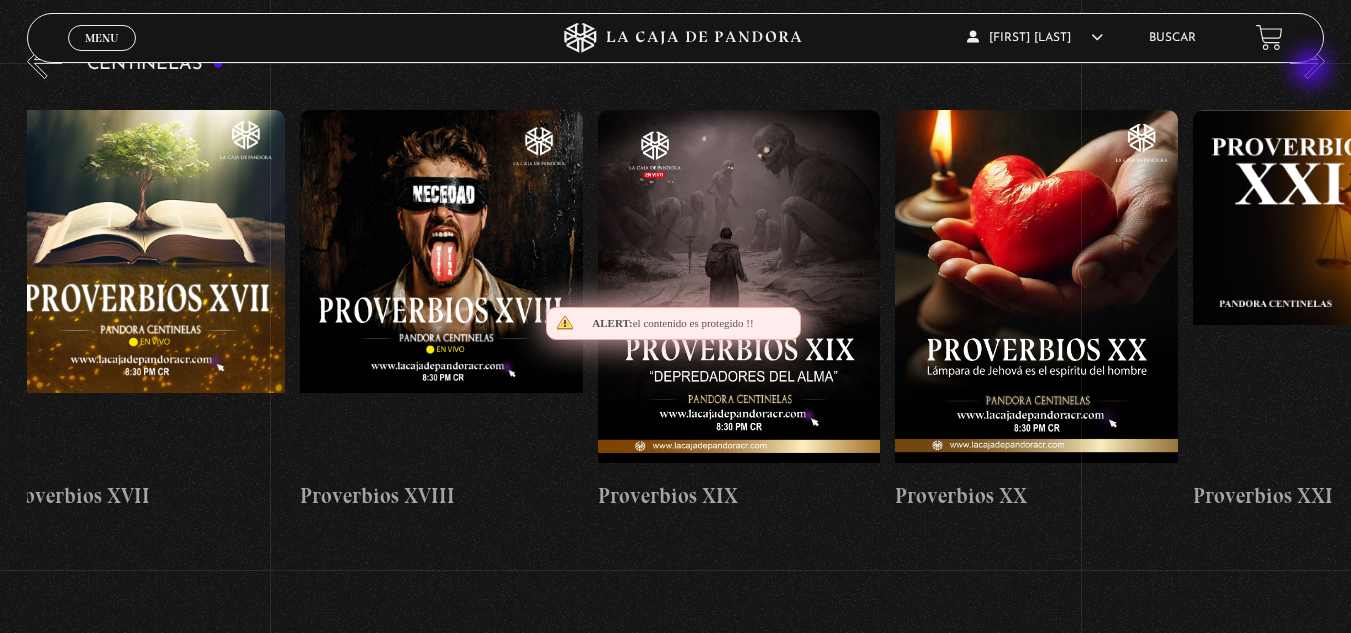 click on "»" at bounding box center (1307, 61) 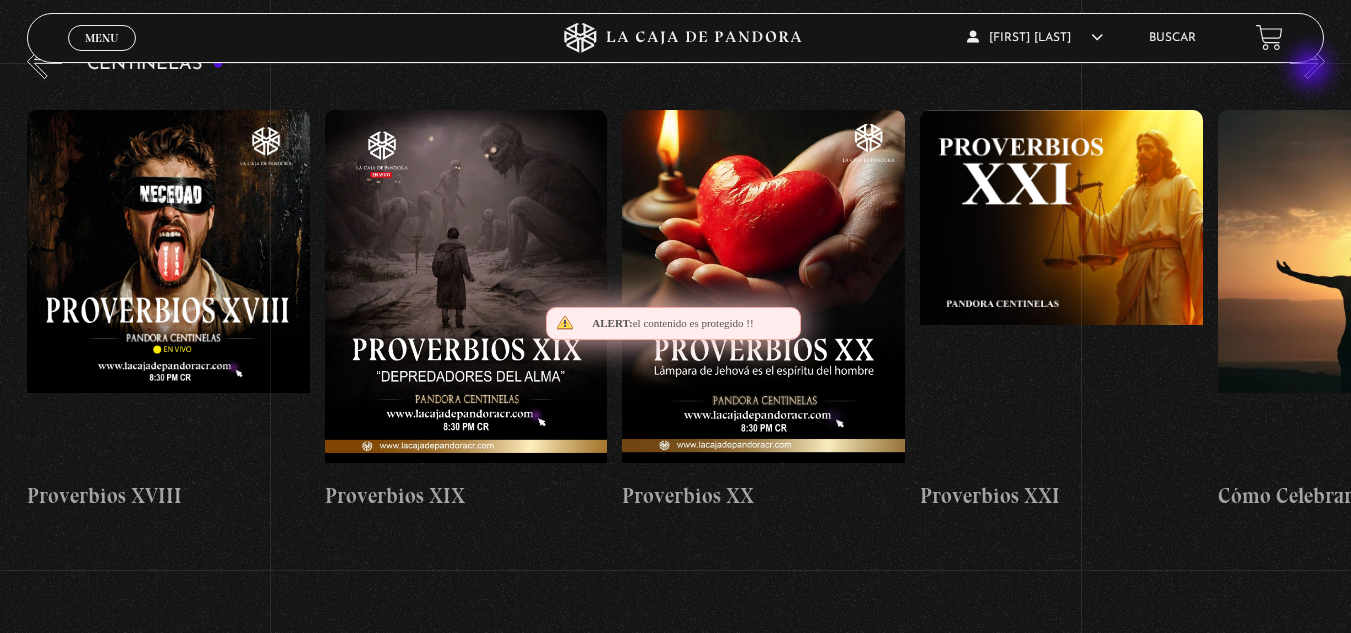 click on "»" at bounding box center (1307, 61) 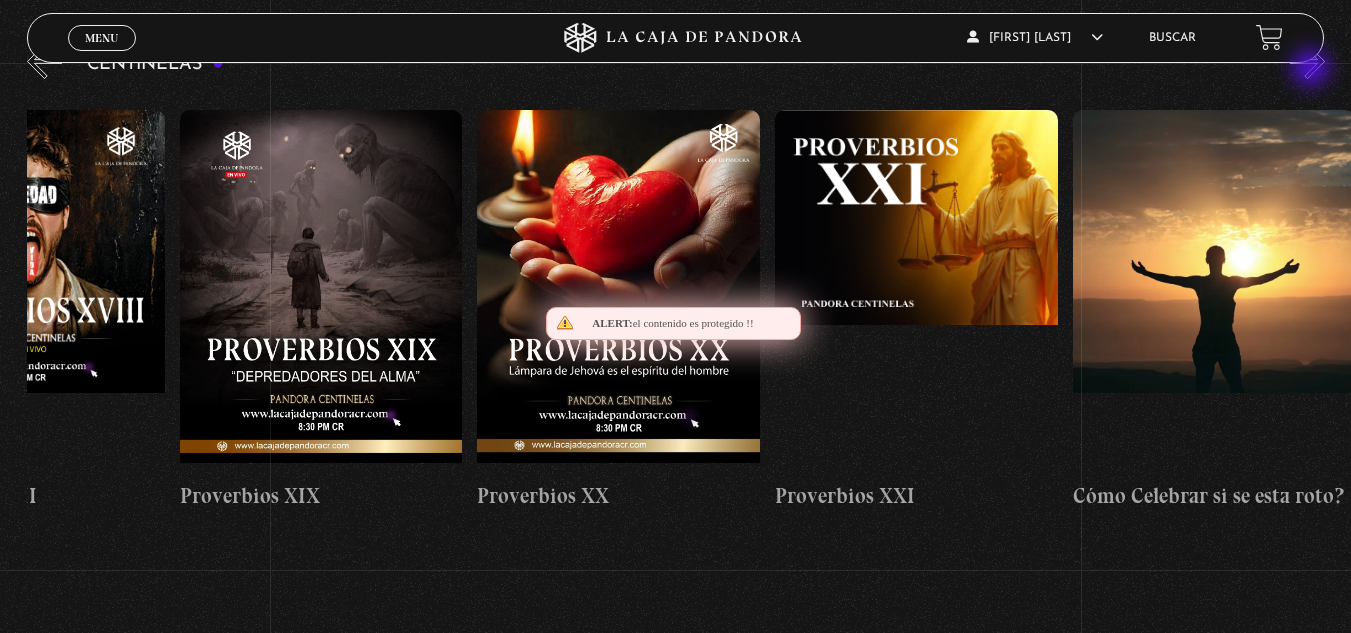 click on "»" at bounding box center [1307, 61] 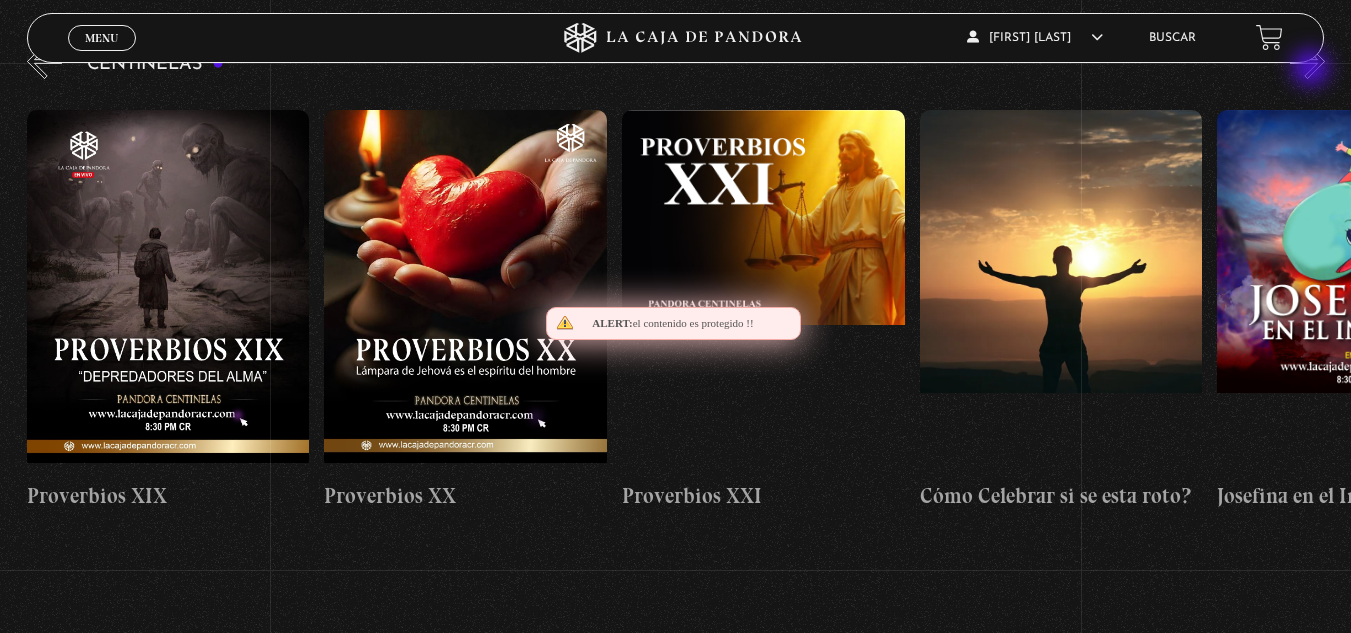 click on "»" at bounding box center [1307, 61] 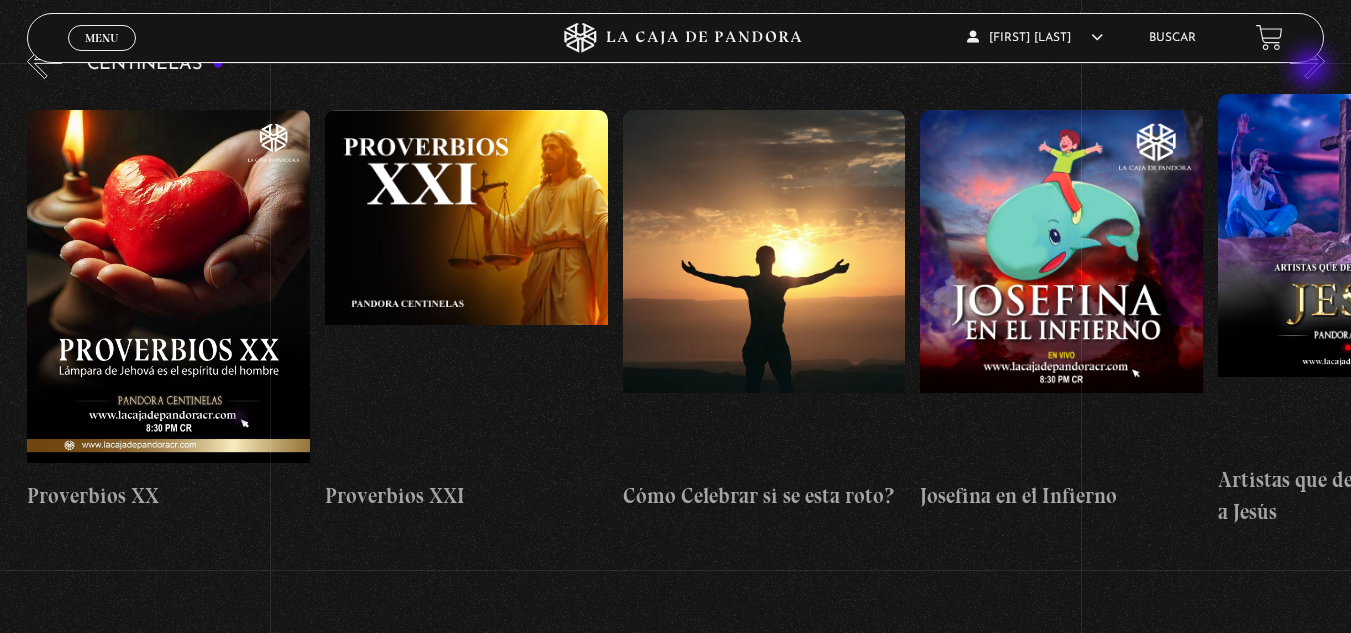 click on "»" at bounding box center (1307, 61) 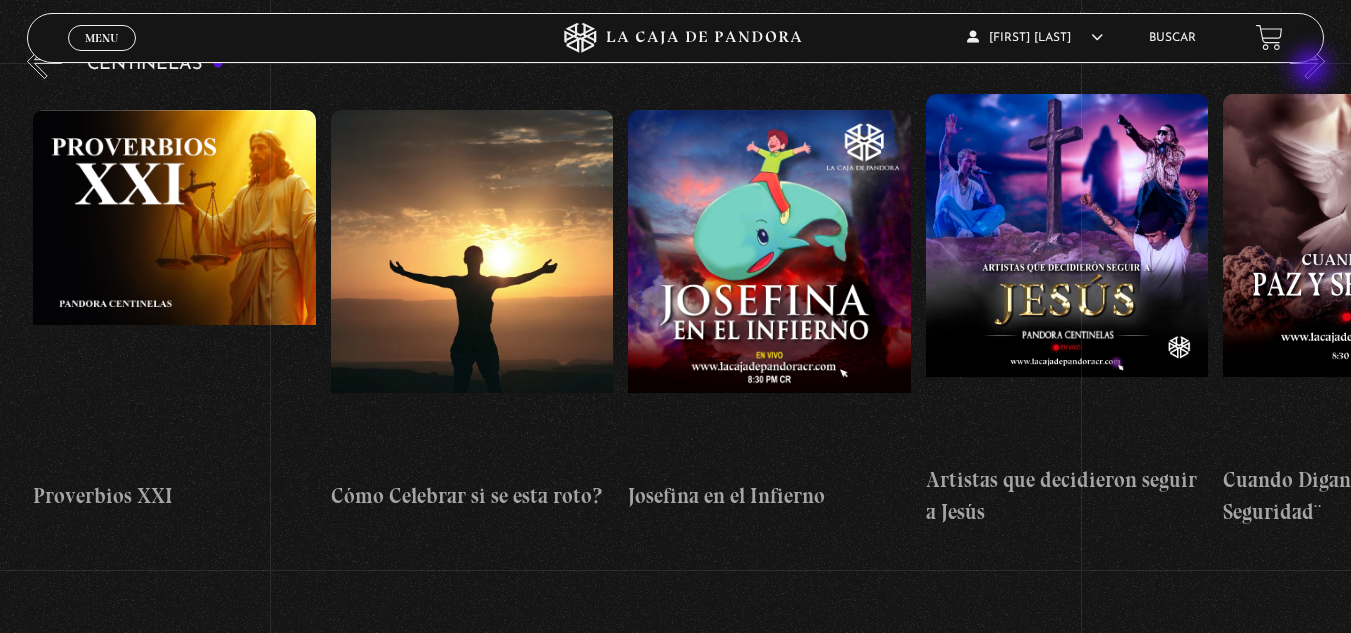 click on "»" at bounding box center [1307, 61] 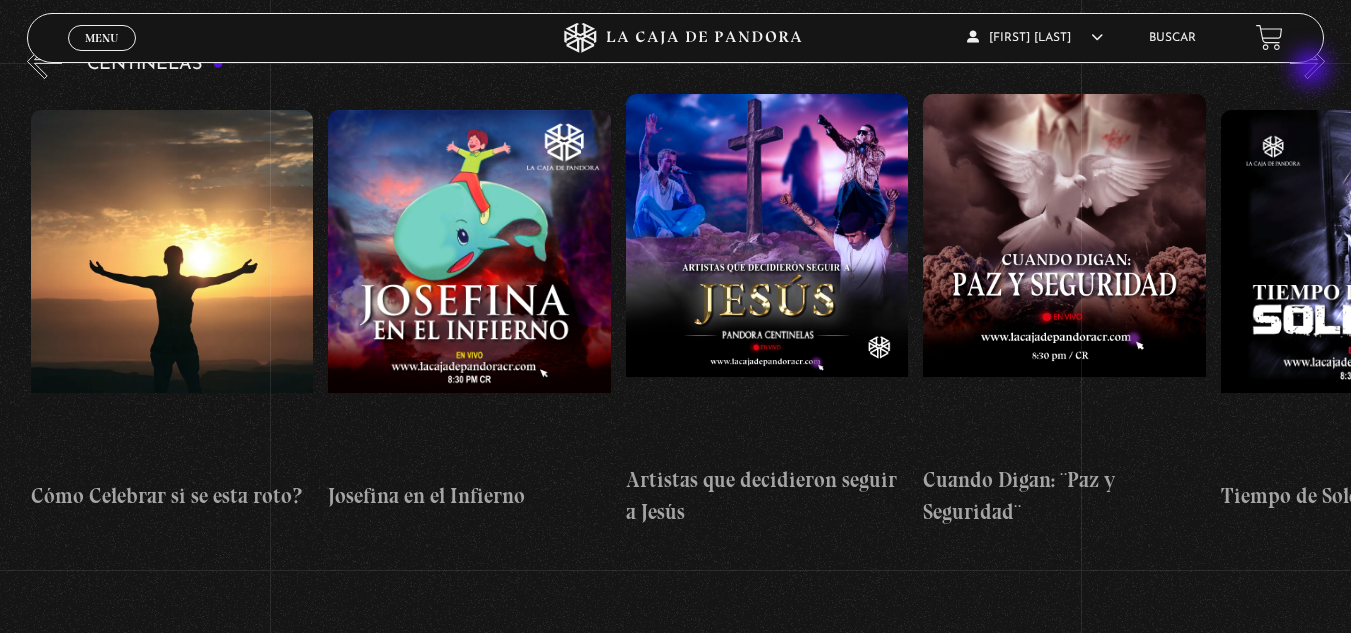 scroll, scrollTop: 0, scrollLeft: 7141, axis: horizontal 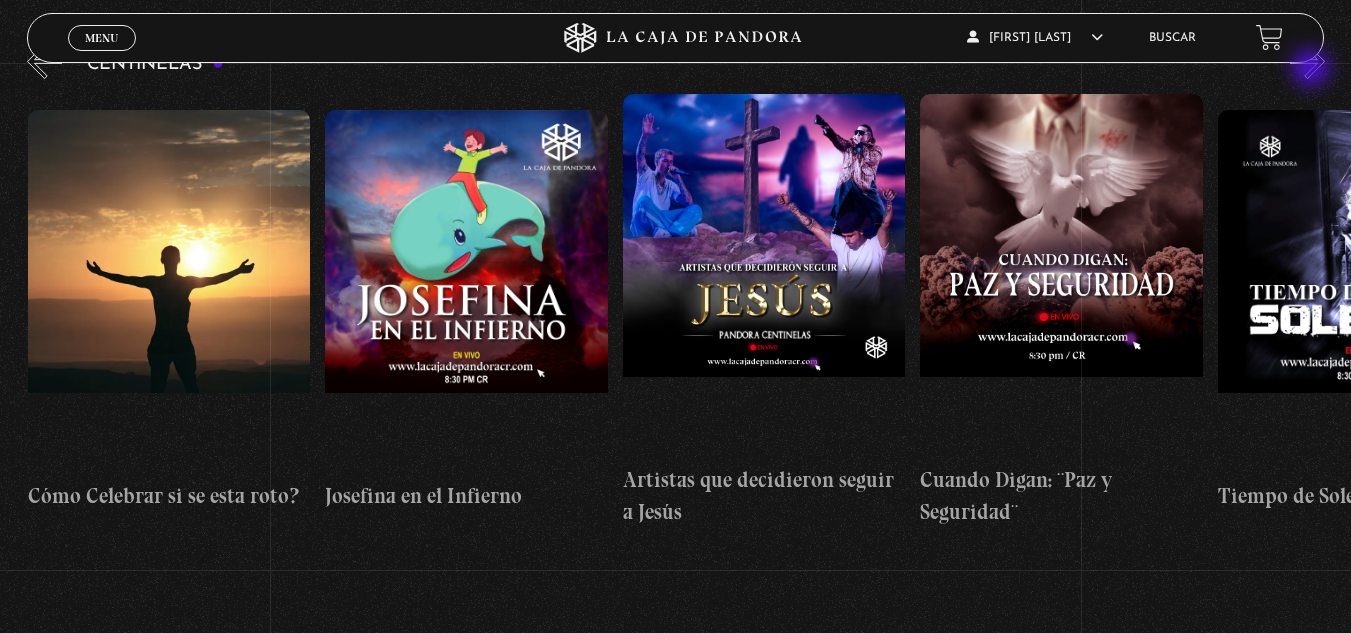 click on "»" at bounding box center (1307, 61) 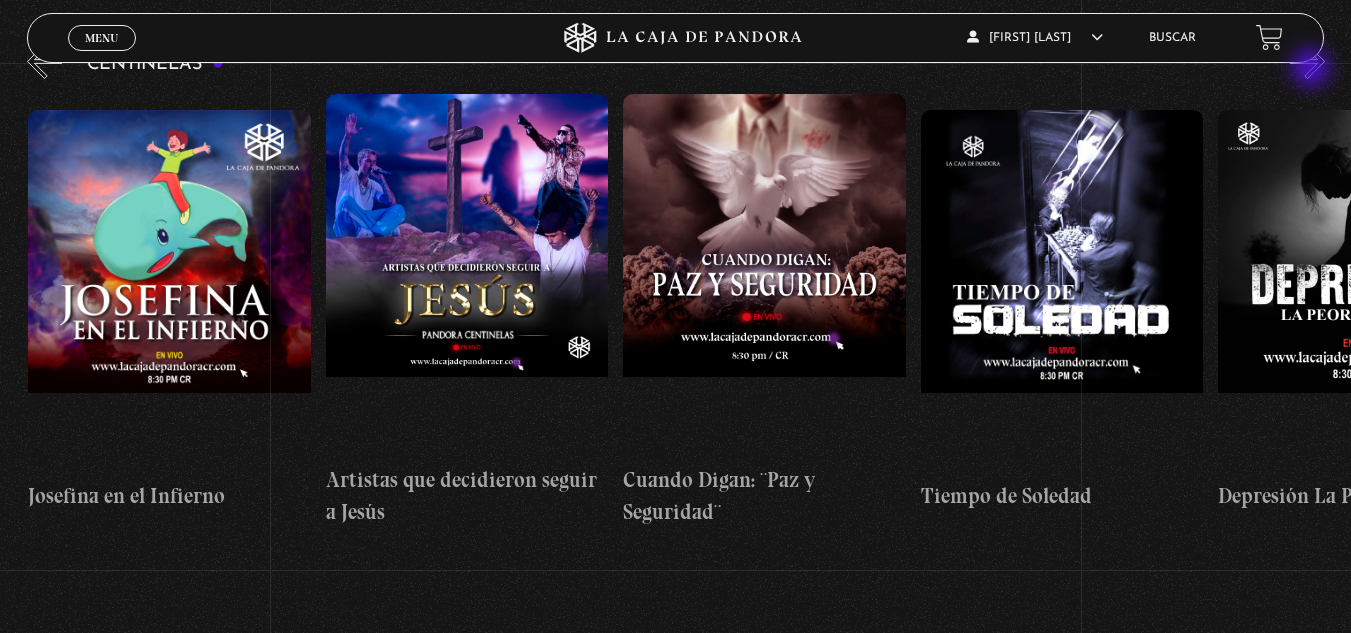 click on "»" at bounding box center (1307, 61) 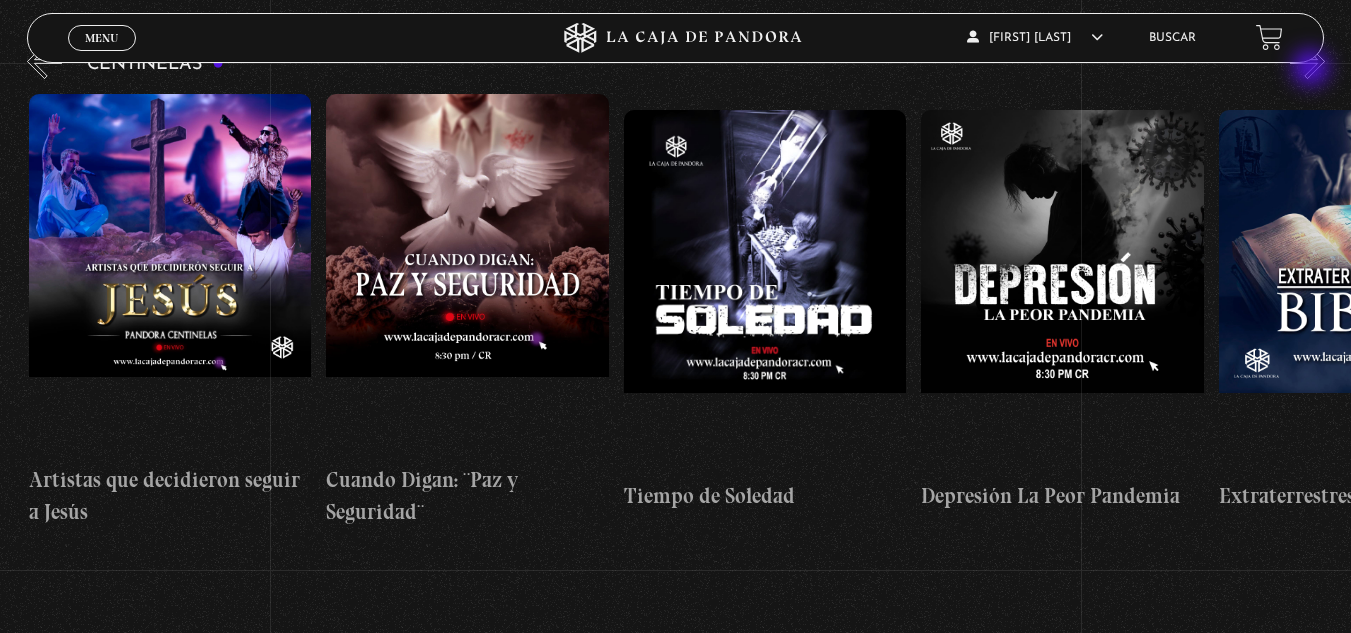 click on "»" at bounding box center [1307, 61] 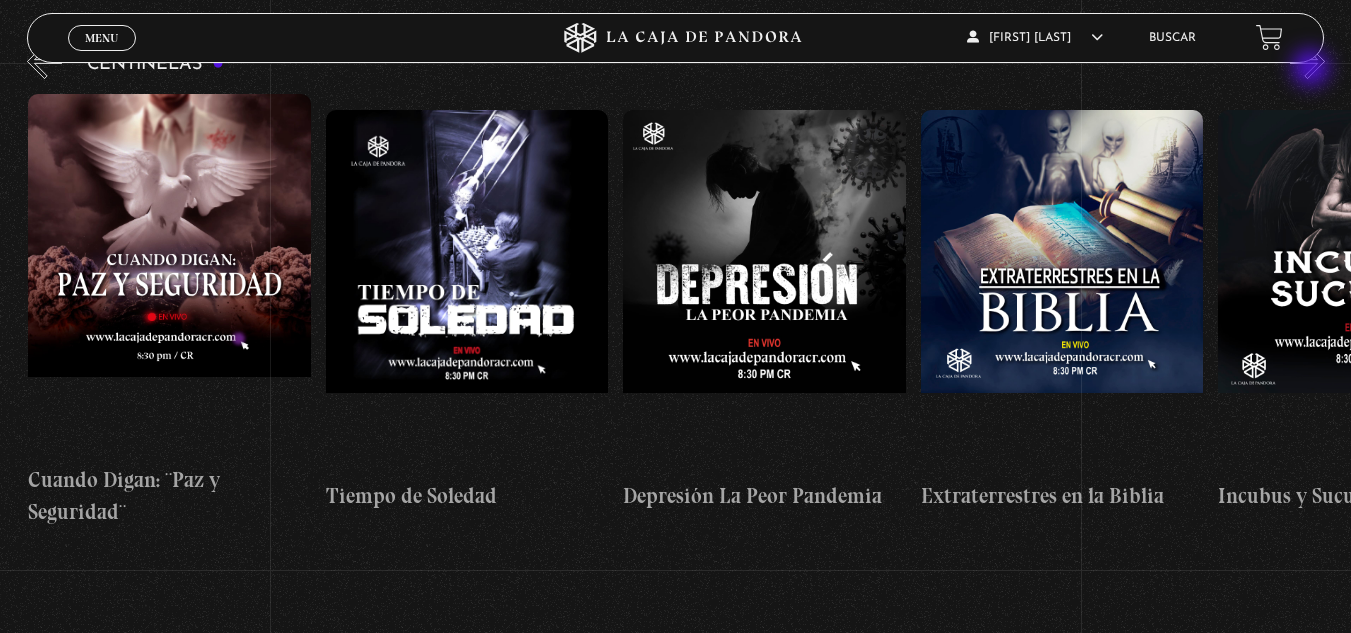 click on "»" at bounding box center [1307, 61] 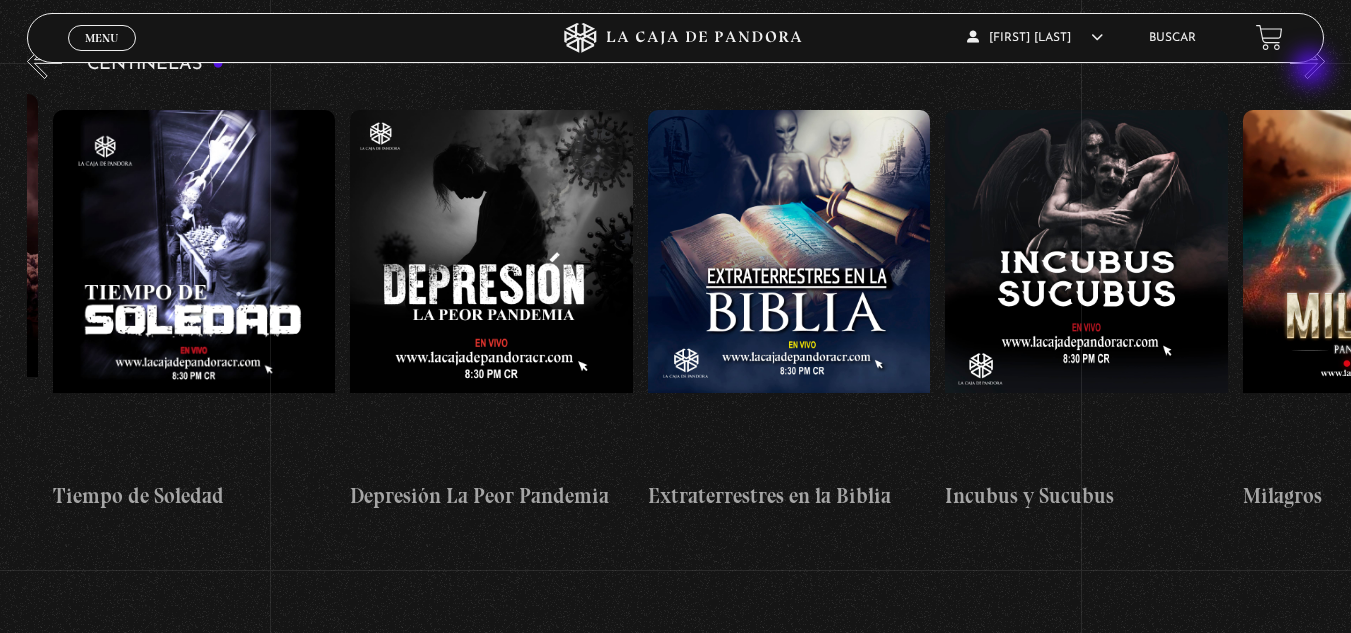 click on "»" at bounding box center [1307, 61] 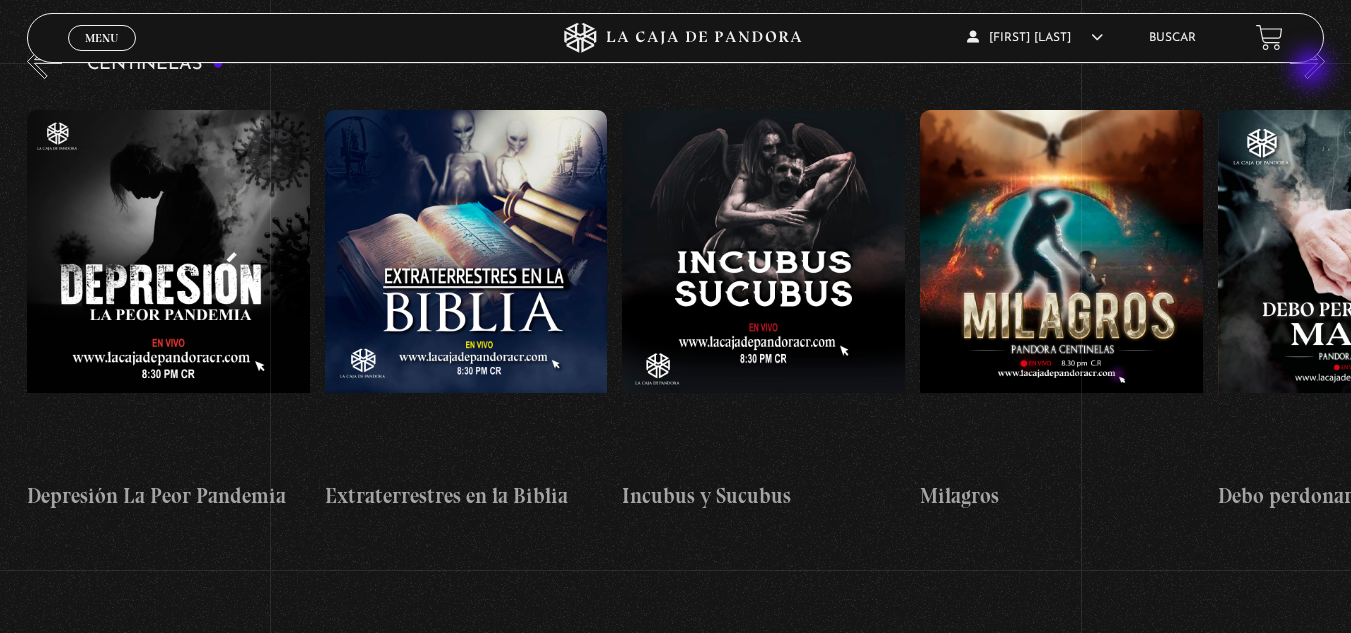 click on "»" at bounding box center [1307, 61] 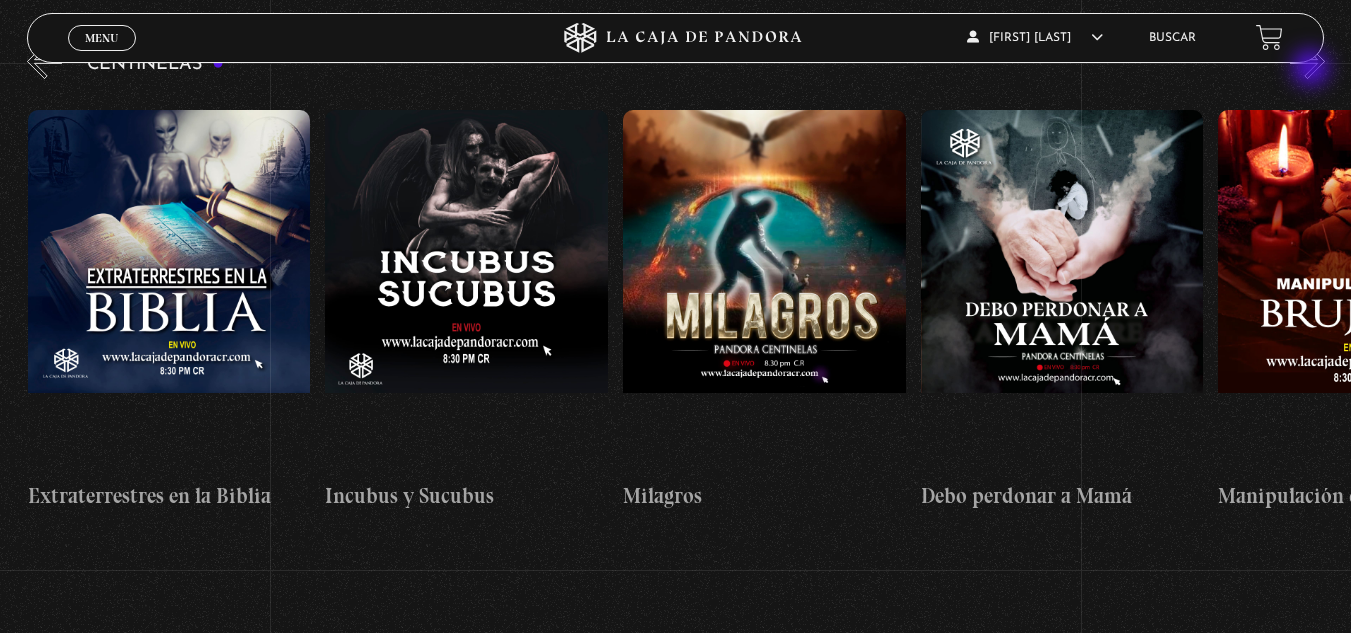 click on "»" at bounding box center (1307, 61) 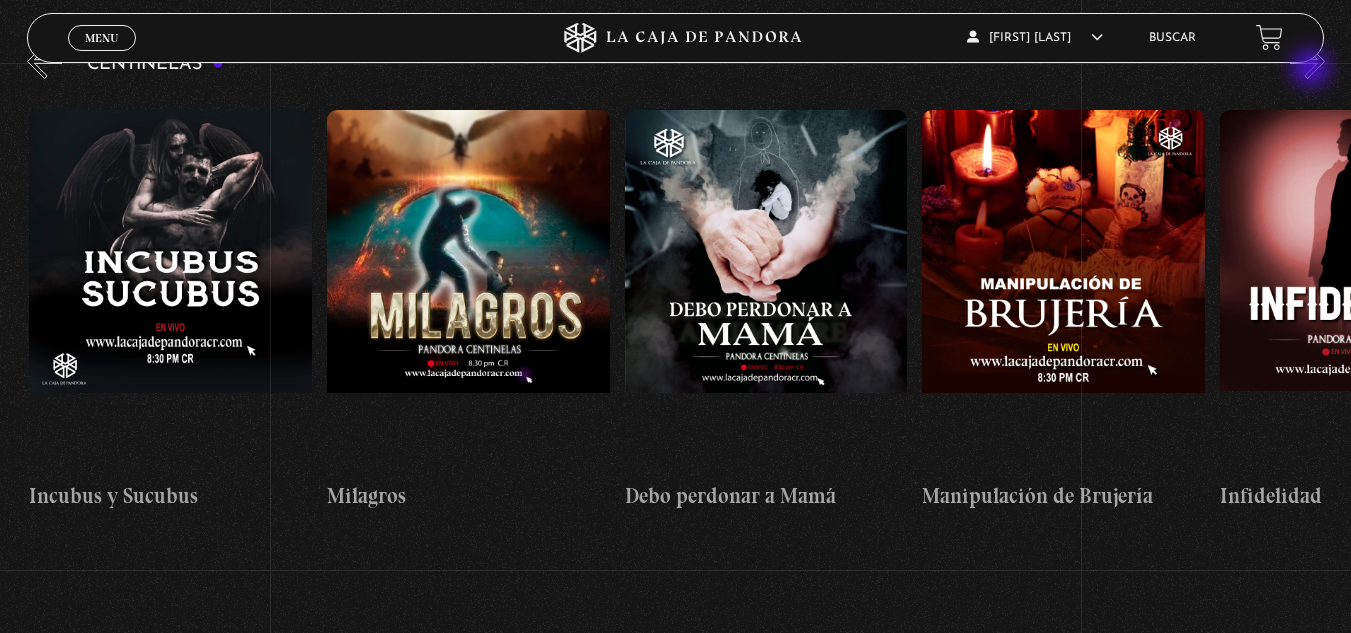 click on "»" at bounding box center (1307, 61) 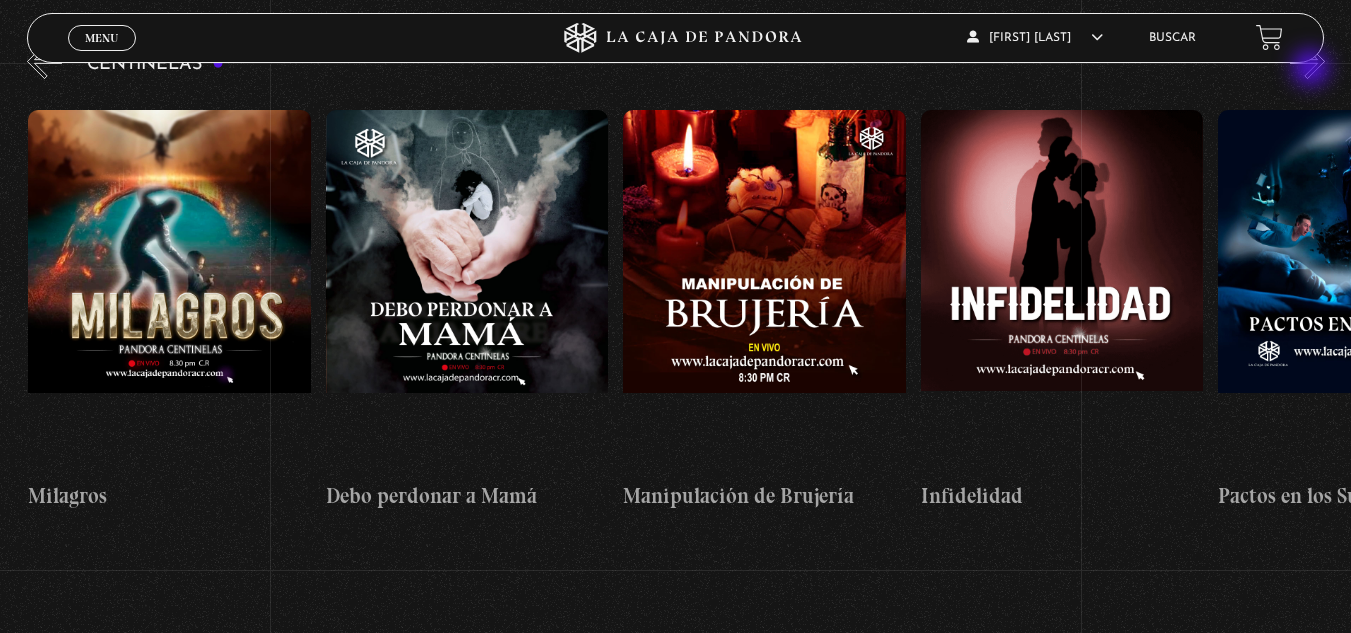 click on "»" at bounding box center (1307, 61) 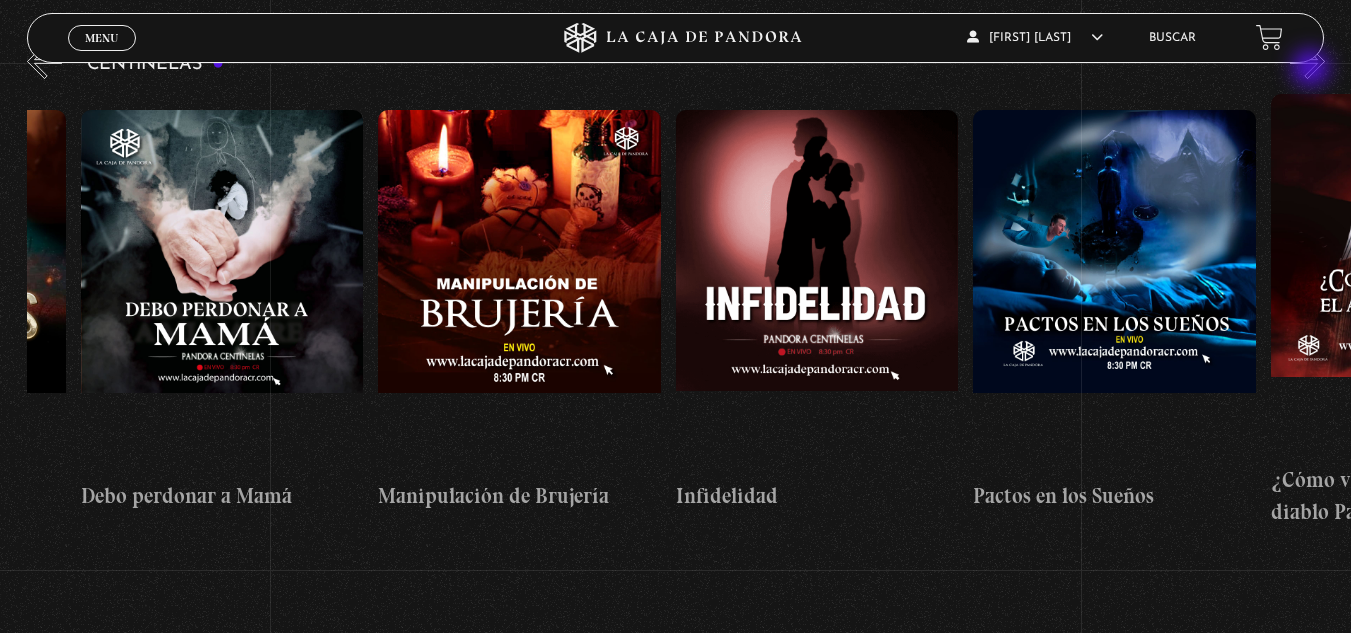 click on "»" at bounding box center (1307, 61) 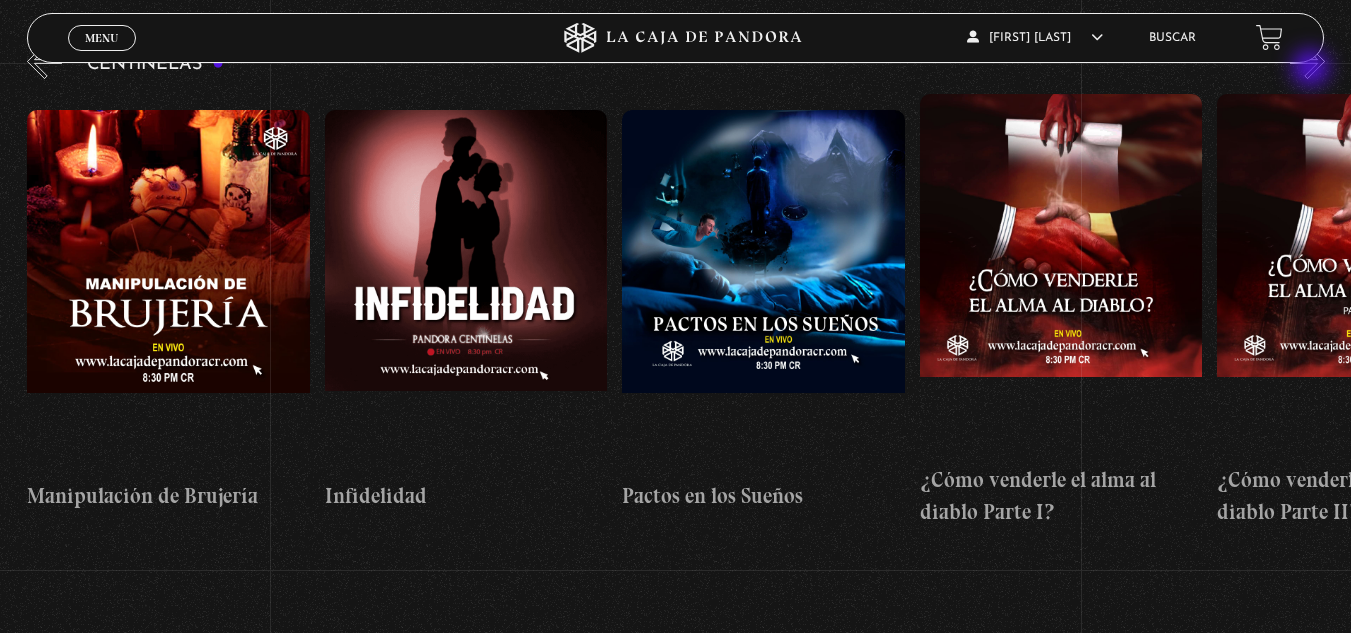 click on "»" at bounding box center [1307, 61] 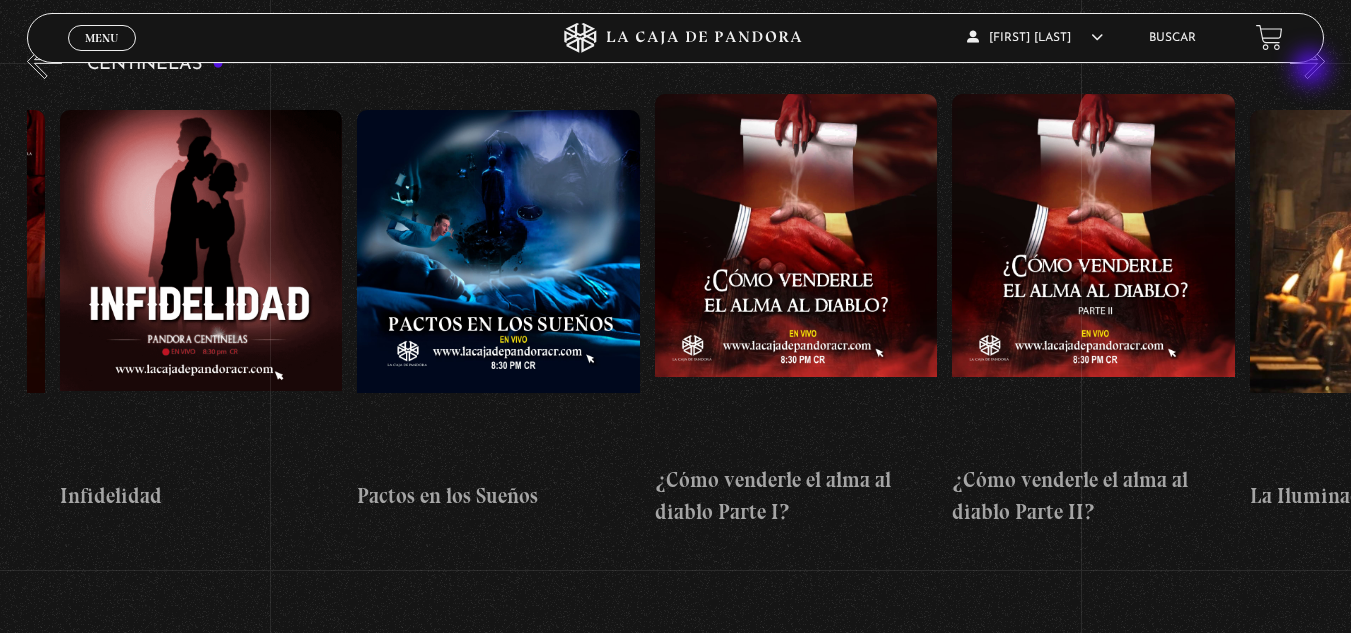 scroll, scrollTop: 0, scrollLeft: 10414, axis: horizontal 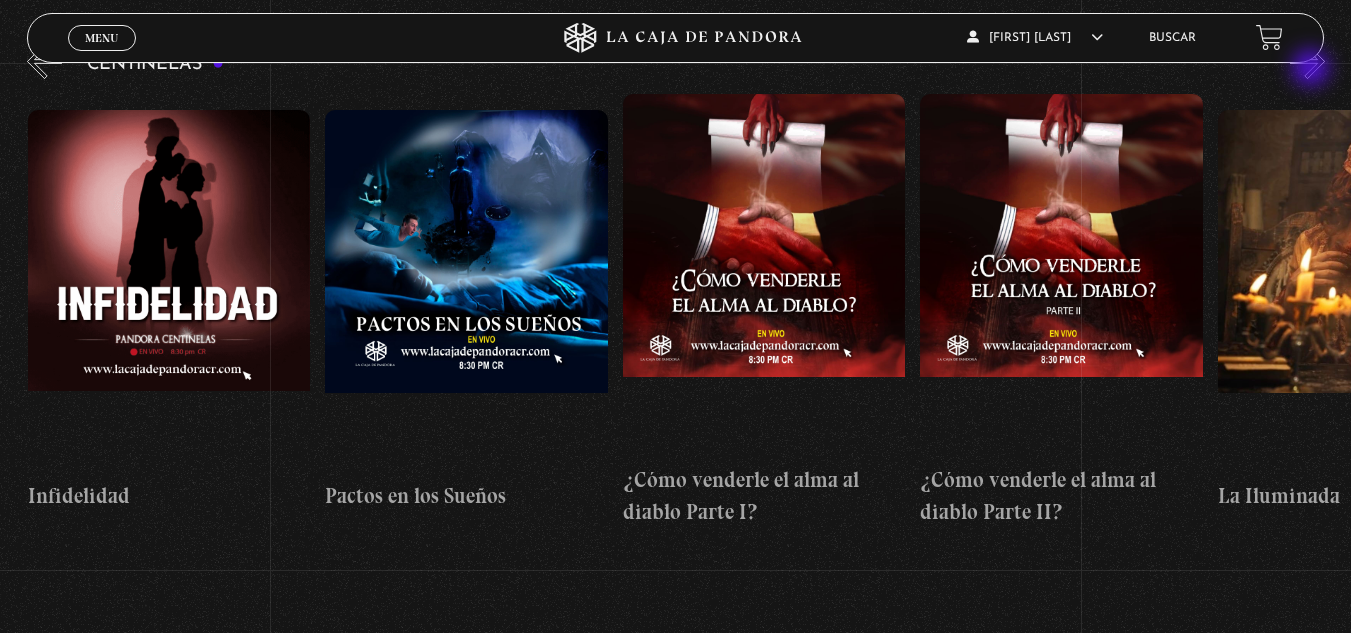 click on "»" at bounding box center [1307, 61] 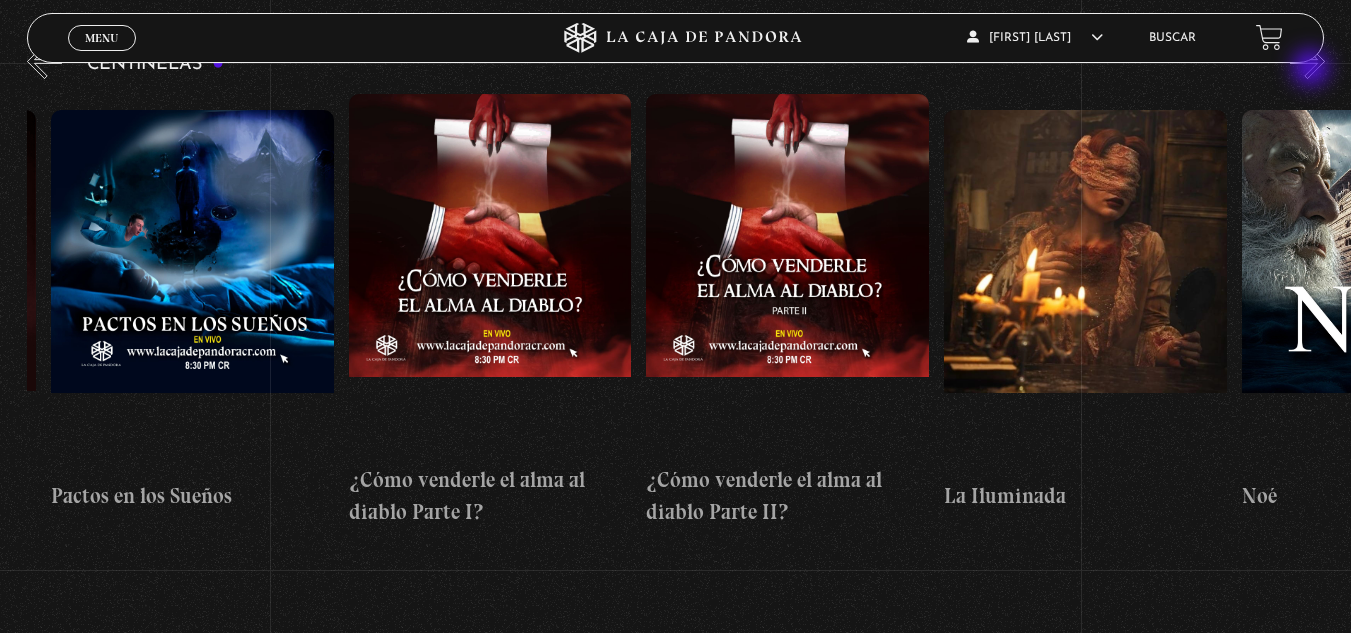 click on "»" at bounding box center [1307, 61] 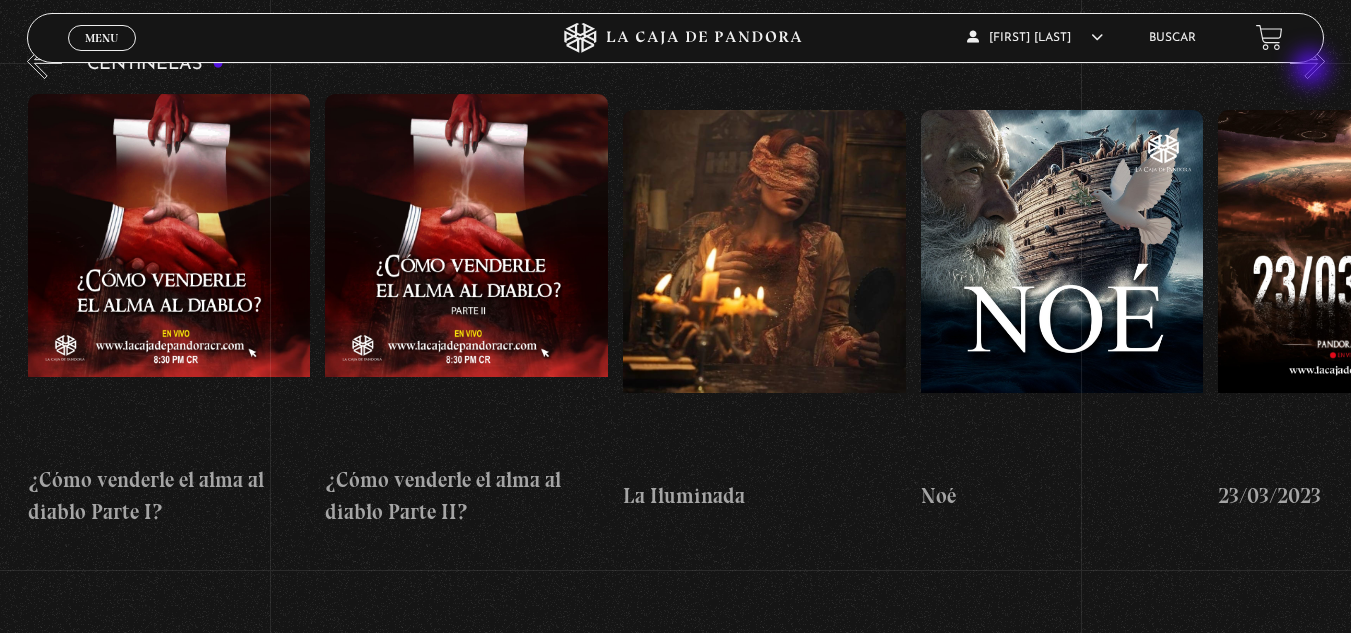 click on "»" at bounding box center [1307, 61] 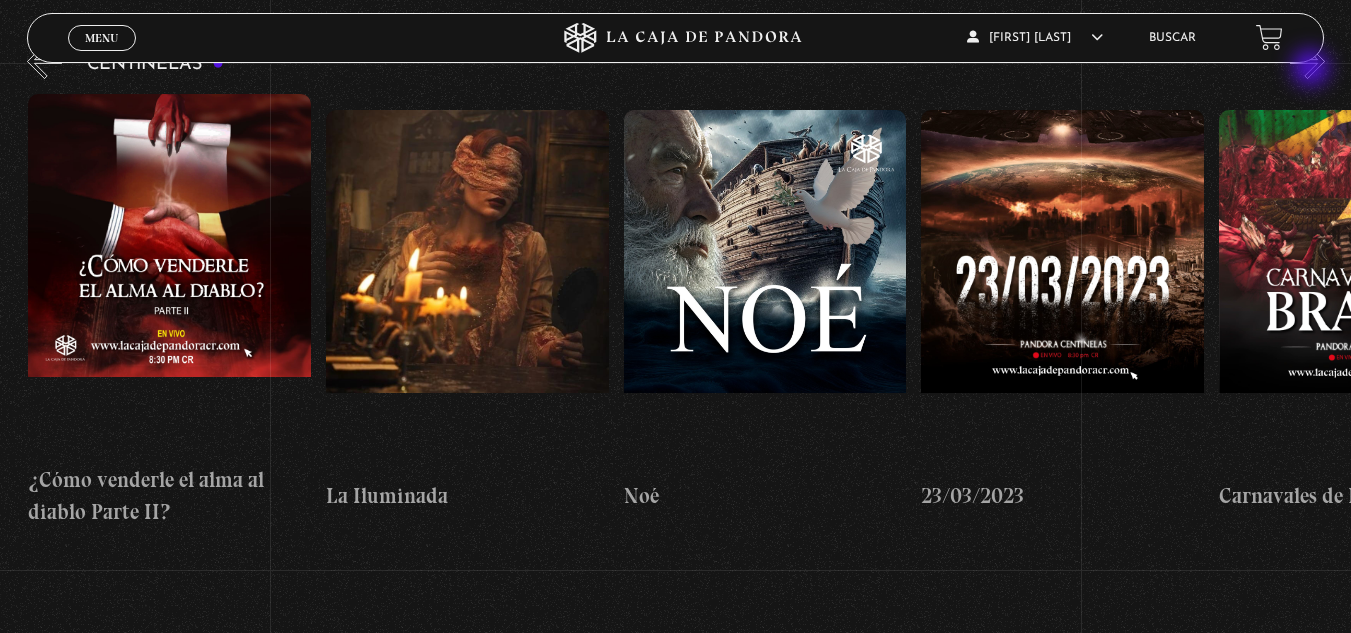 click on "»" at bounding box center (1307, 61) 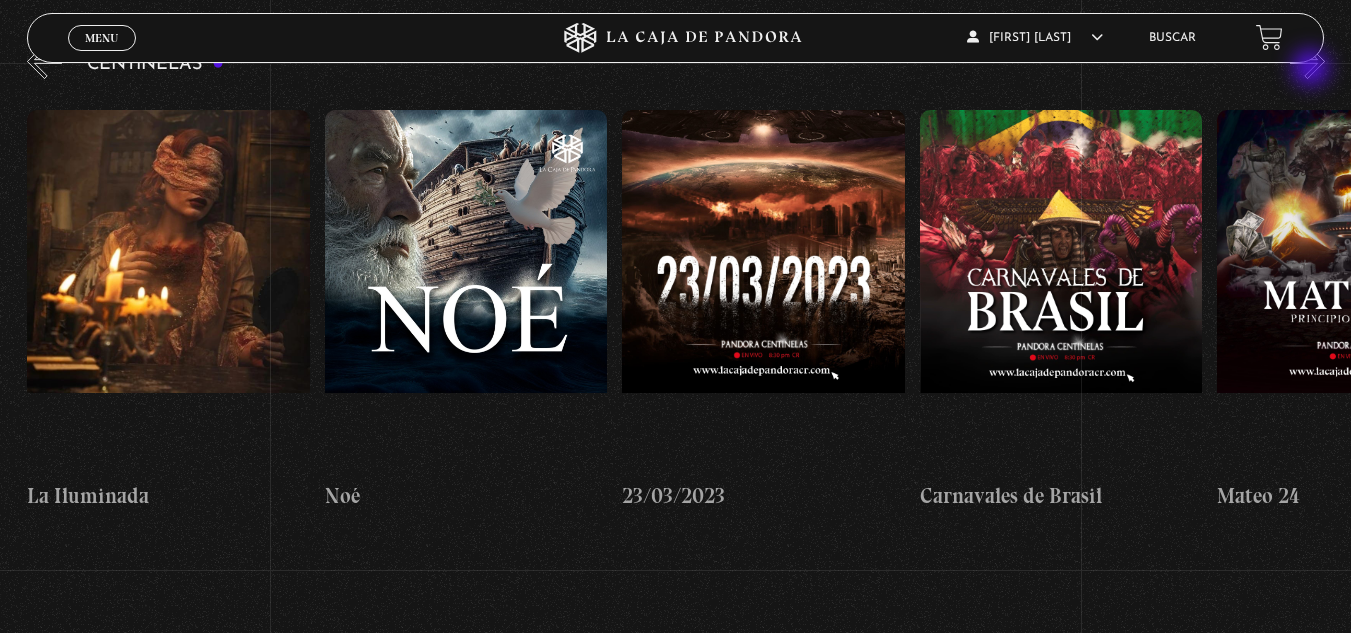 click on "»" at bounding box center [1307, 61] 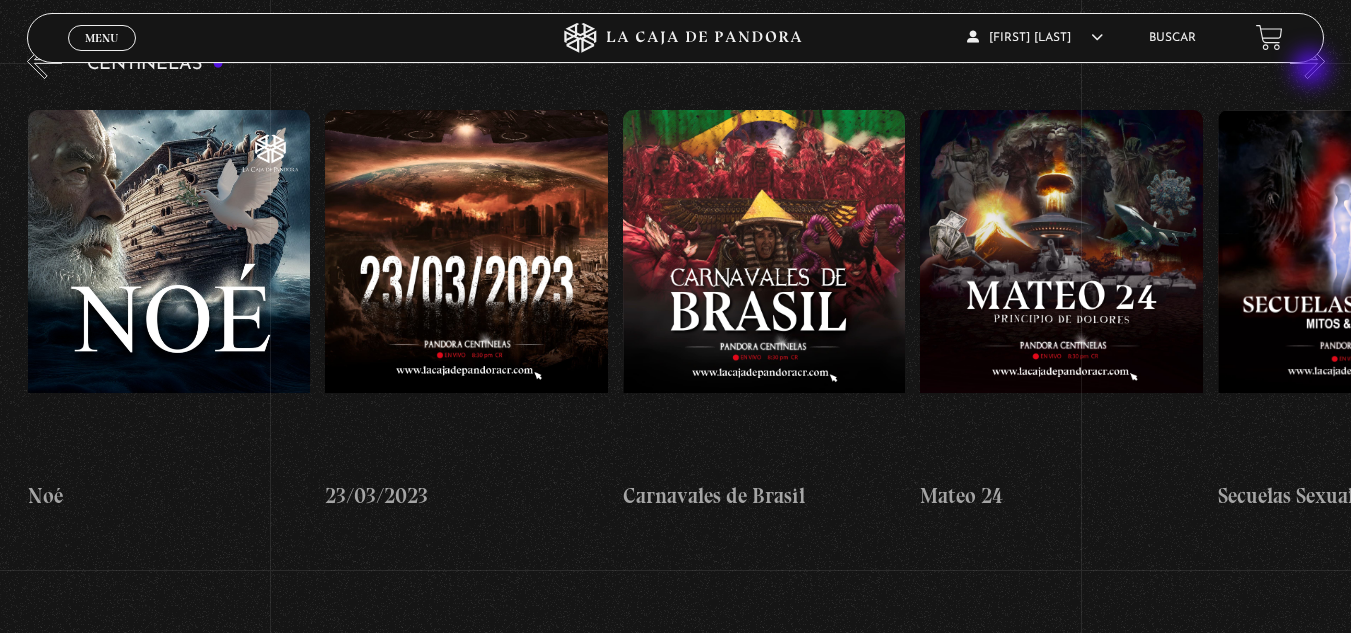 click on "»" at bounding box center (1307, 61) 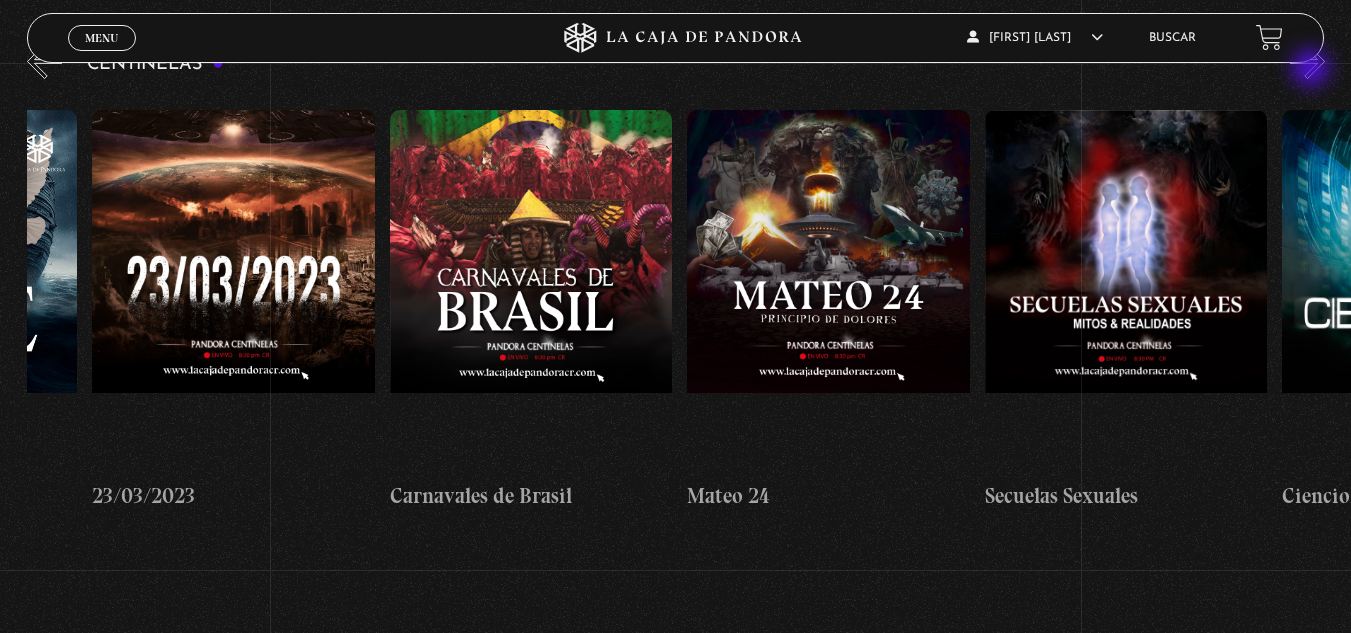click on "»" at bounding box center (1307, 61) 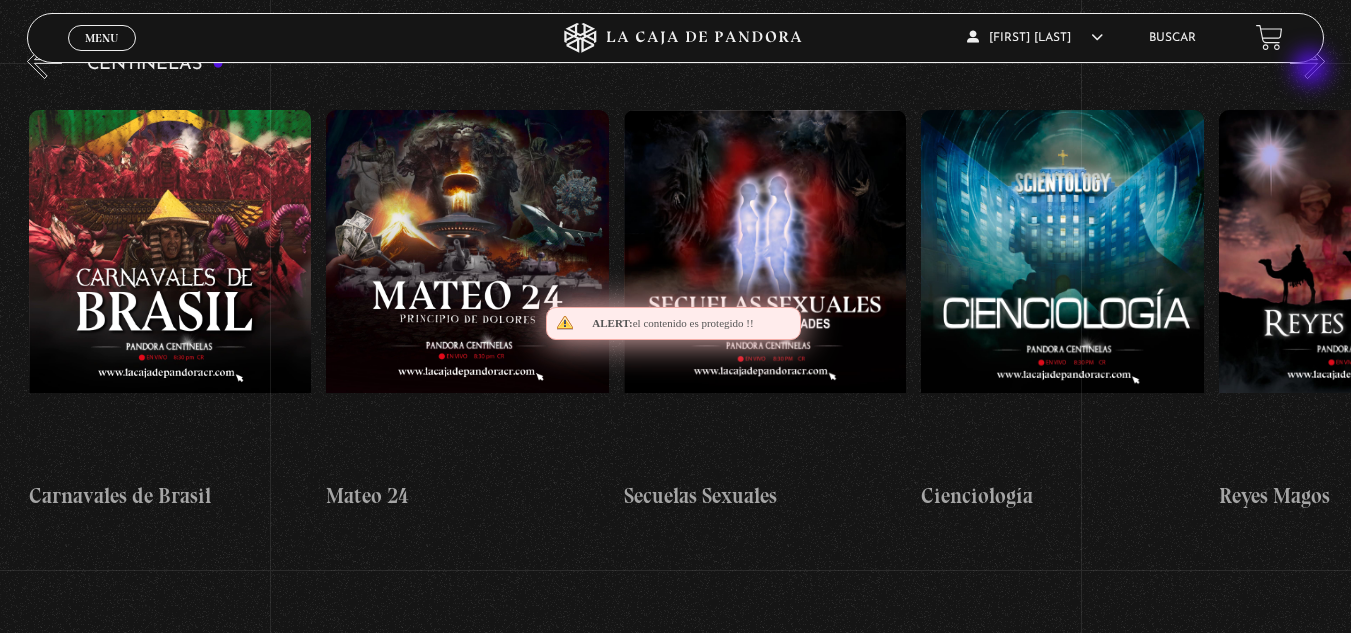 scroll, scrollTop: 0, scrollLeft: 12497, axis: horizontal 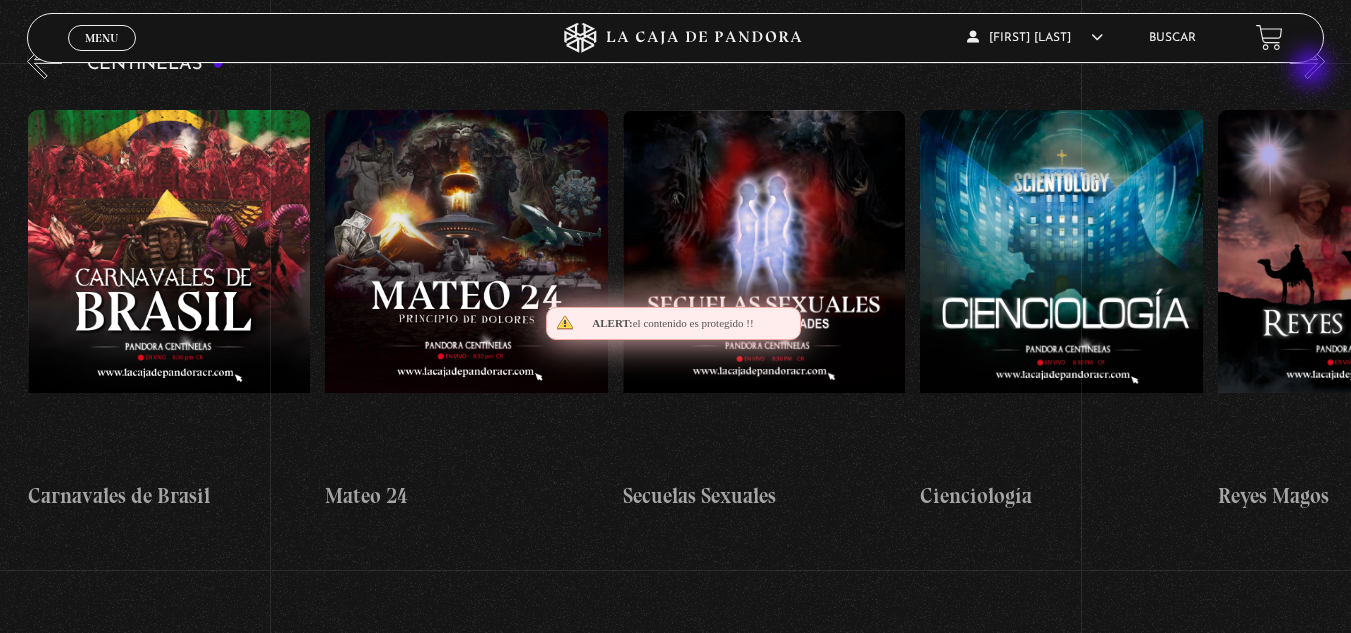 click on "»" at bounding box center (1307, 61) 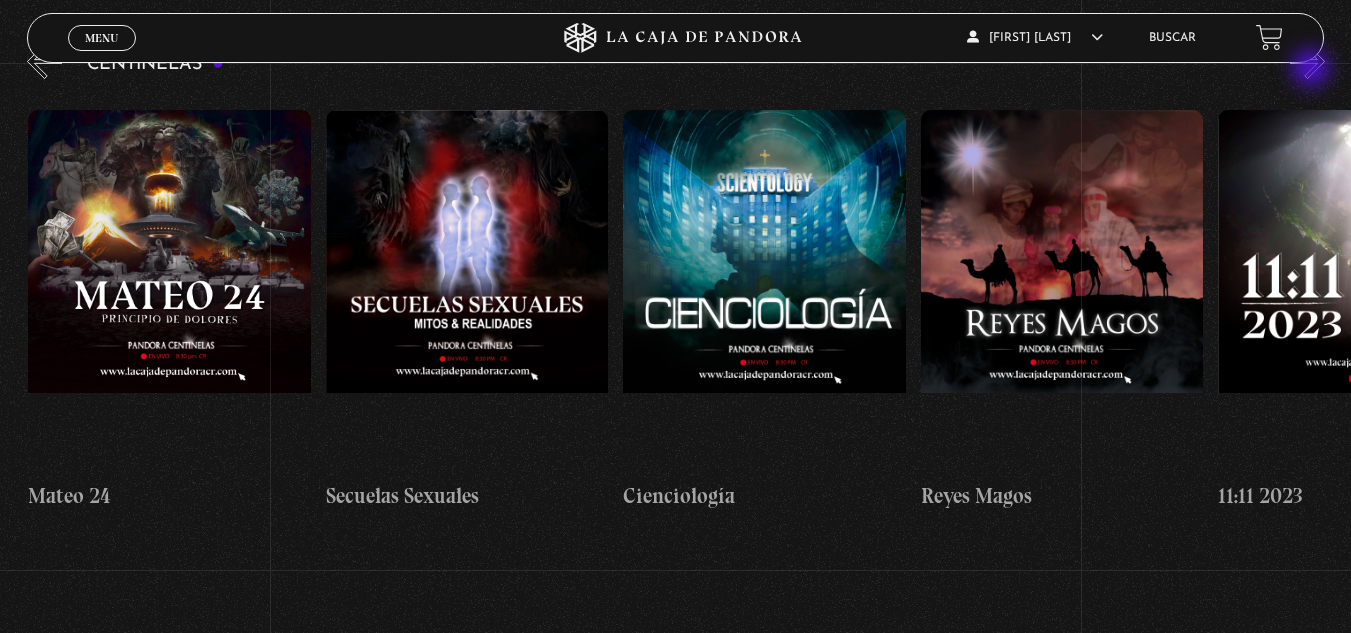 click on "»" at bounding box center (1307, 61) 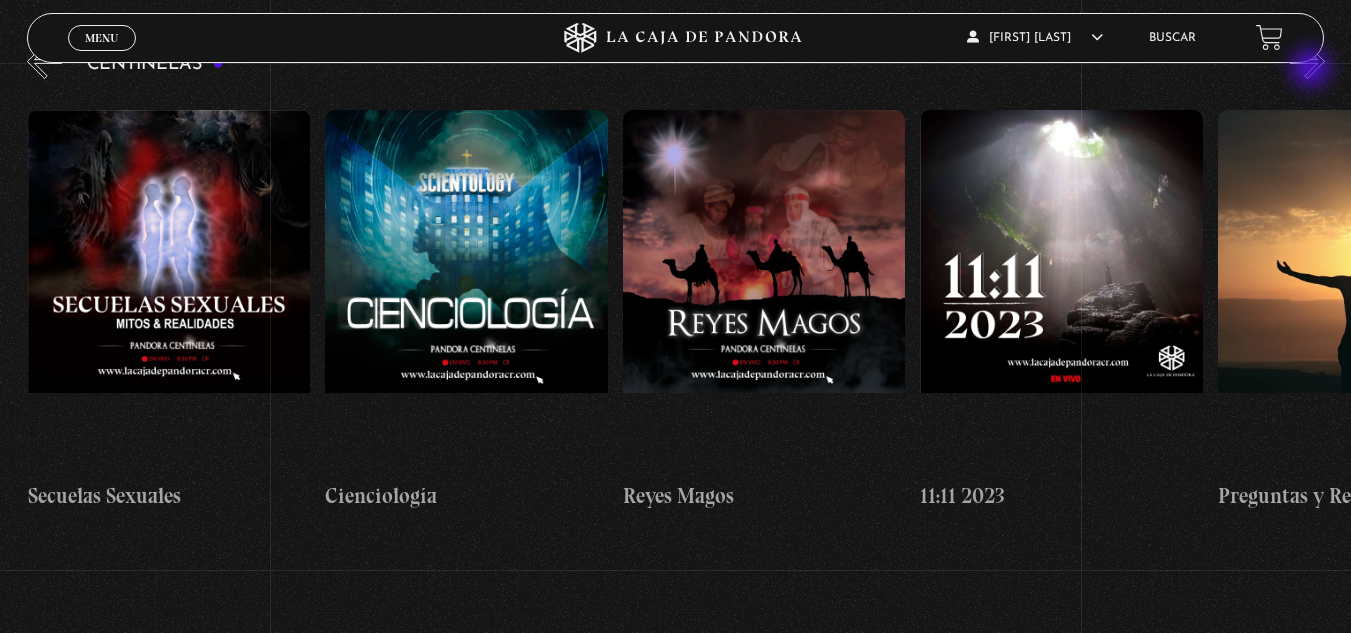 click on "»" at bounding box center (1307, 61) 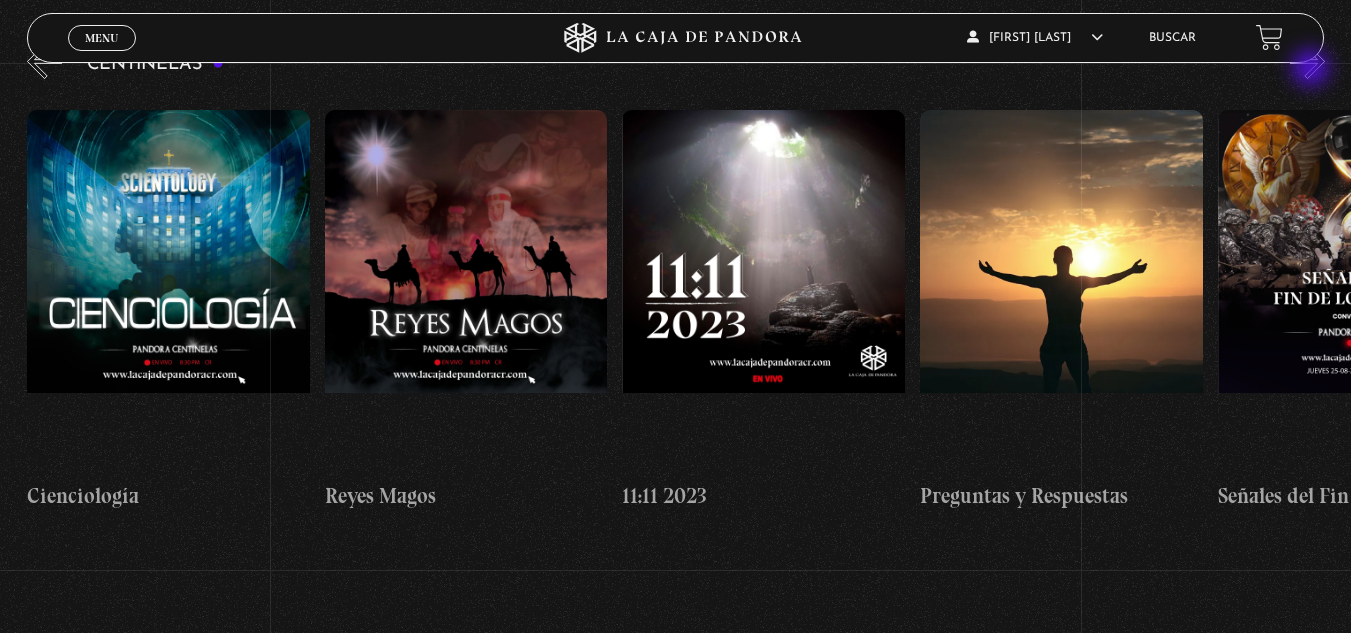 click on "»" at bounding box center [1307, 61] 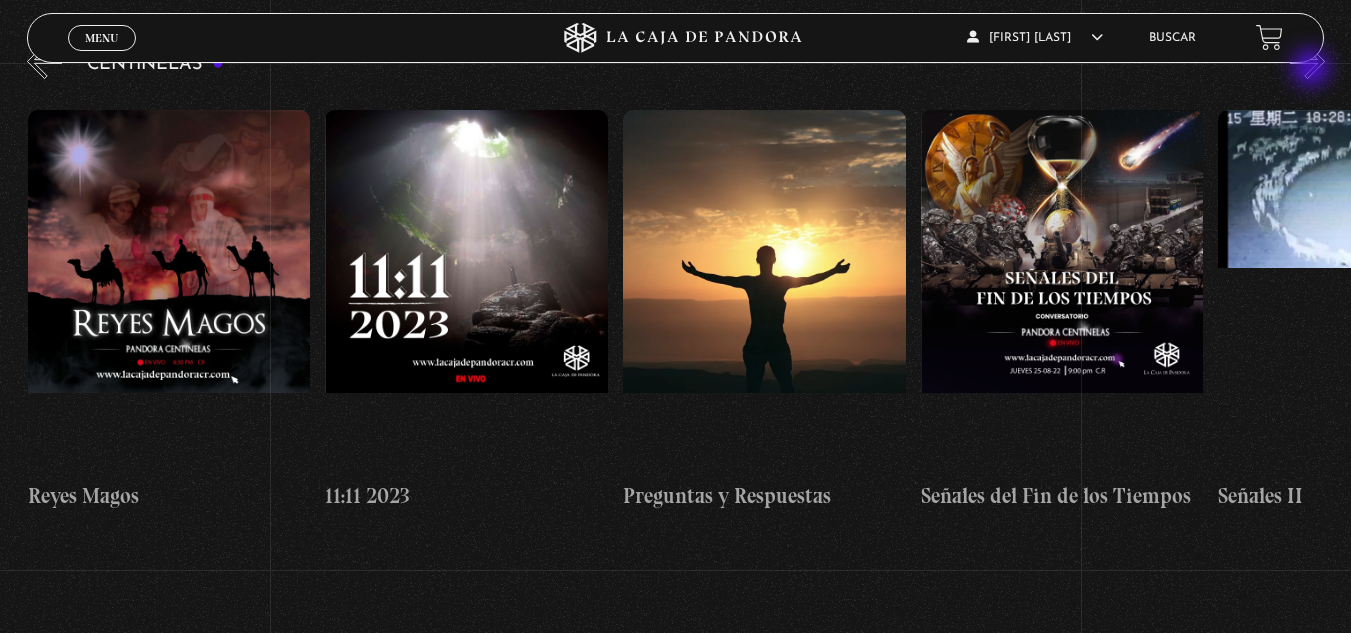 scroll, scrollTop: 0, scrollLeft: 13688, axis: horizontal 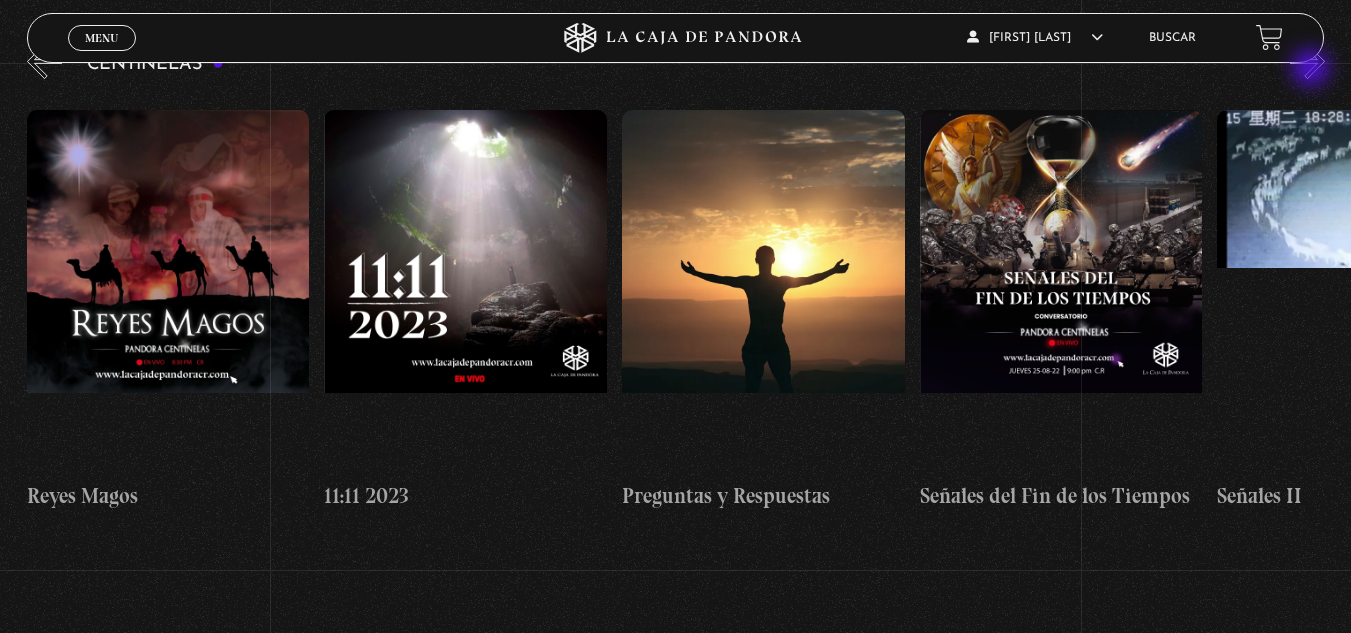 click on "»" at bounding box center [1307, 61] 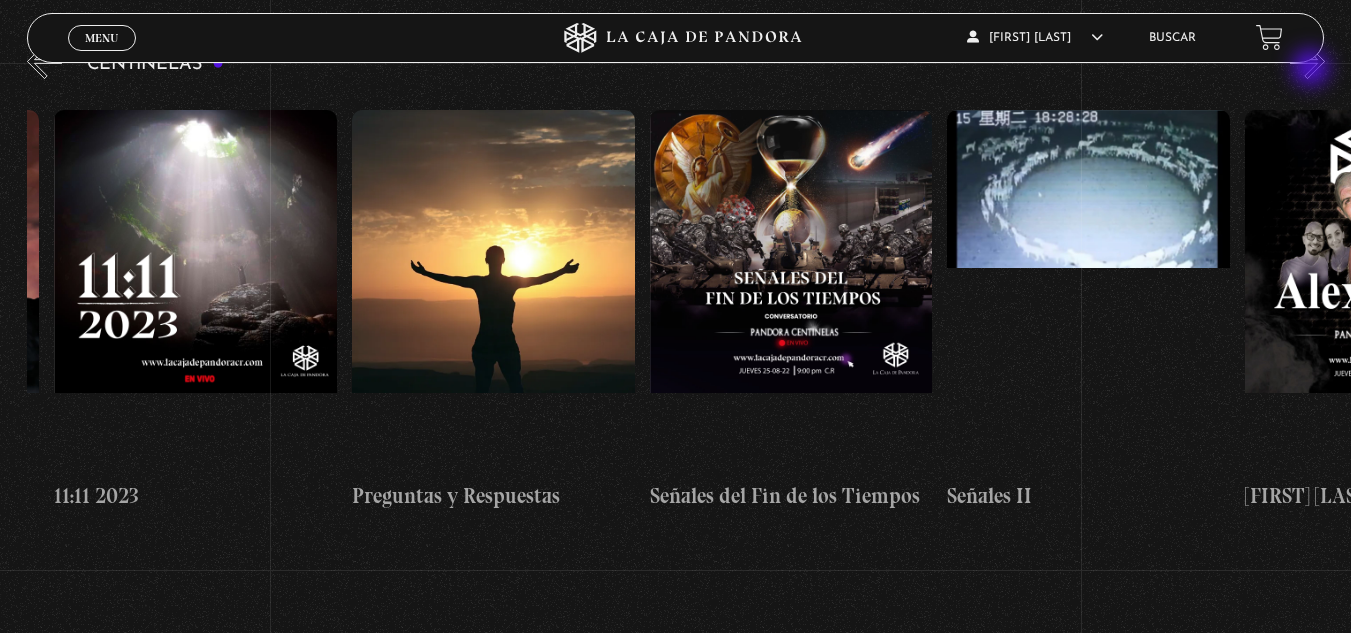 click on "»" at bounding box center (1307, 61) 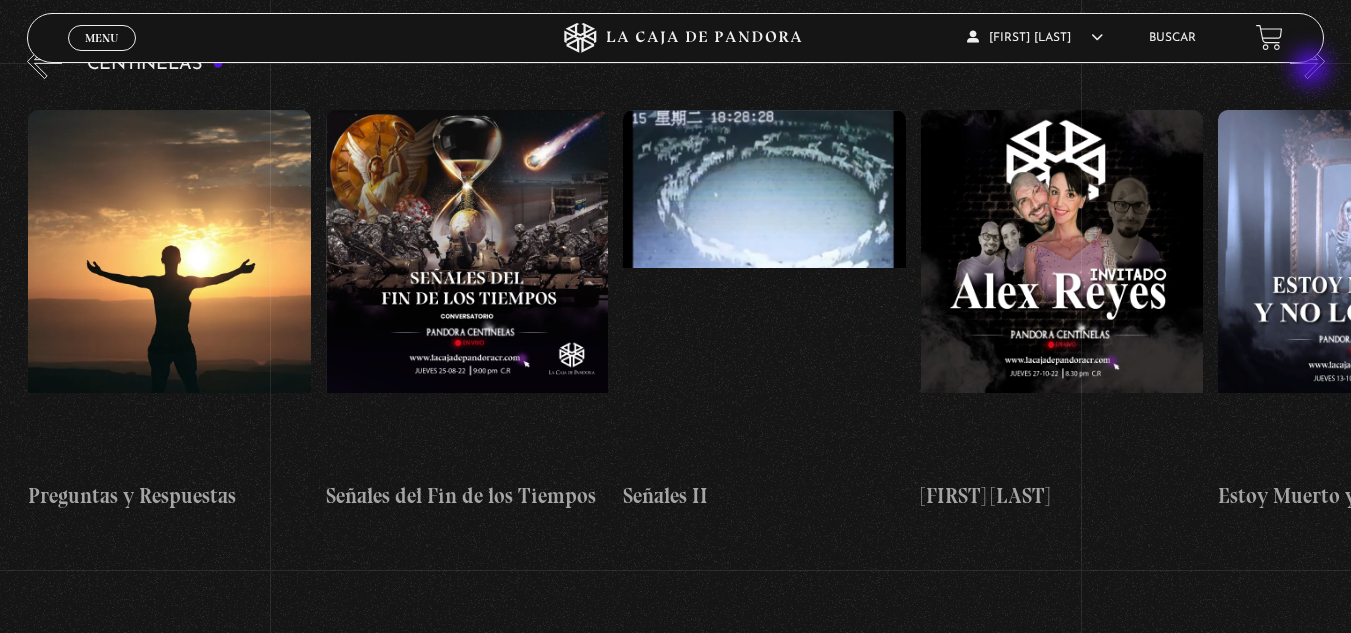 click on "»" at bounding box center (1307, 61) 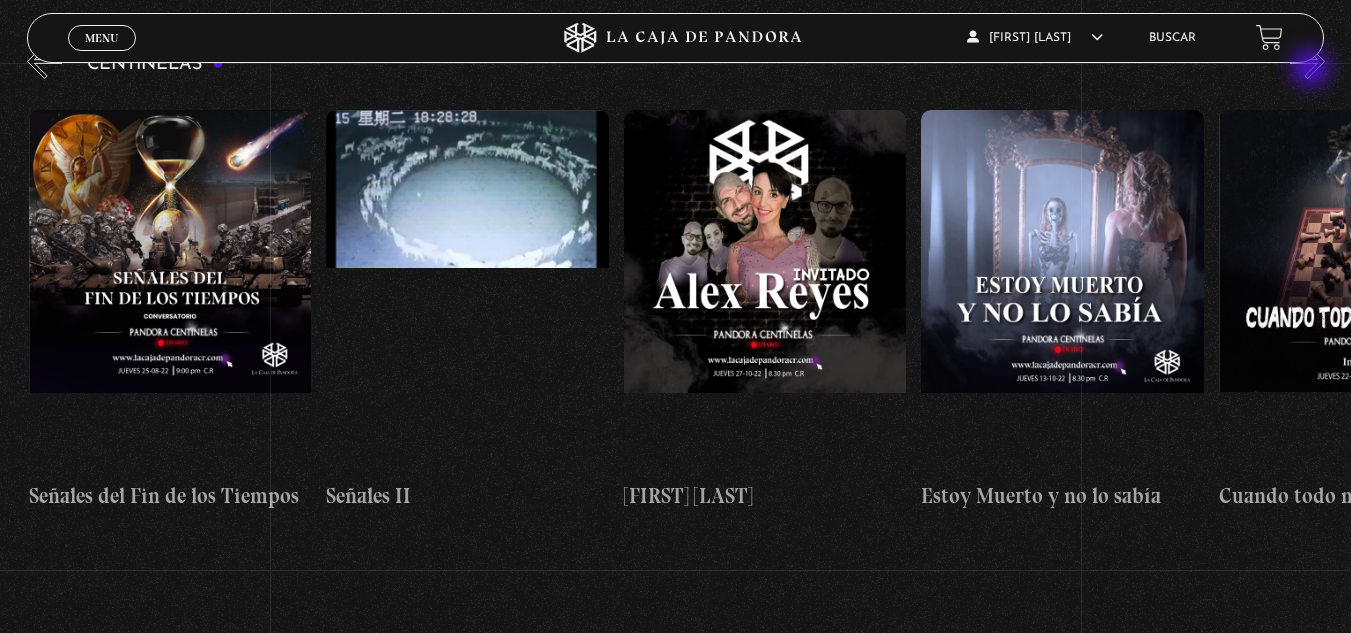 click on "»" at bounding box center (1307, 61) 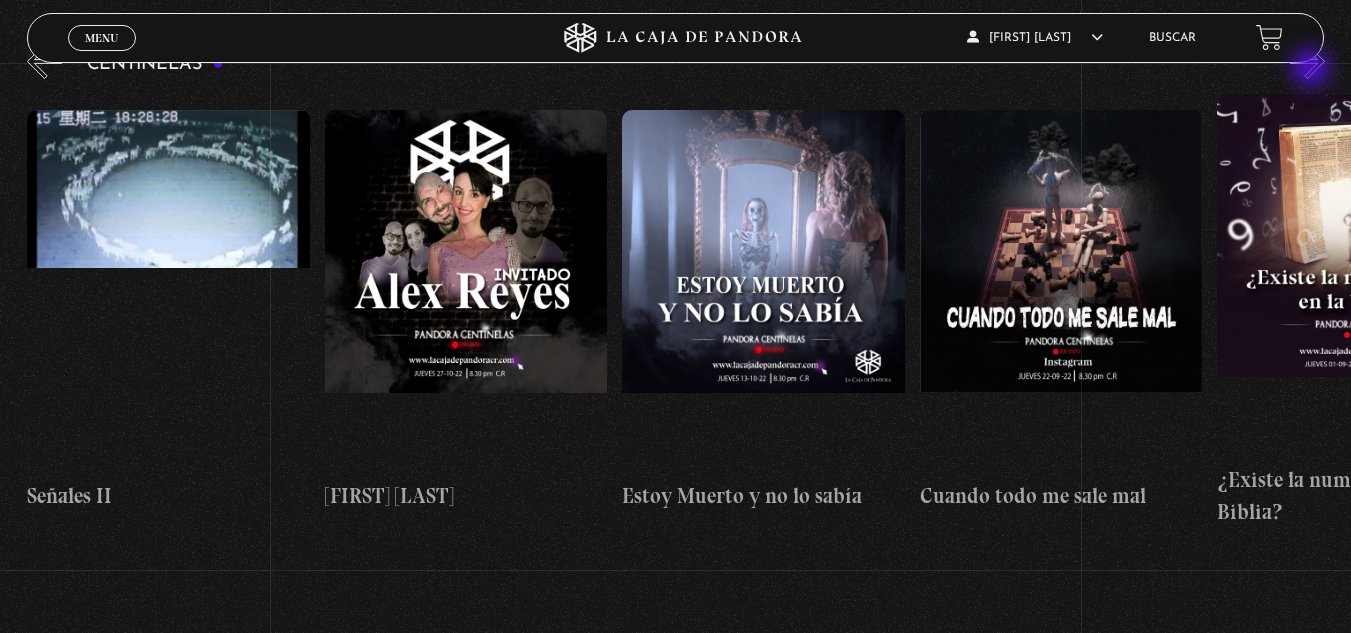 click on "»" at bounding box center (1307, 61) 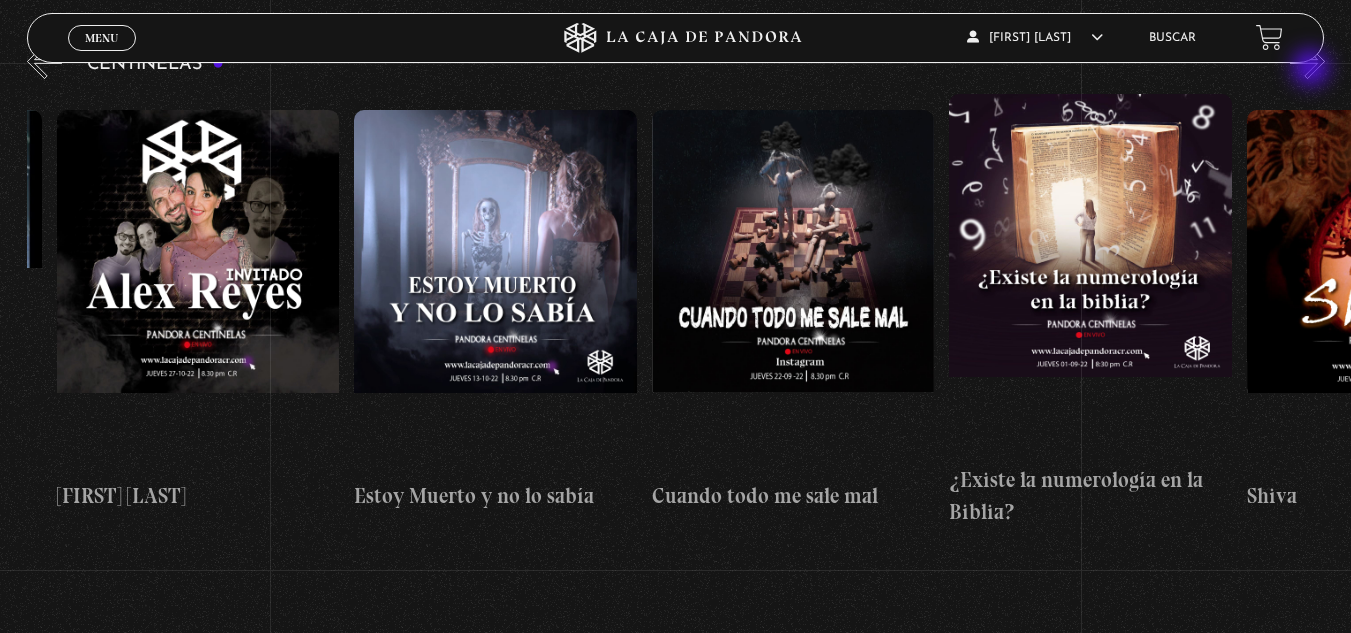 scroll, scrollTop: 0, scrollLeft: 15175, axis: horizontal 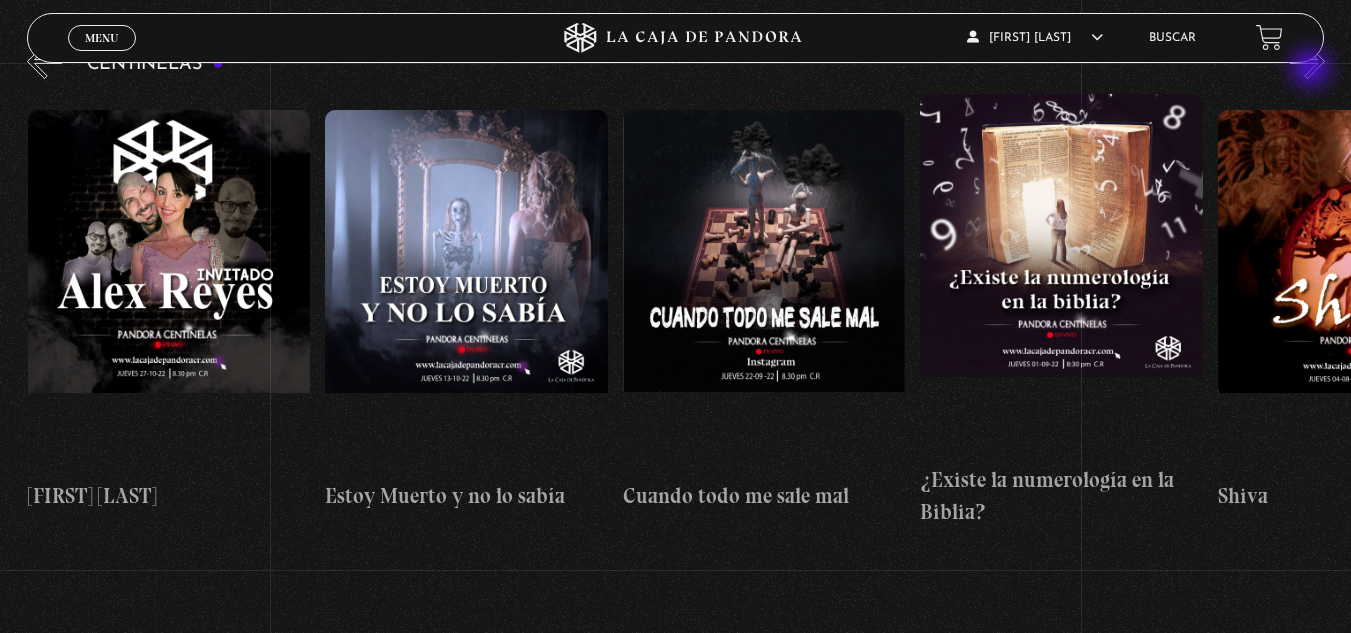 click on "»" at bounding box center (1307, 61) 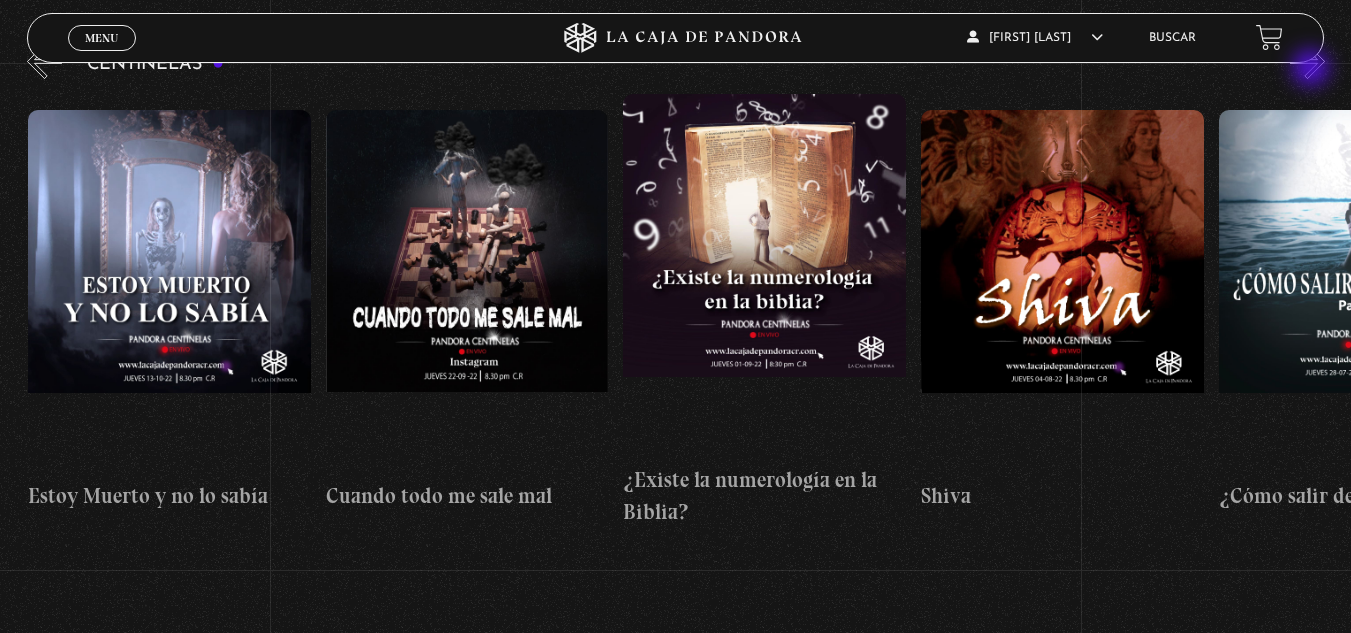 click on "»" at bounding box center (1307, 61) 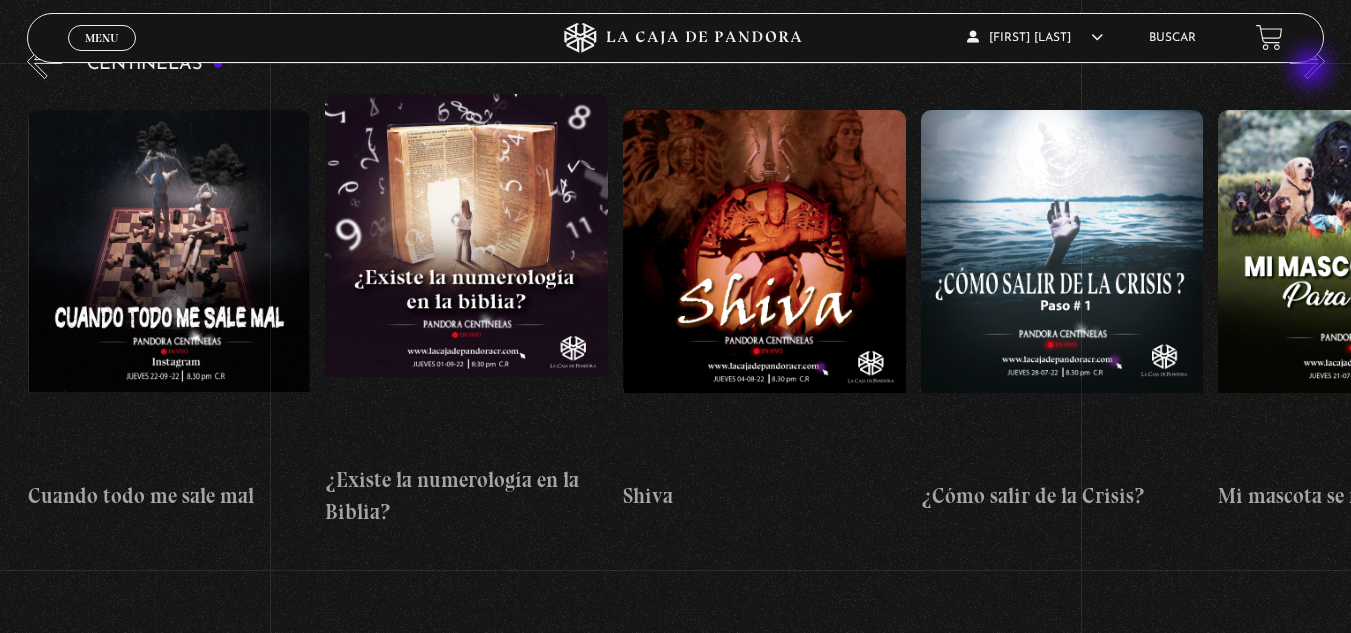 click on "»" at bounding box center [1307, 61] 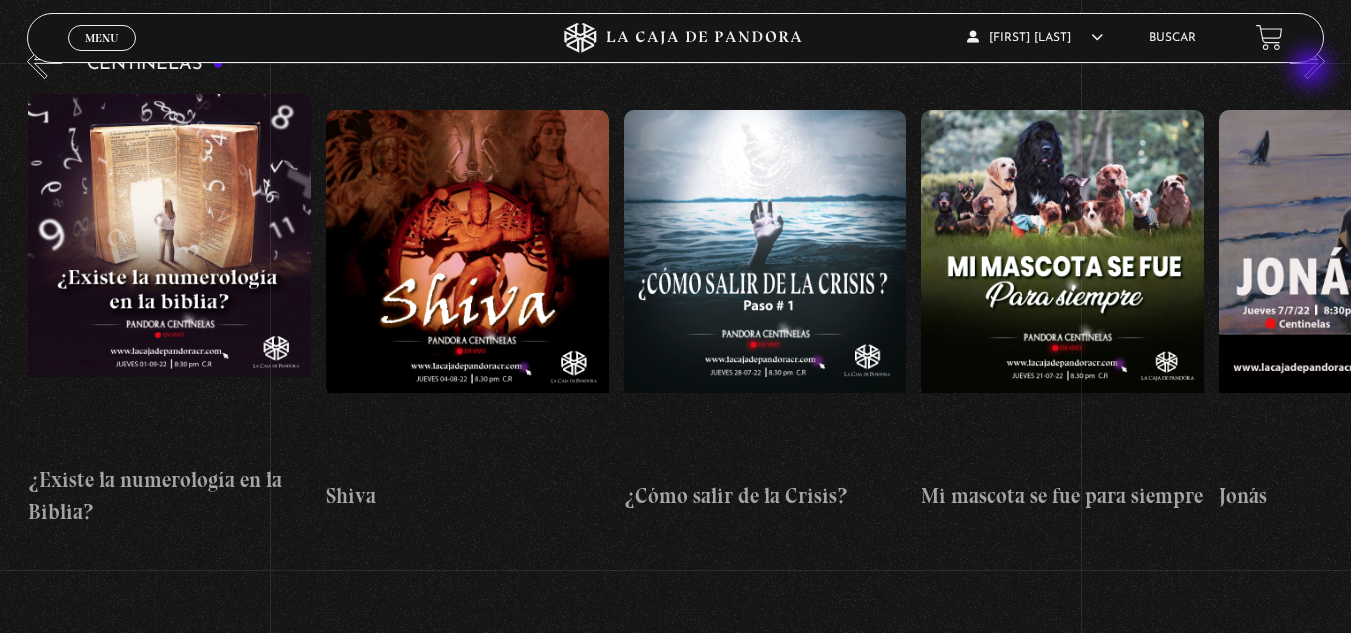 click on "»" at bounding box center (1307, 61) 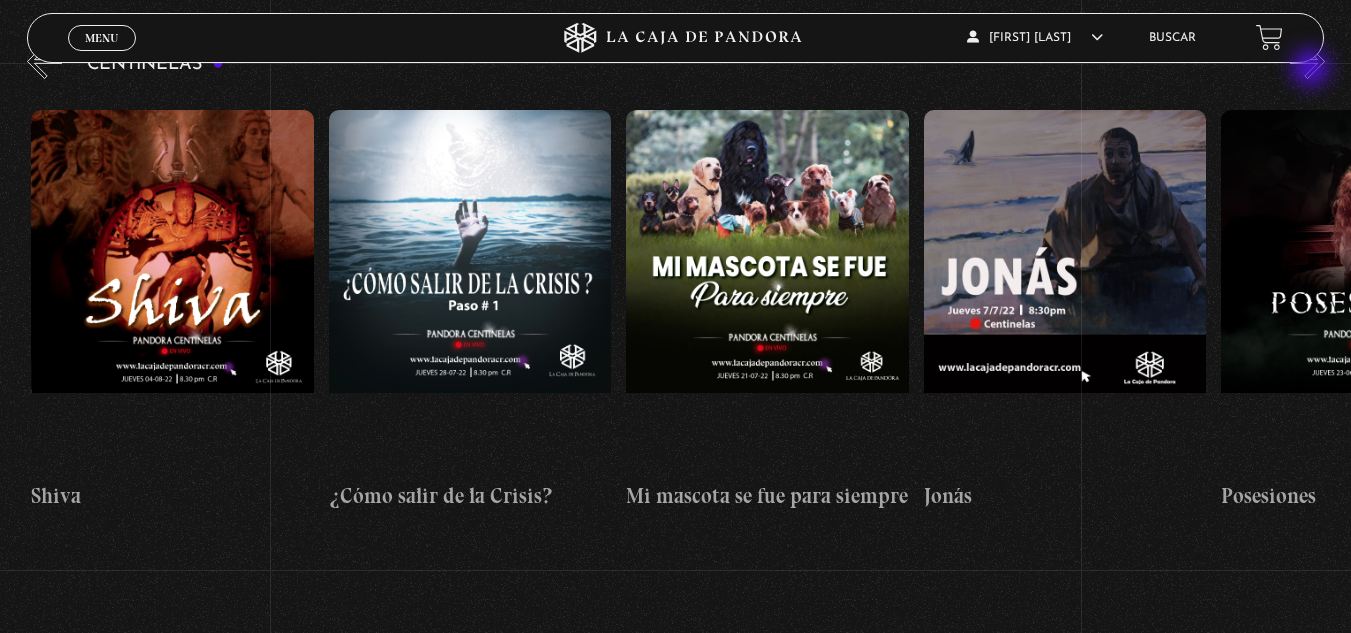 click on "»" at bounding box center (1307, 61) 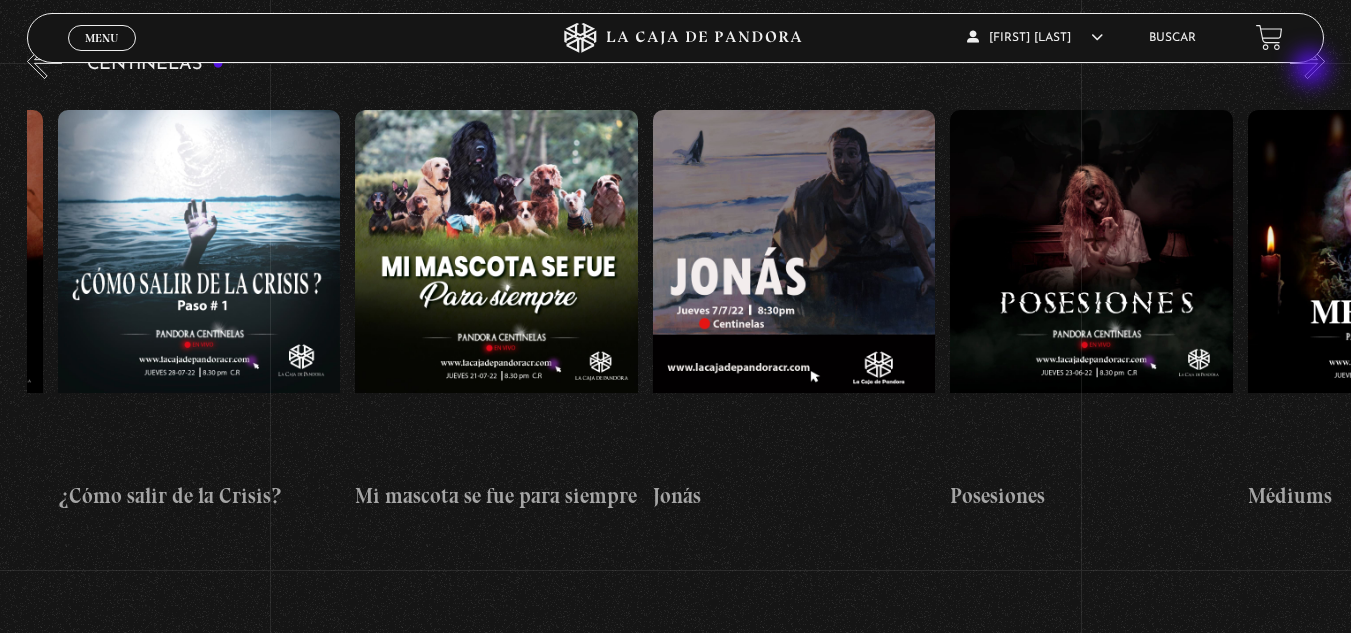 click on "»" at bounding box center (1307, 61) 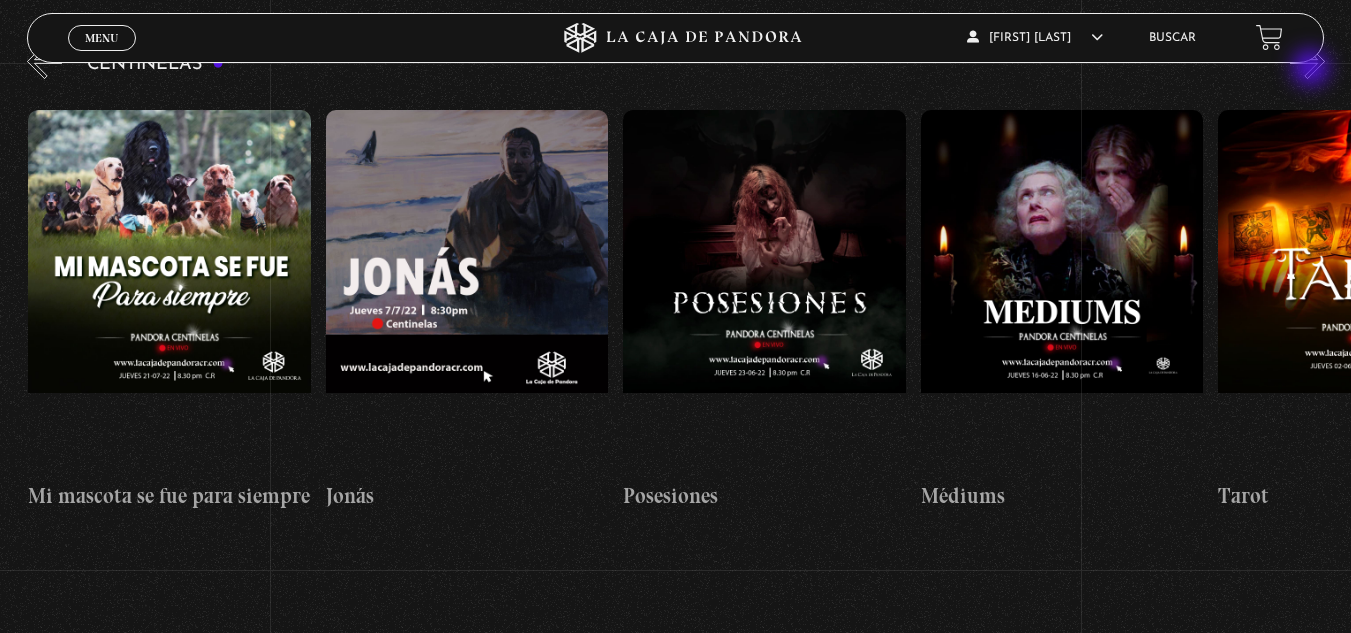 click on "»" at bounding box center [1307, 61] 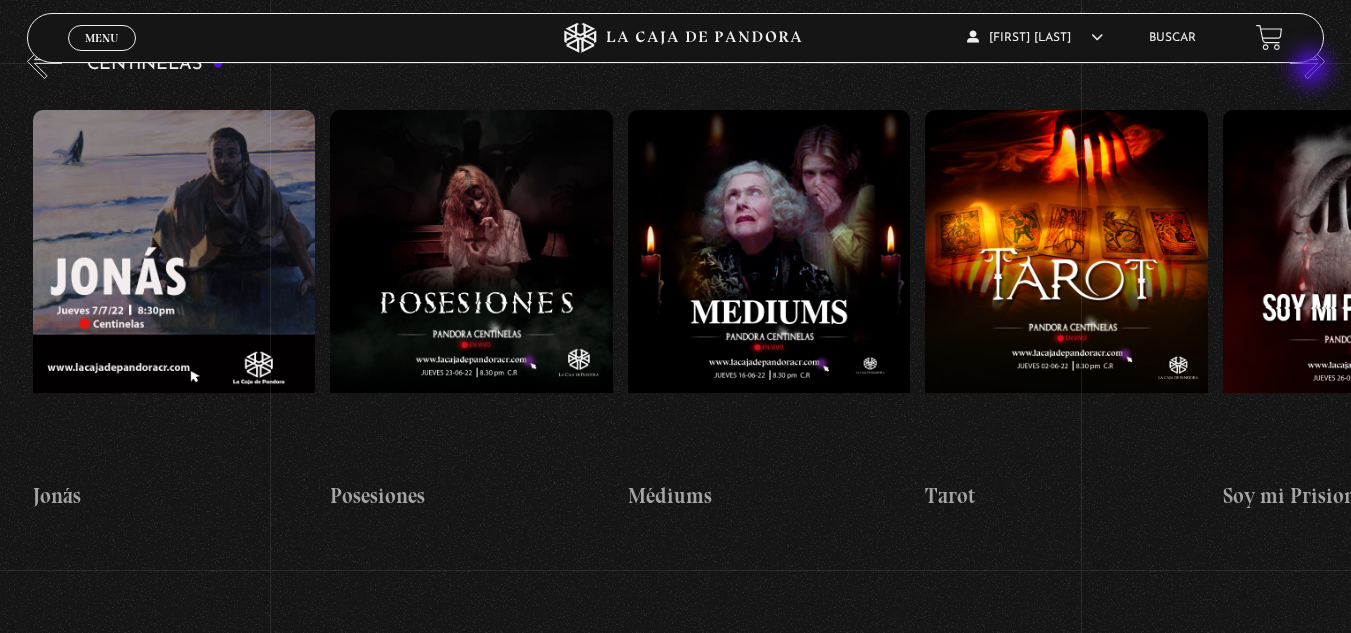 click on "»" at bounding box center [1307, 61] 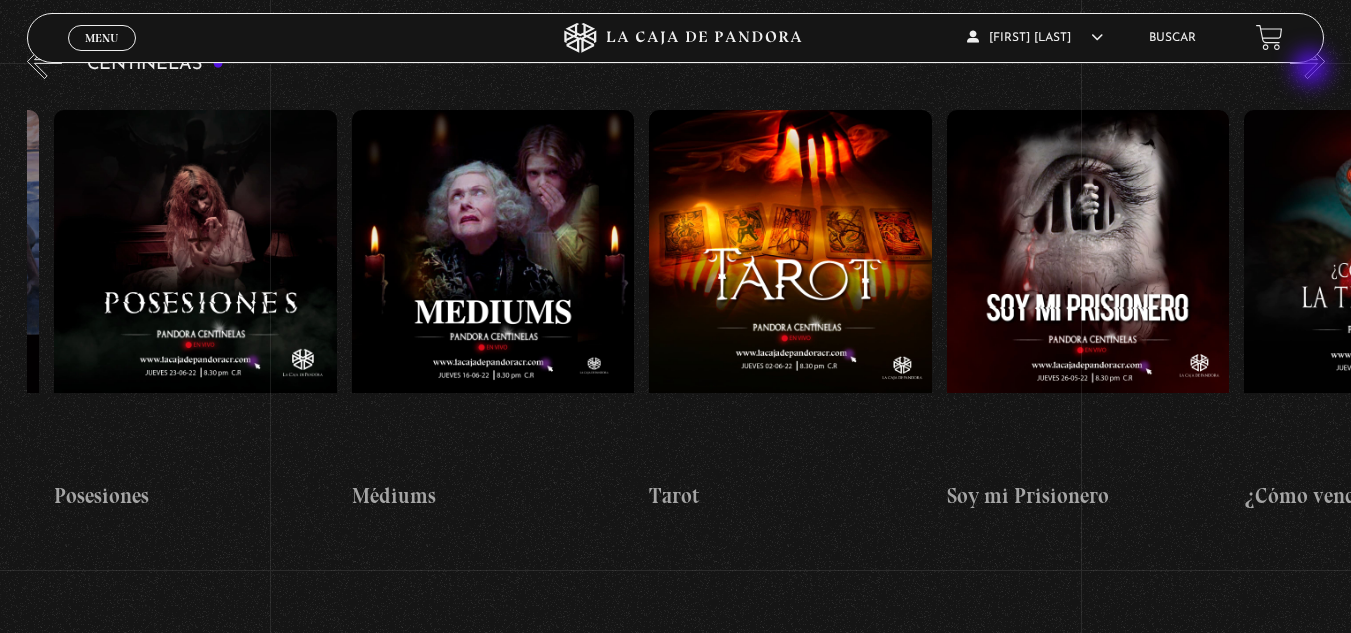 click on "»" at bounding box center (1307, 61) 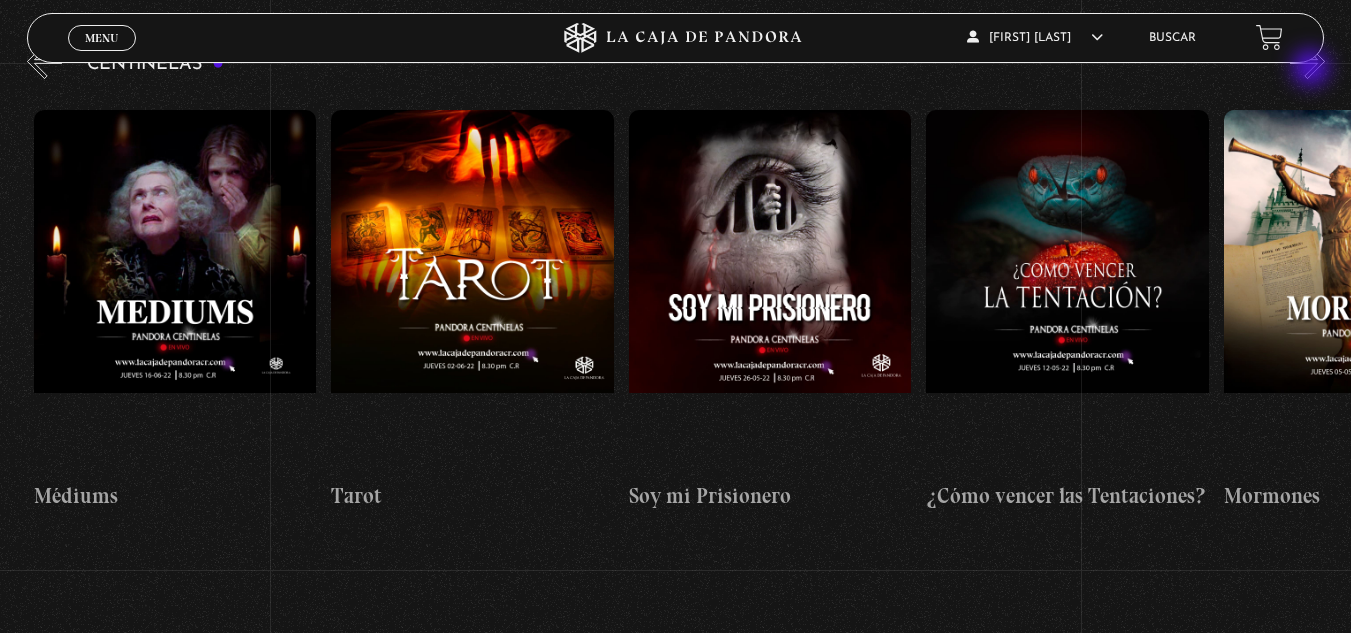 click on "»" at bounding box center (1307, 61) 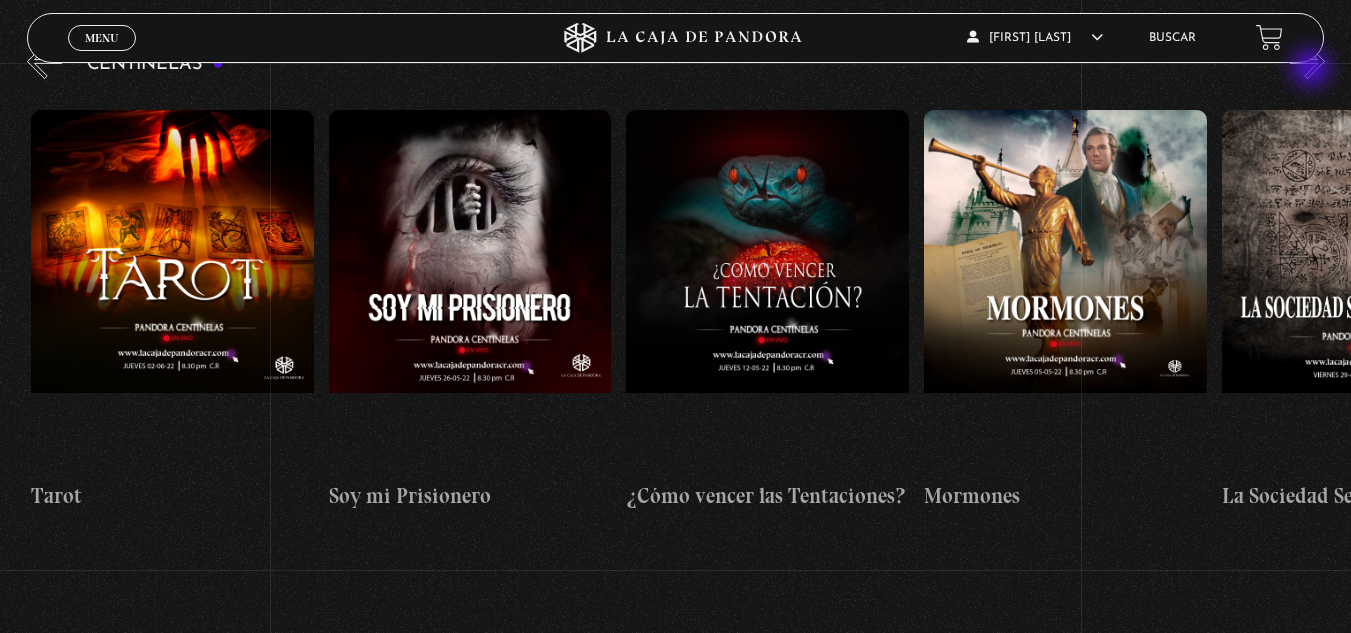click on "»" at bounding box center (1307, 61) 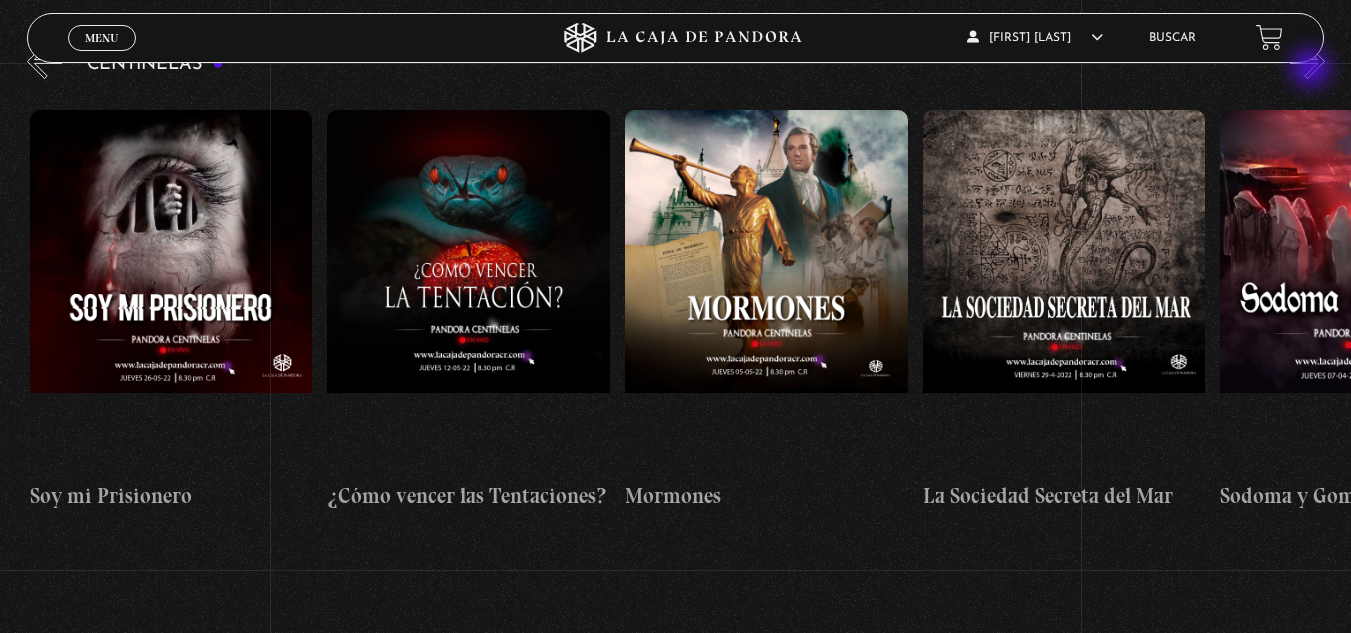 click on "»" at bounding box center [1307, 61] 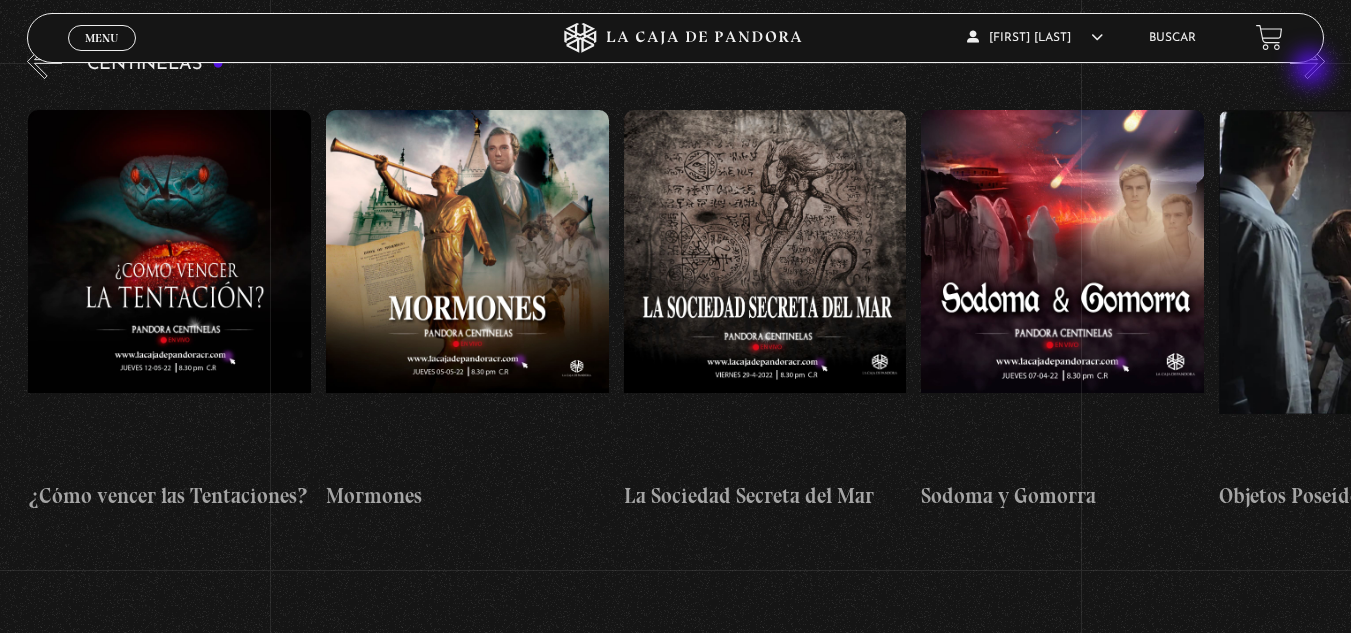 click on "»" at bounding box center [1307, 61] 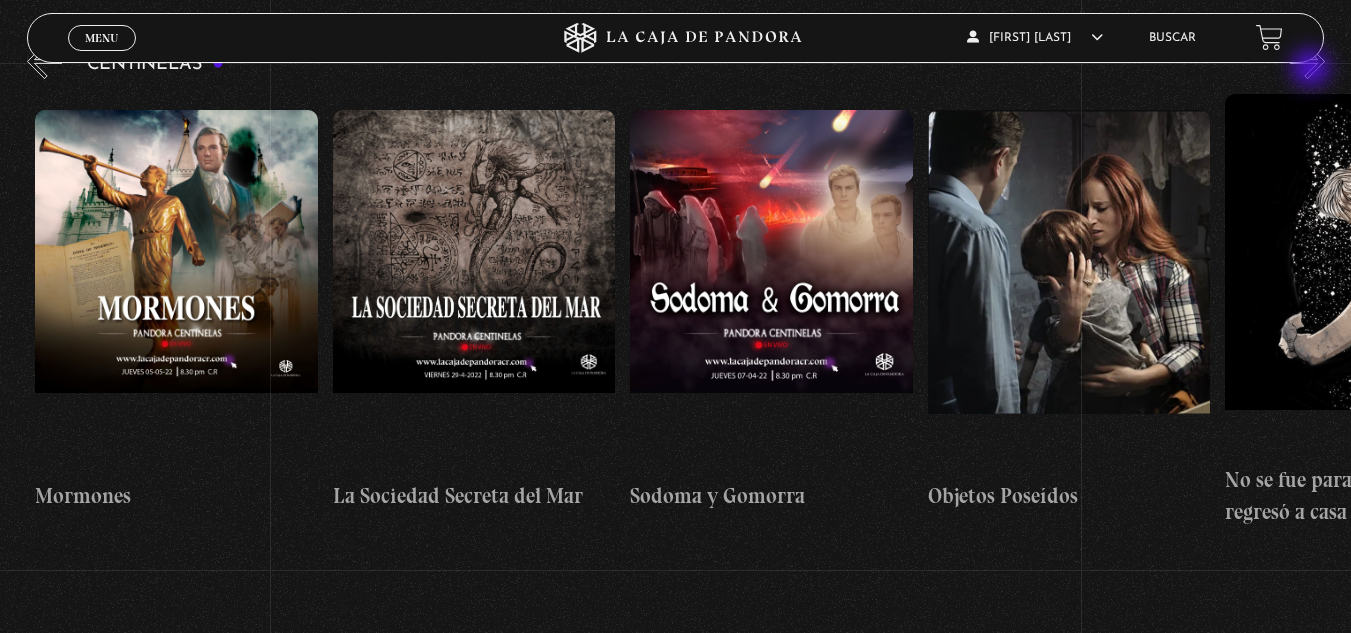 click on "»" at bounding box center (1307, 61) 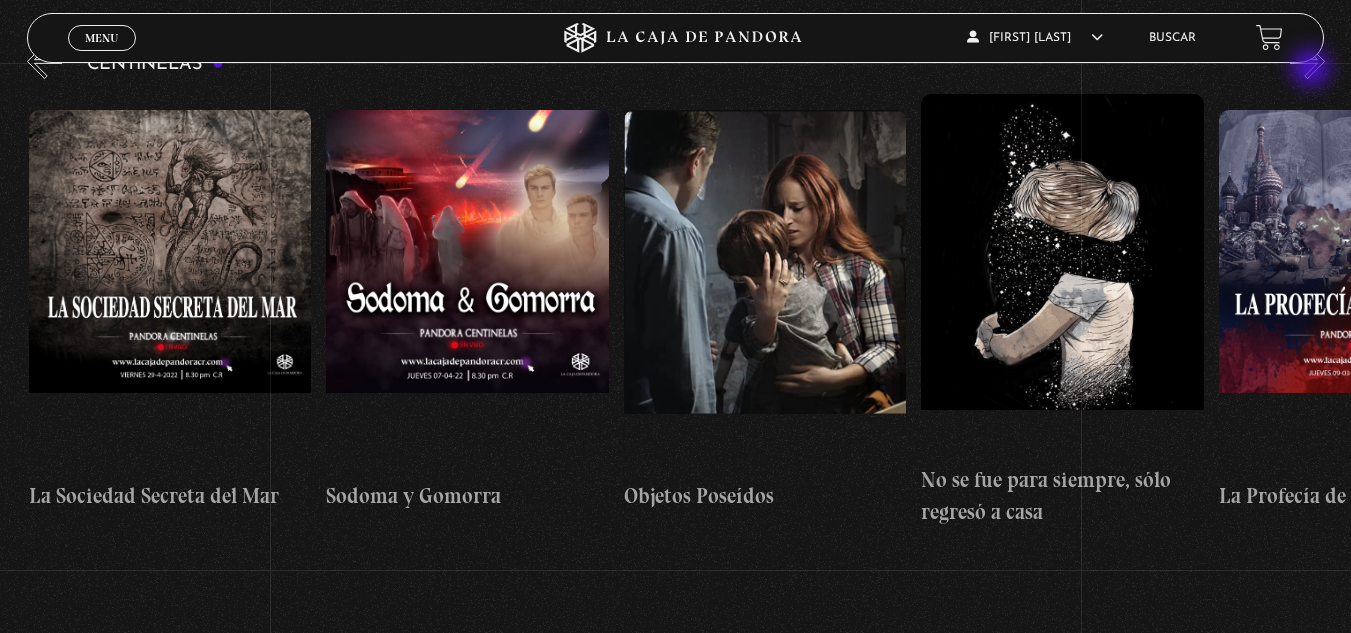 click on "»" at bounding box center (1307, 61) 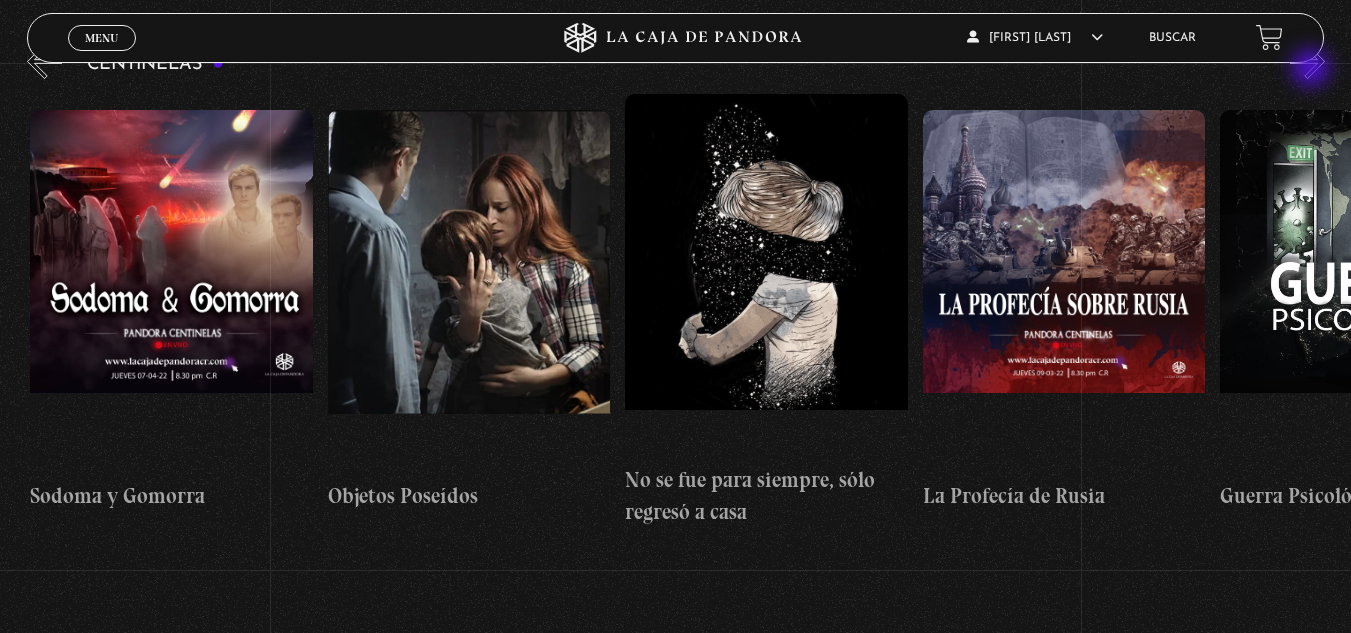click on "»" at bounding box center (1307, 61) 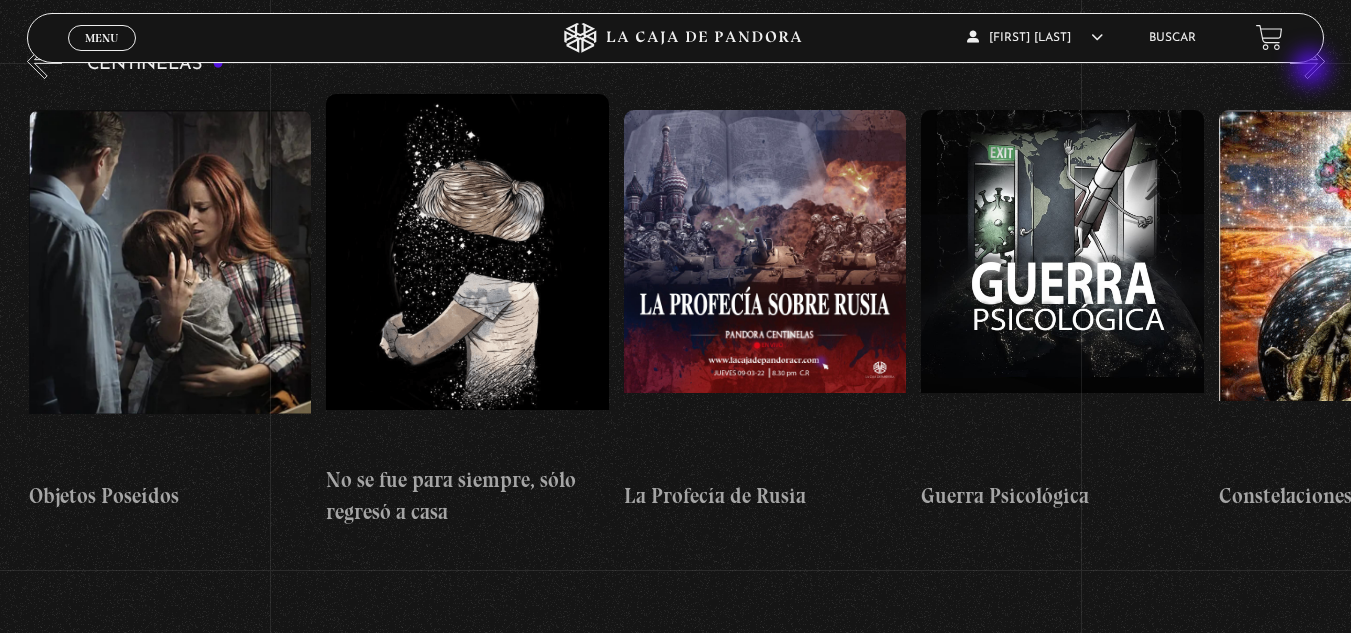 scroll, scrollTop: 0, scrollLeft: 19936, axis: horizontal 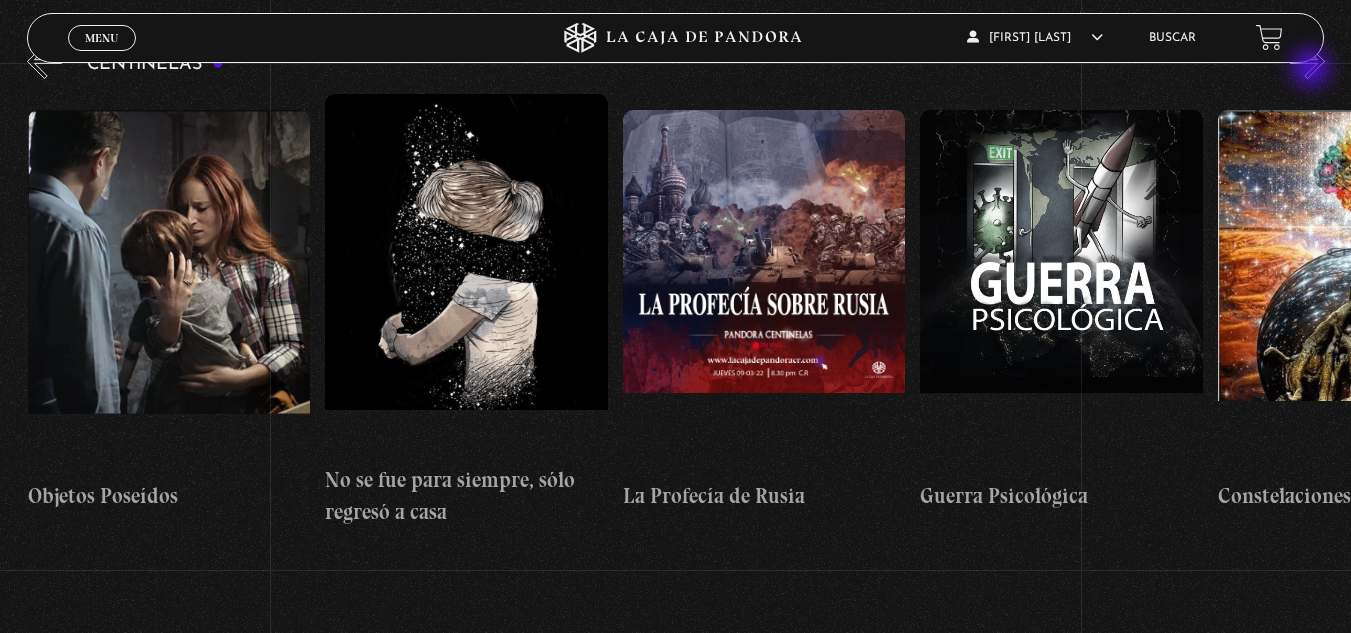 click on "»" at bounding box center [1307, 61] 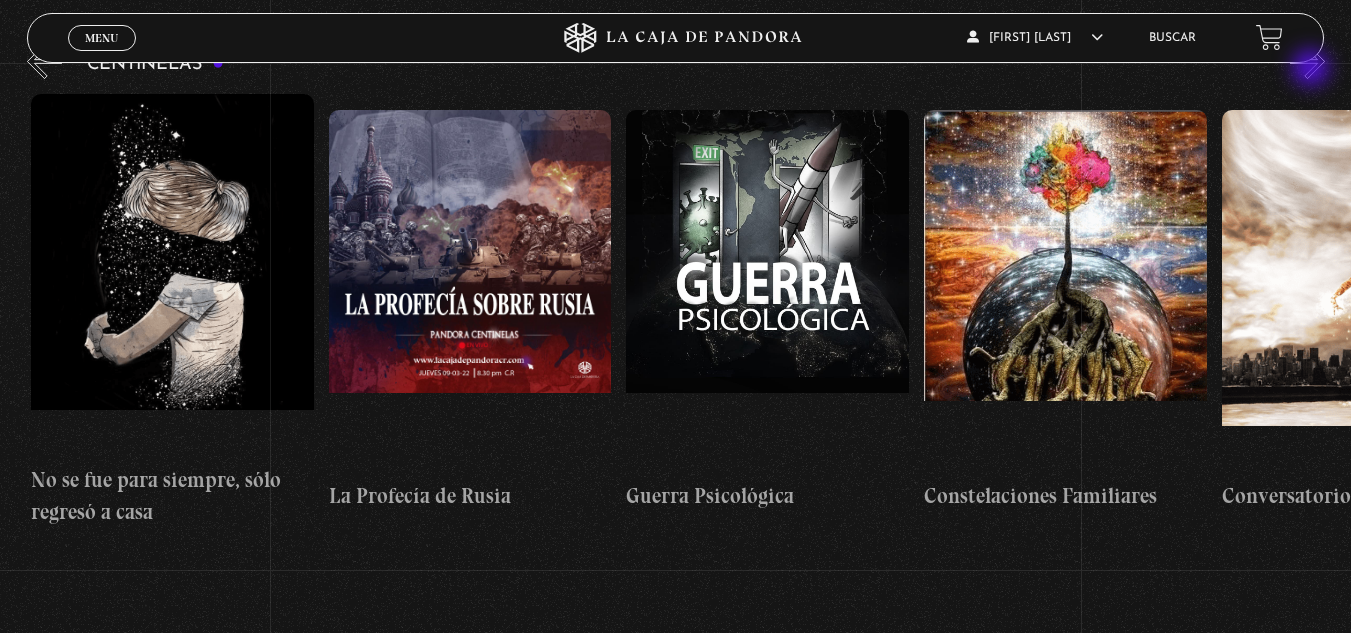 click on "»" at bounding box center (1307, 61) 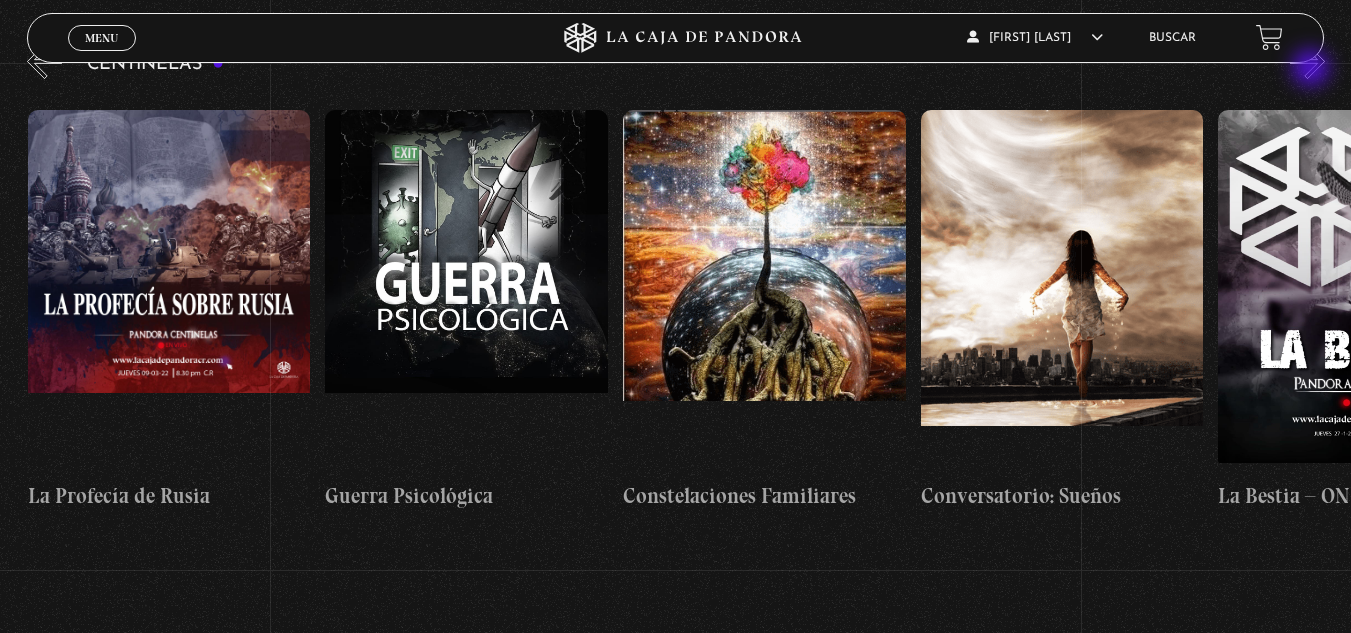 click on "»" at bounding box center [1307, 61] 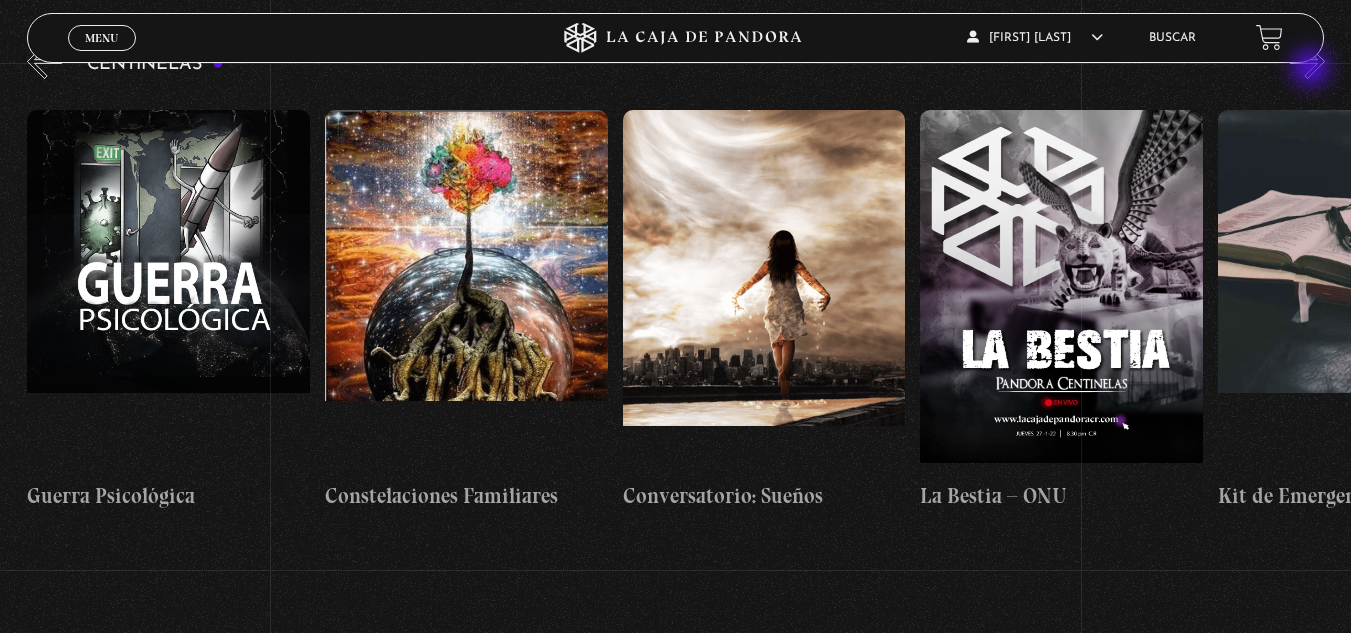 click on "»" at bounding box center (1307, 61) 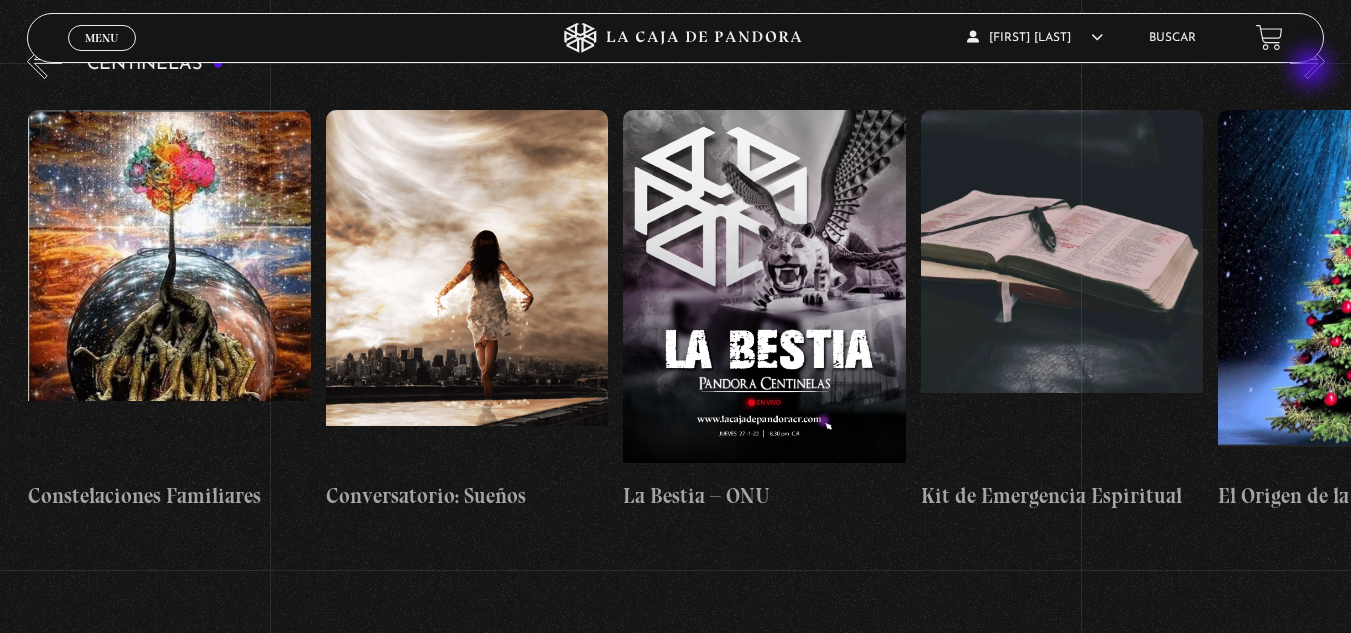 click on "»" at bounding box center [1307, 61] 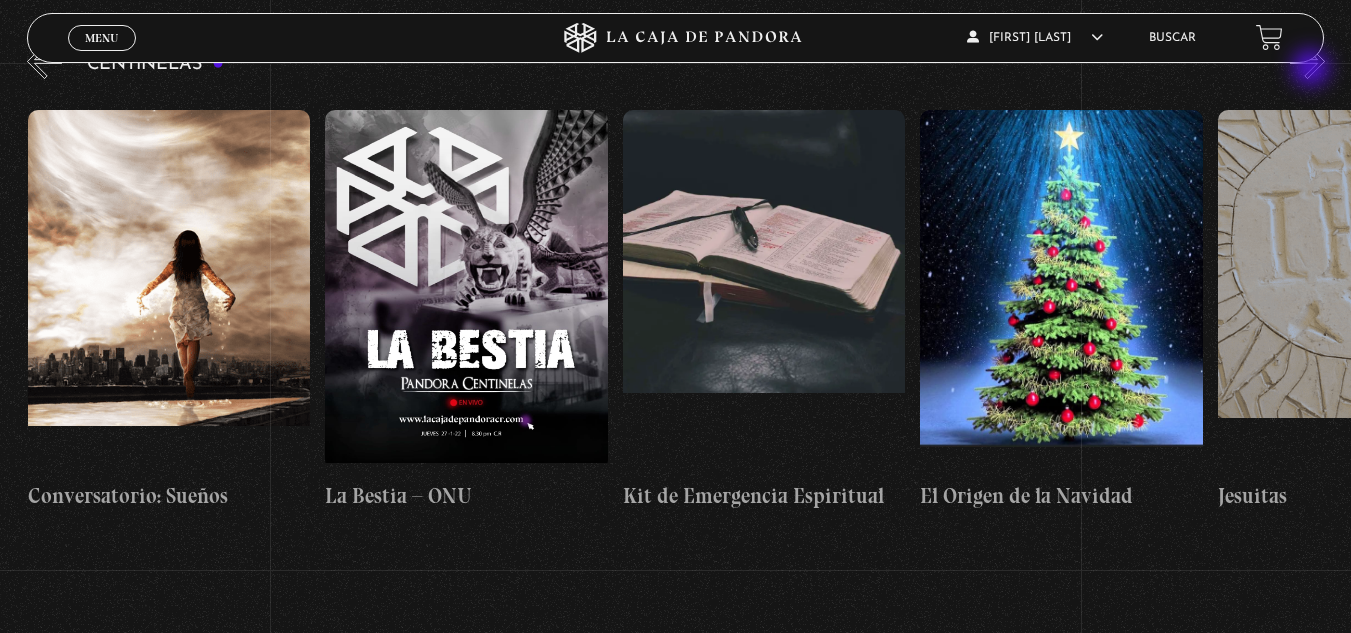 click on "»" at bounding box center (1307, 61) 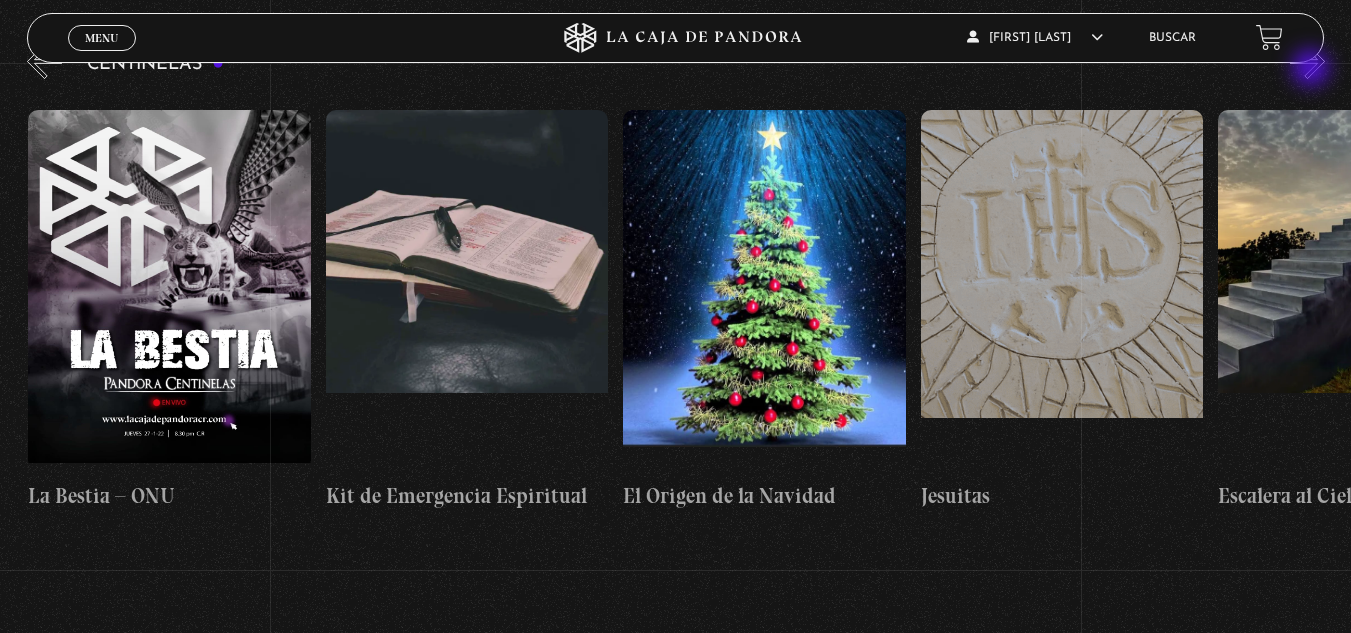 click on "»" at bounding box center (1307, 61) 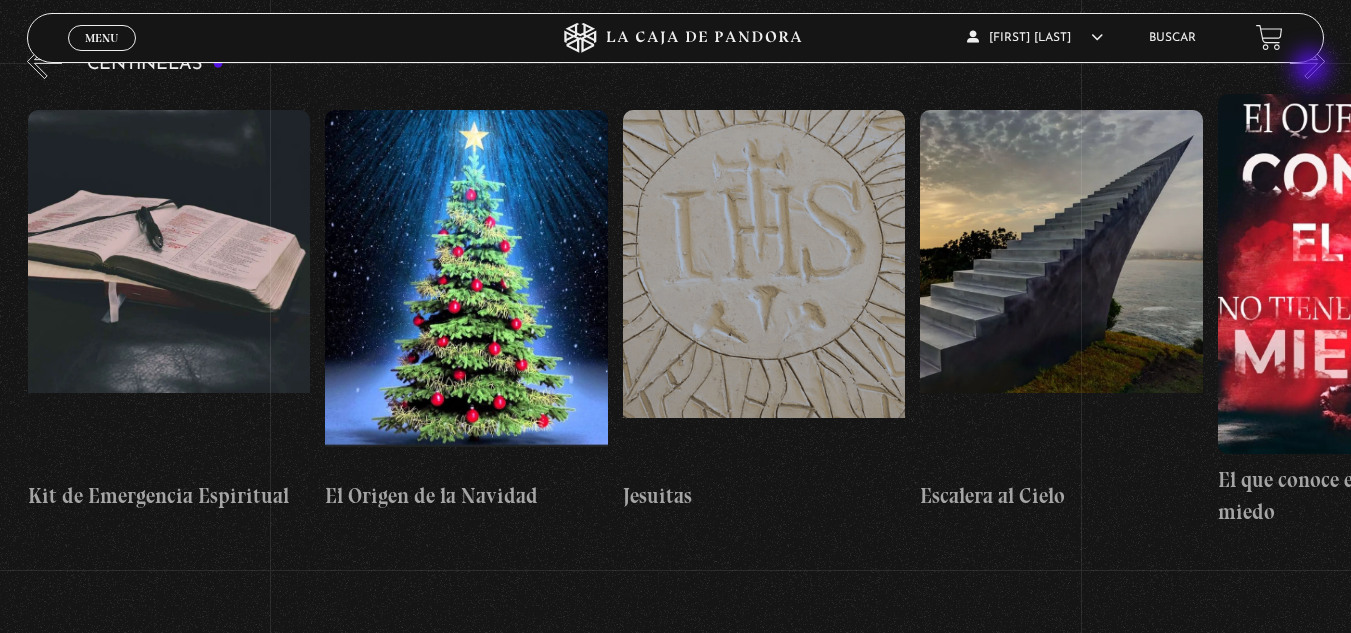 click on "»" at bounding box center (1307, 61) 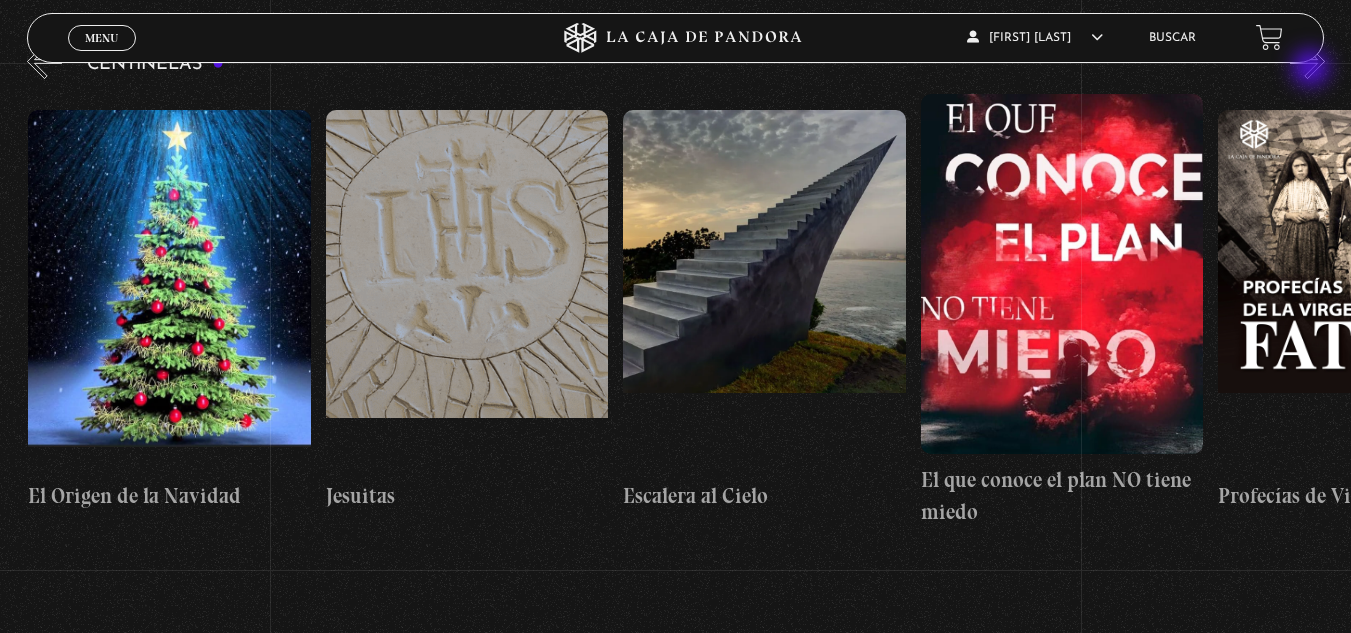 click on "»" at bounding box center [1307, 61] 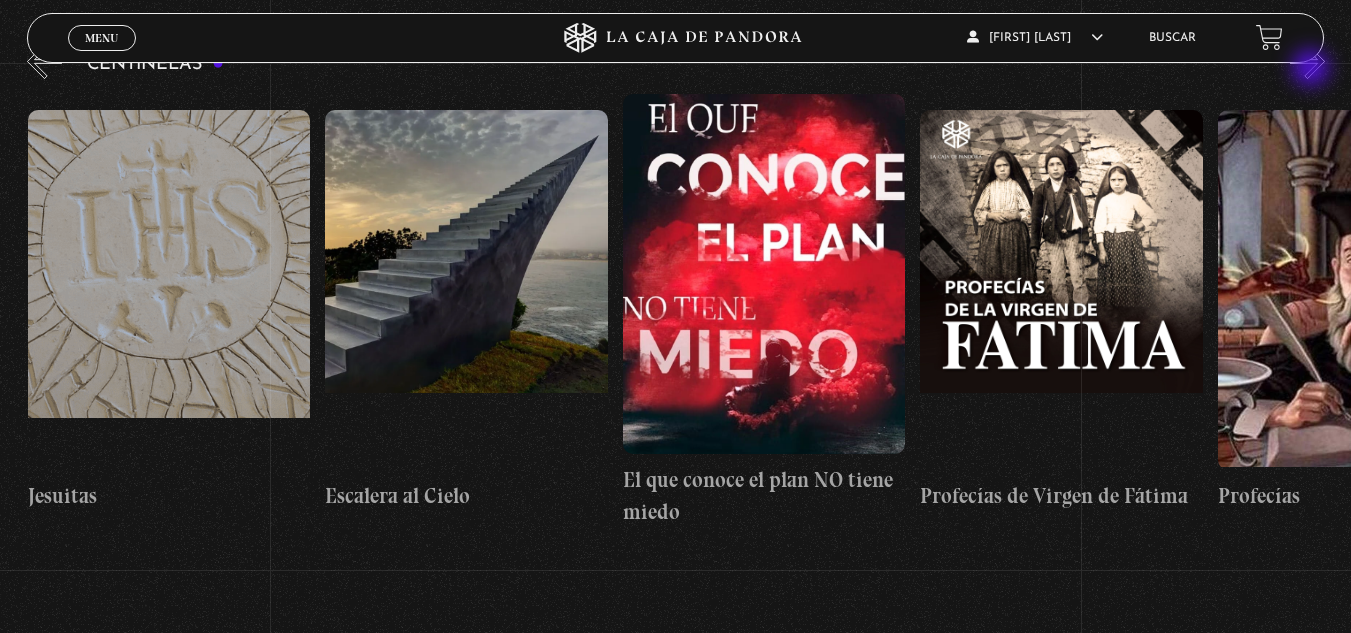 click on "»" at bounding box center [1307, 61] 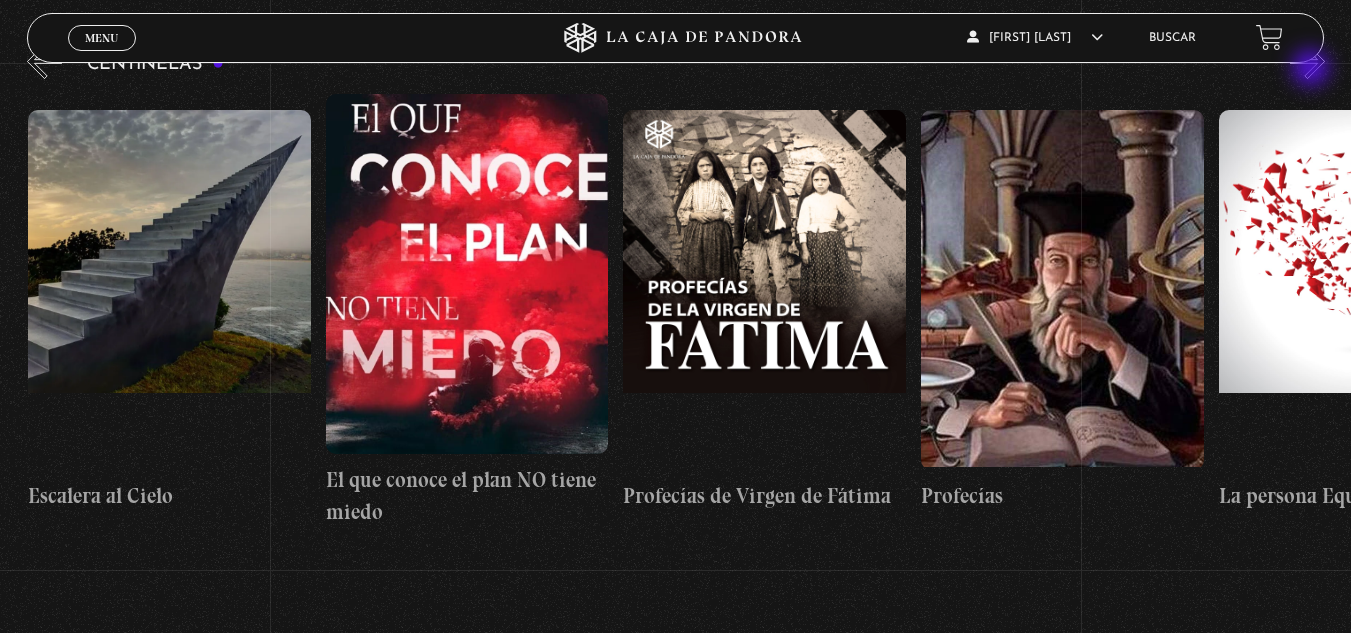 click on "»" at bounding box center [1307, 61] 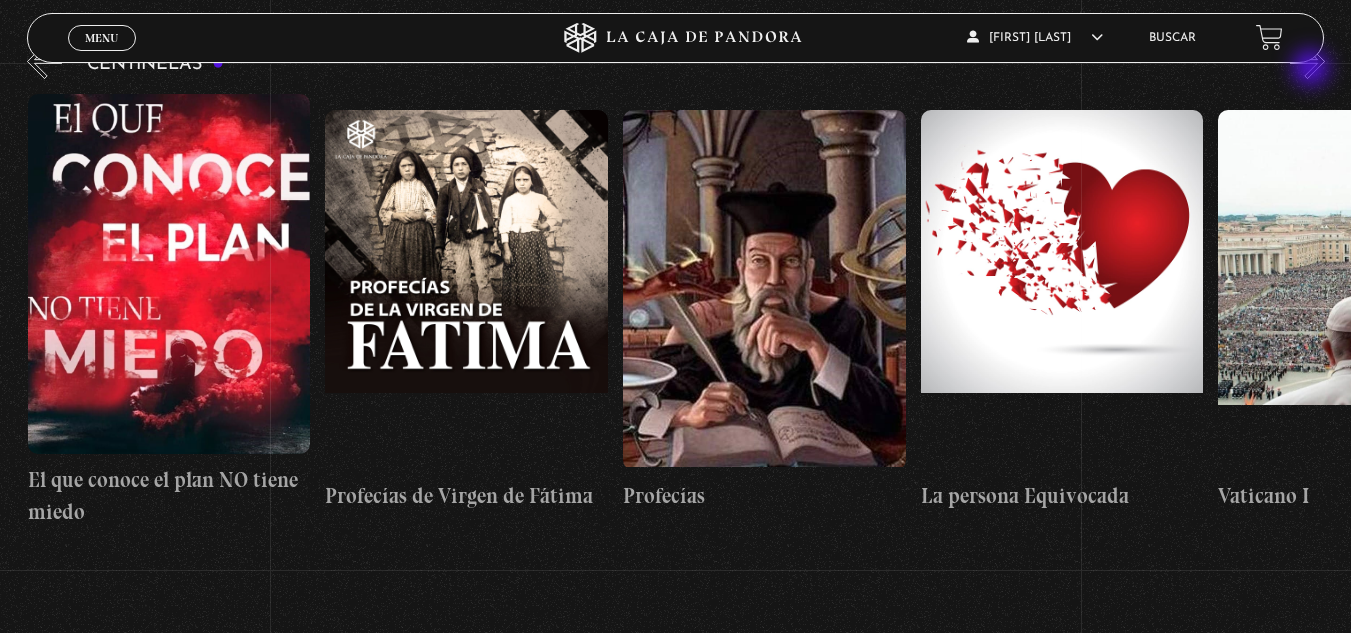 click on "»" at bounding box center (1307, 61) 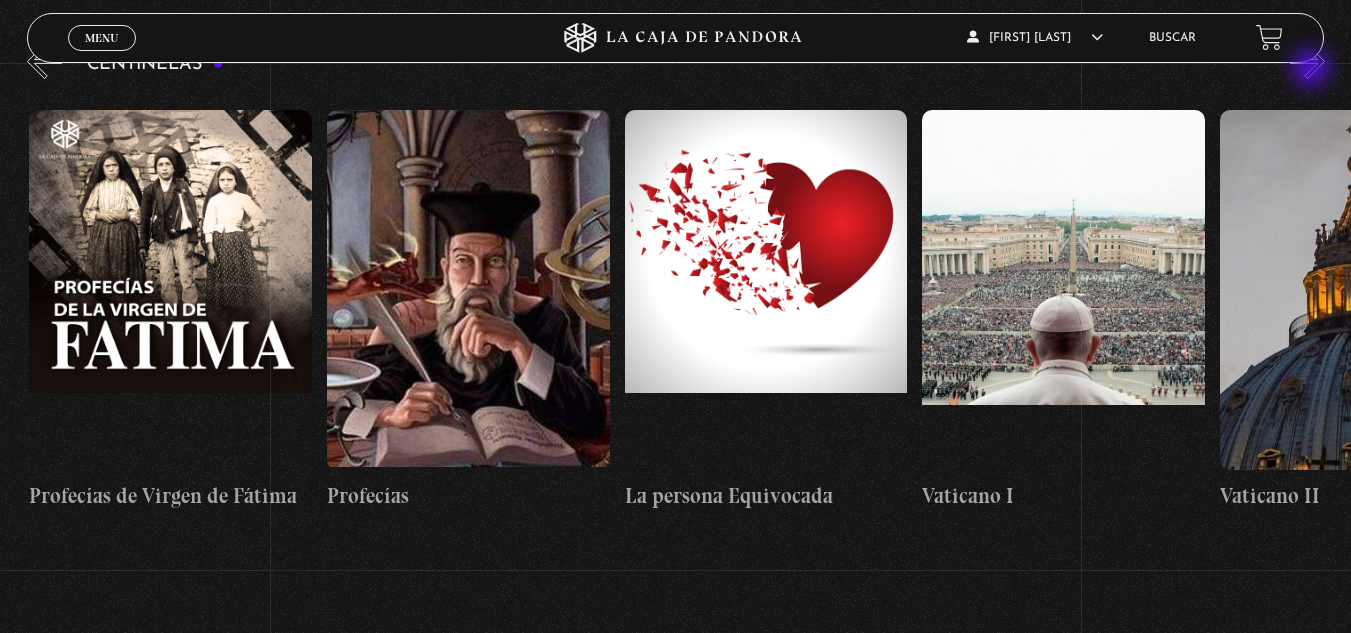 click on "»" at bounding box center [1307, 61] 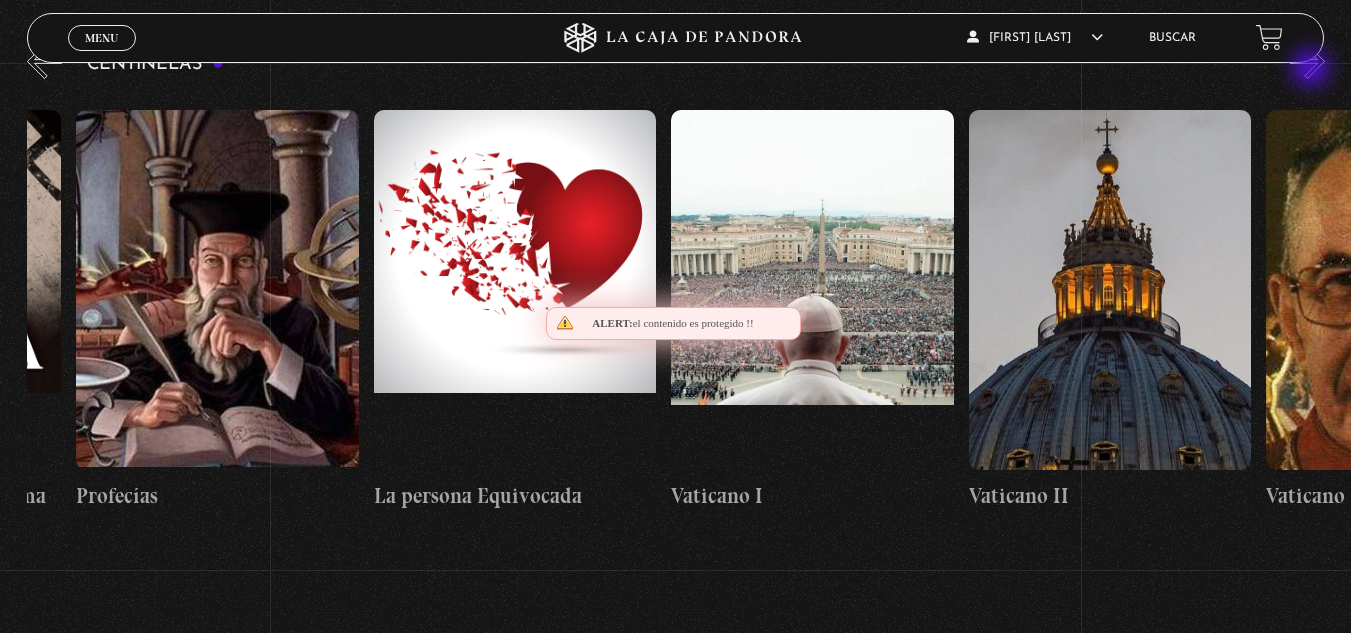 click on "»" at bounding box center (1307, 61) 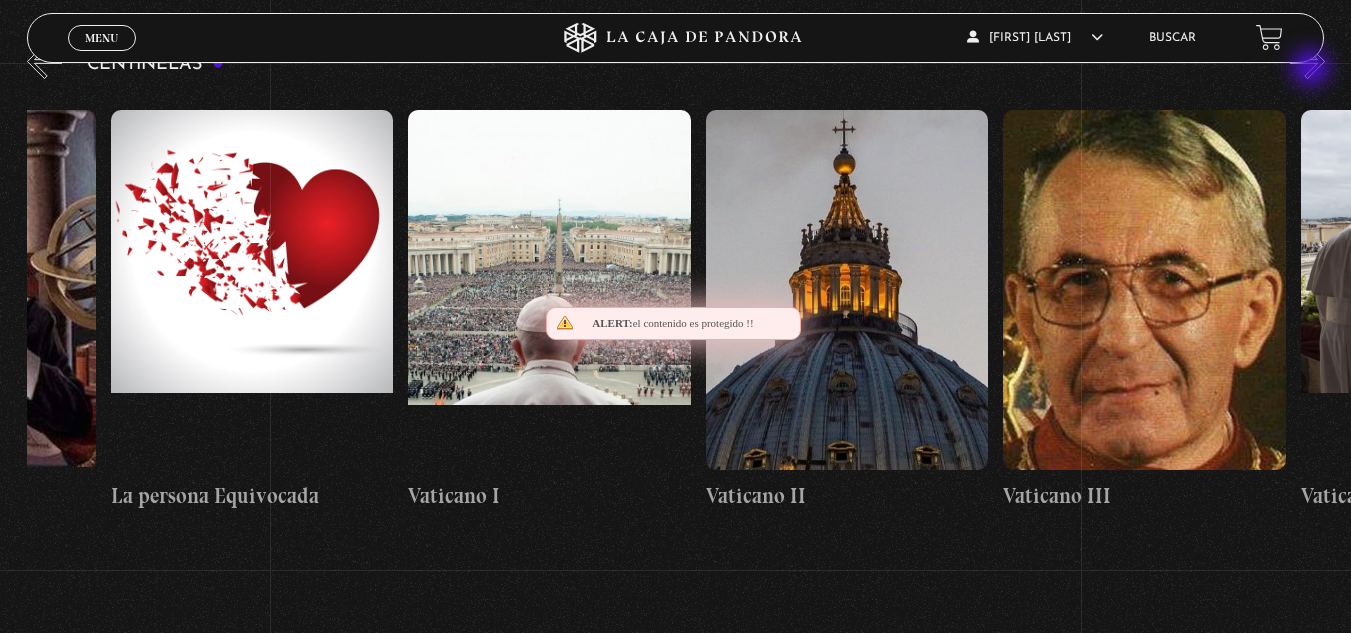 click on "»" at bounding box center (1307, 61) 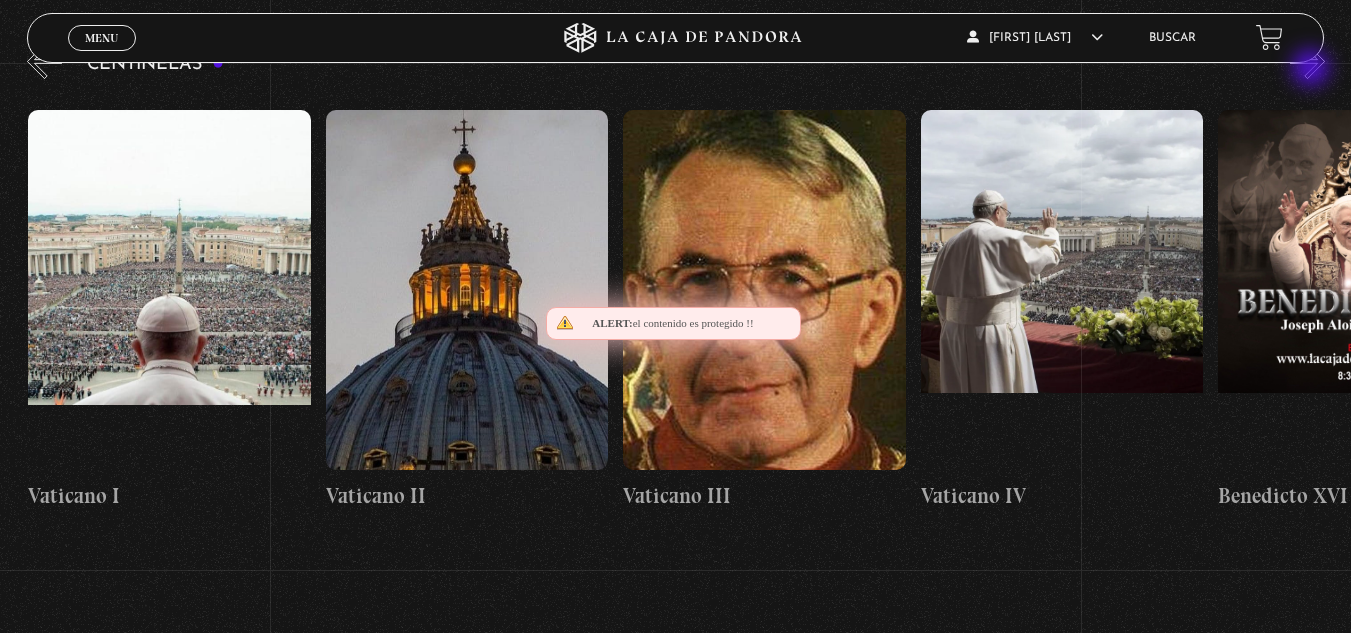 click on "»" at bounding box center (1307, 61) 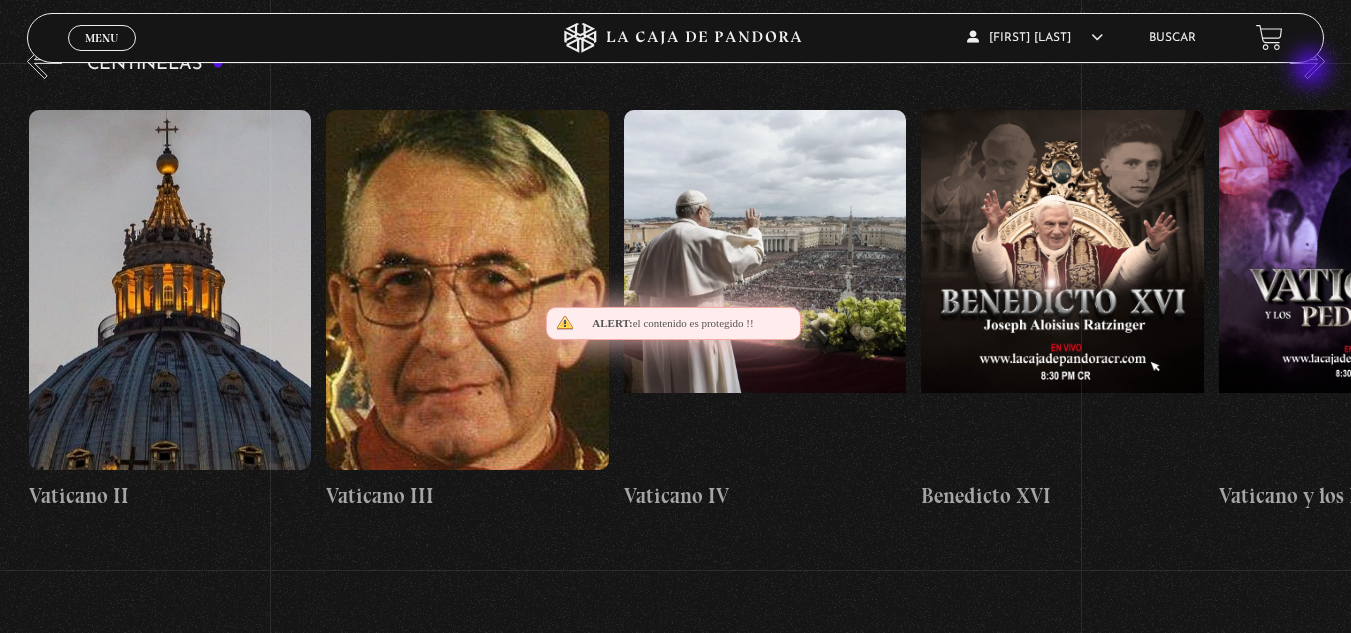 click on "»" at bounding box center (1307, 61) 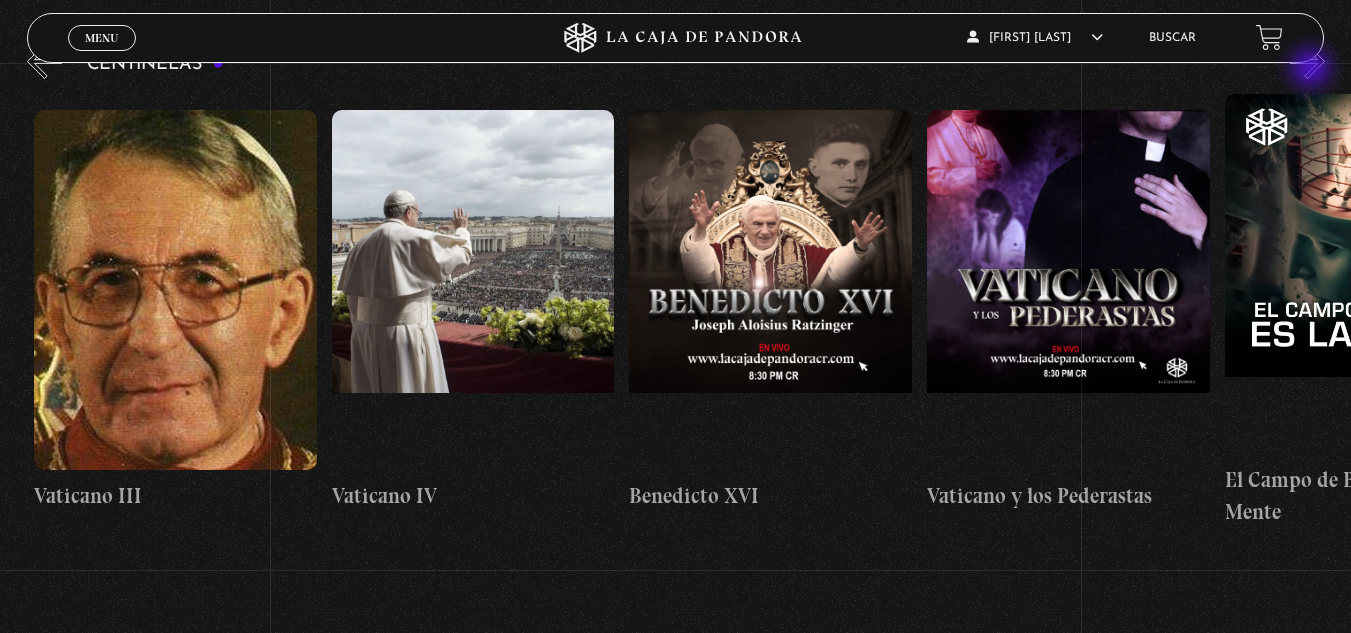 click on "»" at bounding box center (1307, 61) 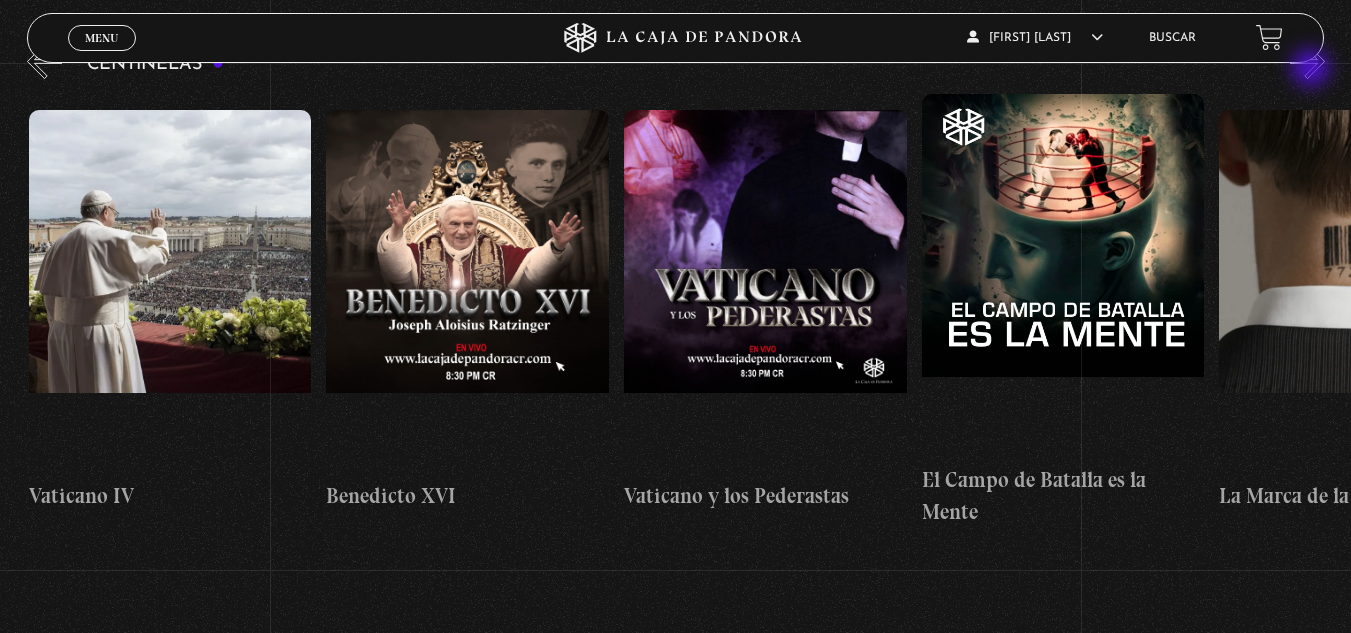 click on "»" at bounding box center [1307, 61] 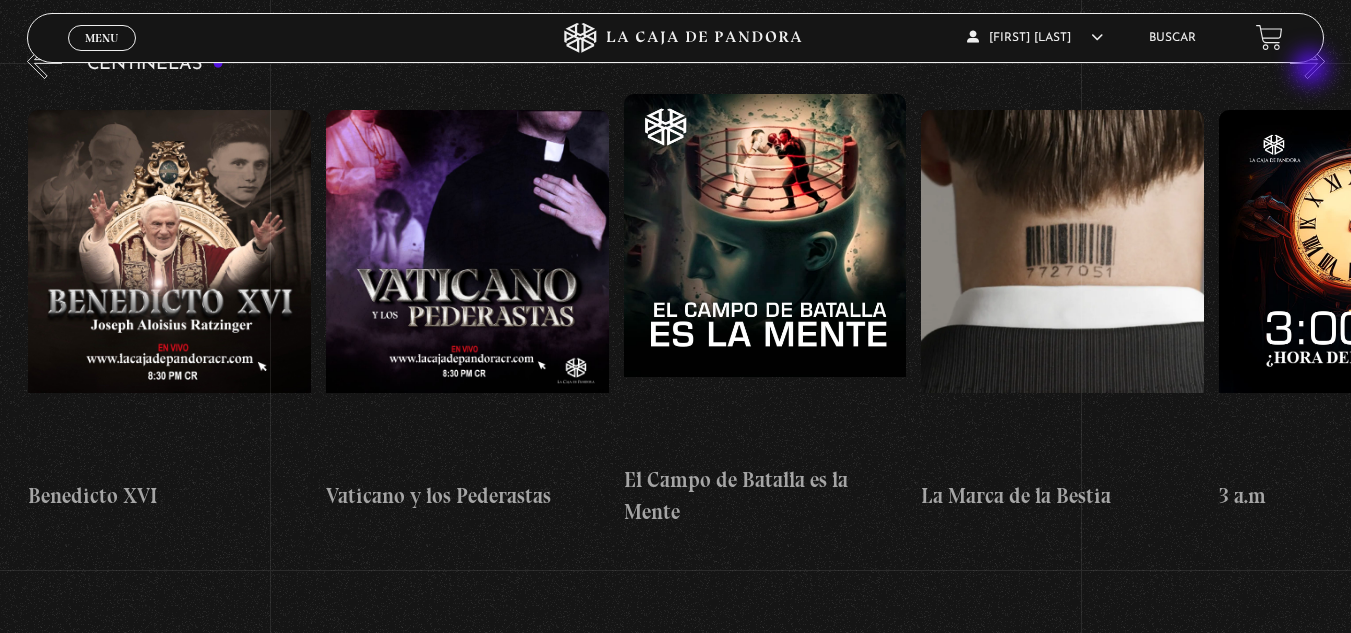 click on "»" at bounding box center [1307, 61] 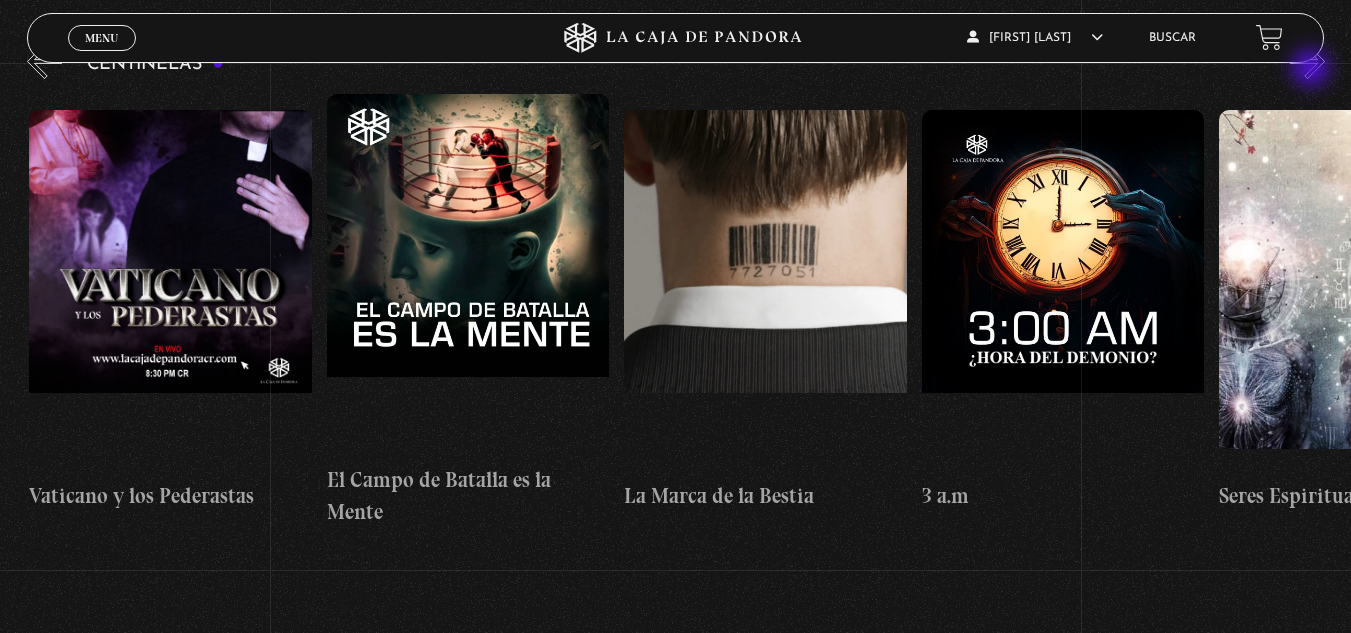 click on "»" at bounding box center [1307, 61] 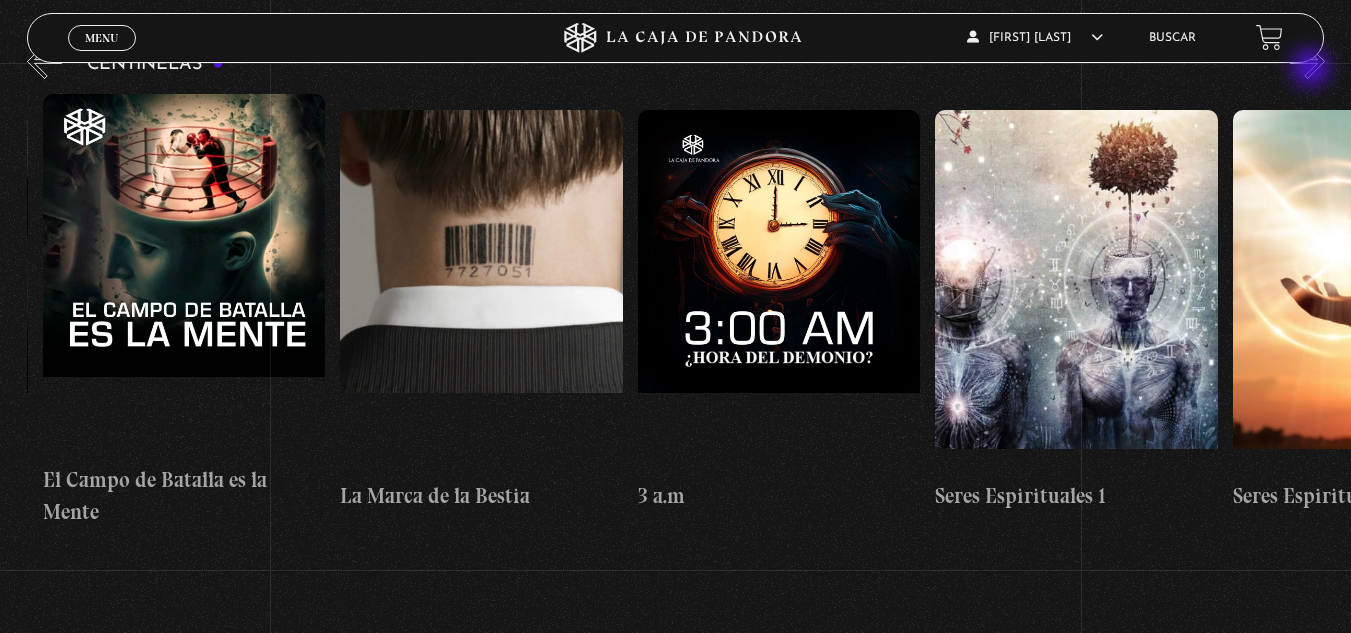 click on "»" at bounding box center [1307, 61] 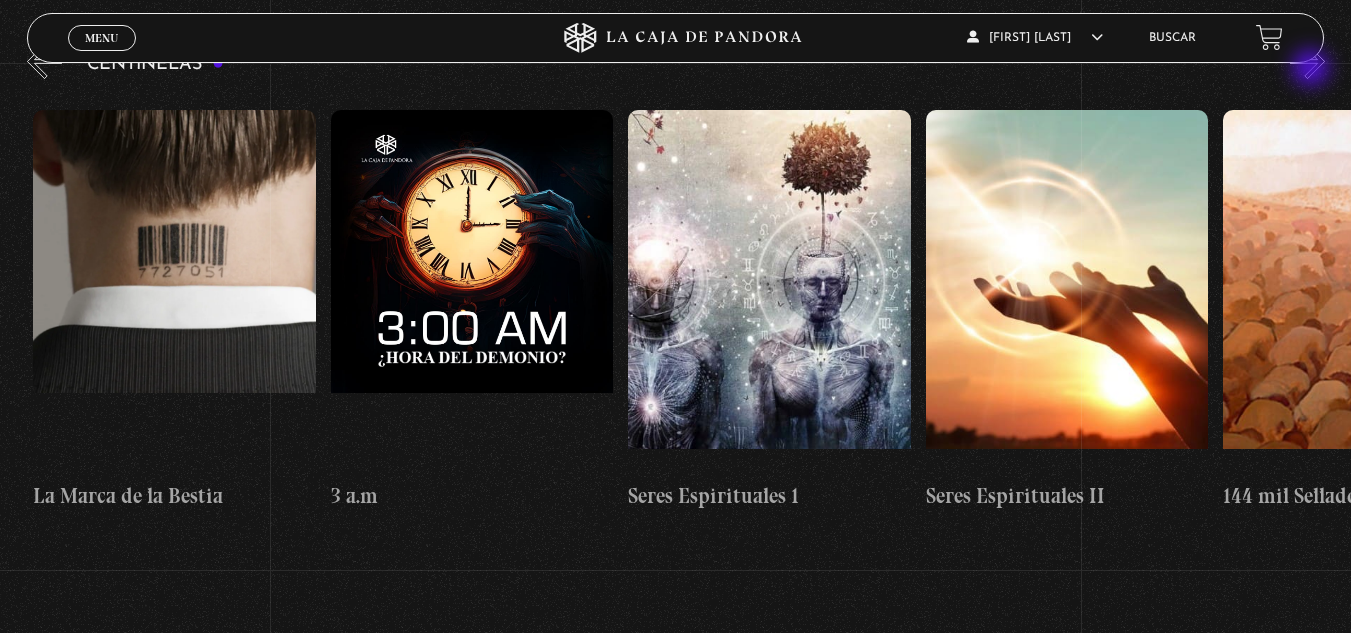 click on "»" at bounding box center [1307, 61] 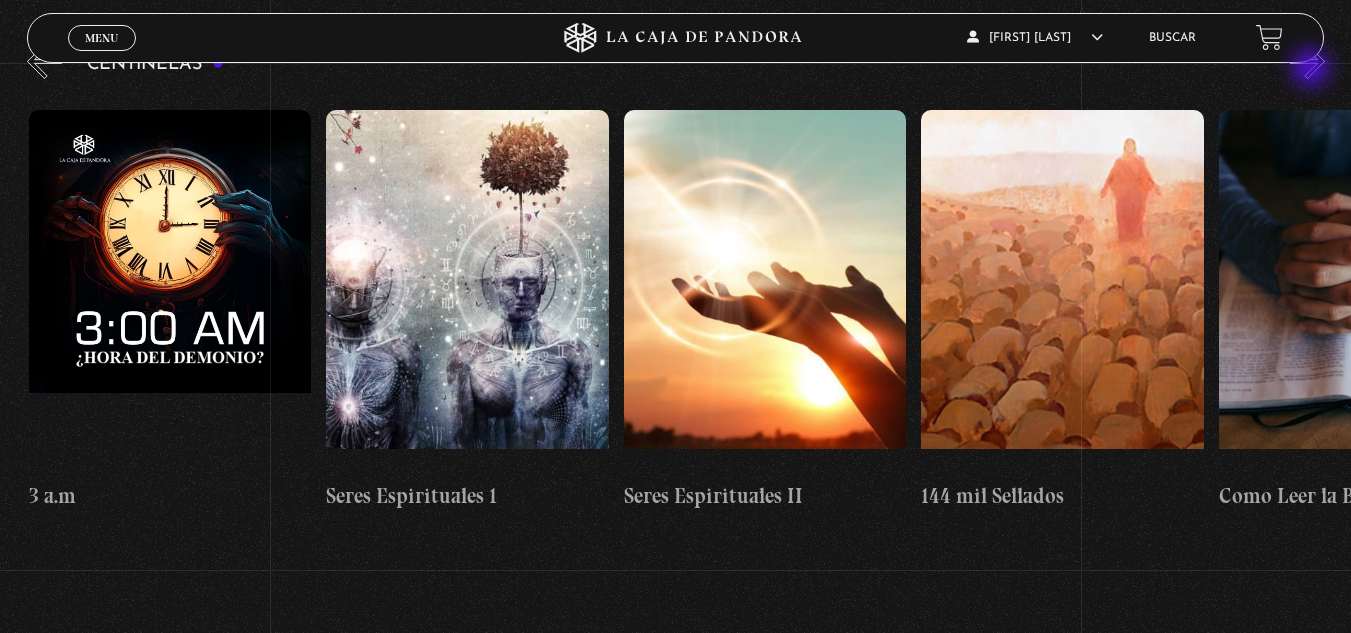 click on "»" at bounding box center [1307, 61] 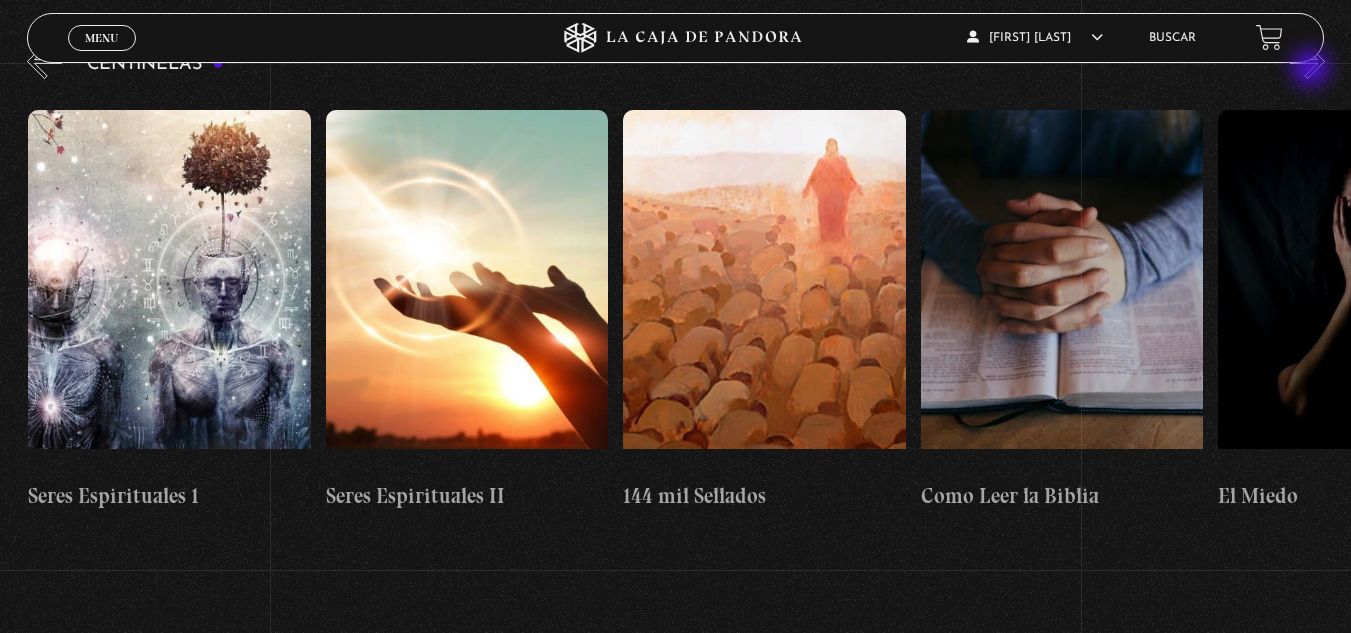 click on "»" at bounding box center (1307, 61) 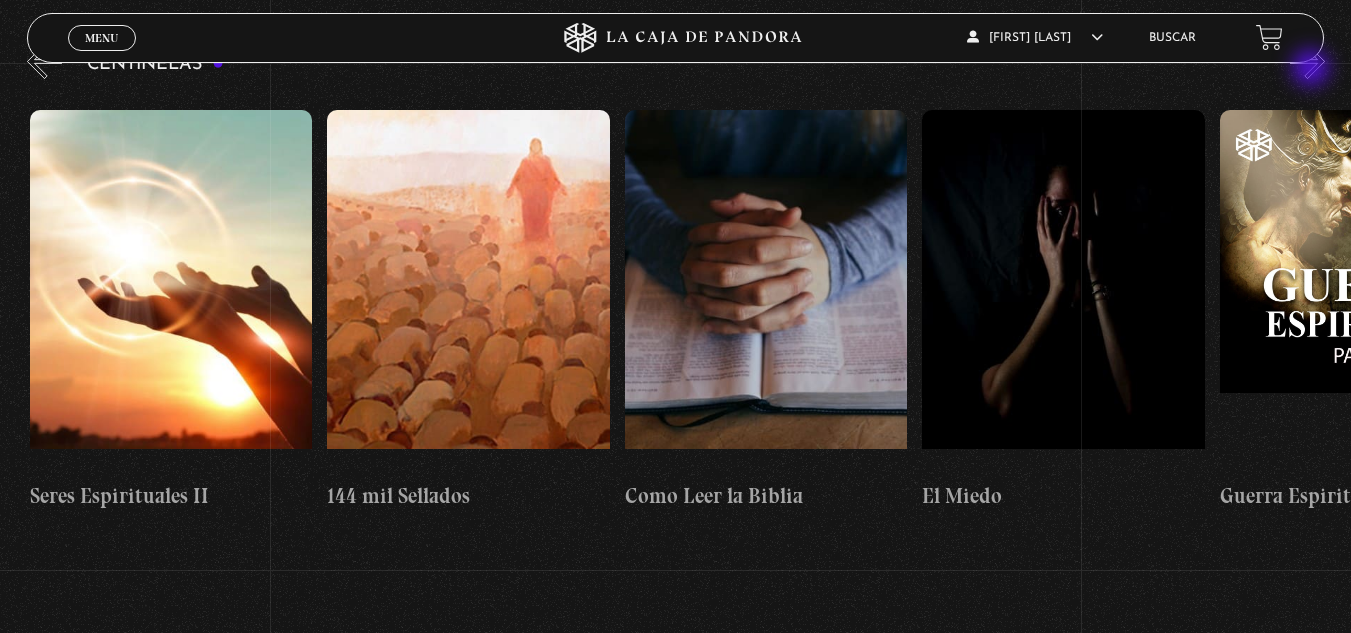 click on "»" at bounding box center (1307, 61) 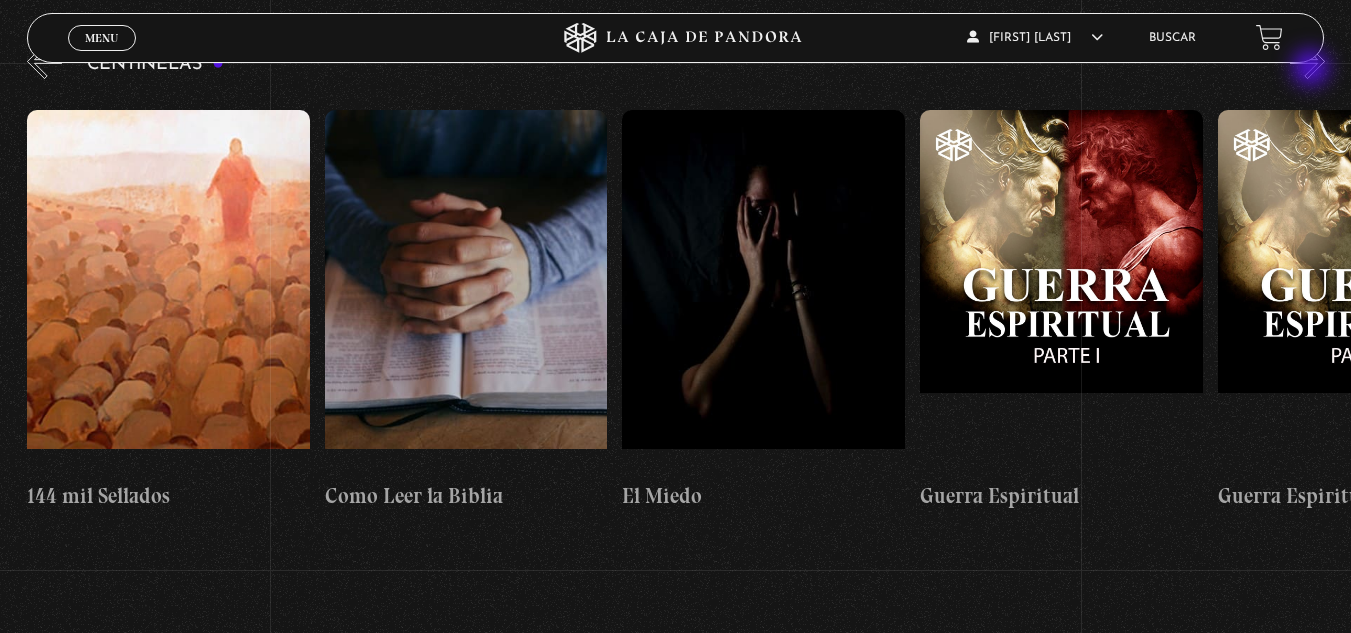 click on "»" at bounding box center (1307, 61) 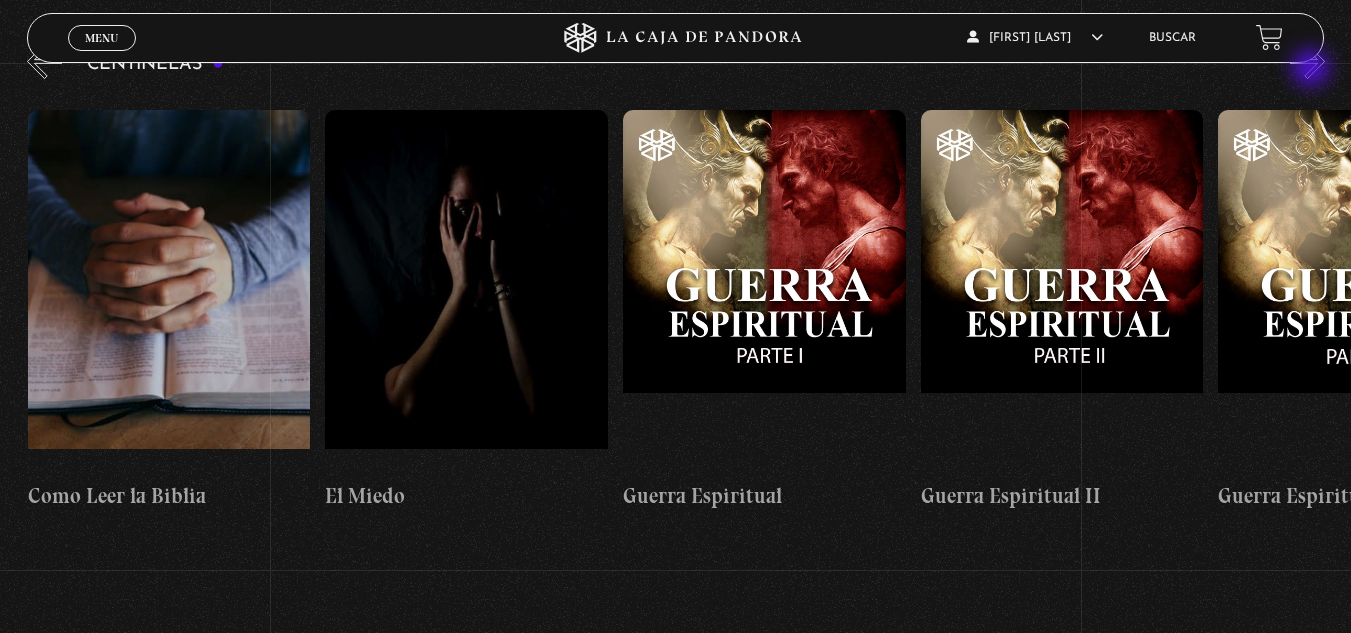 click on "»" at bounding box center [1307, 61] 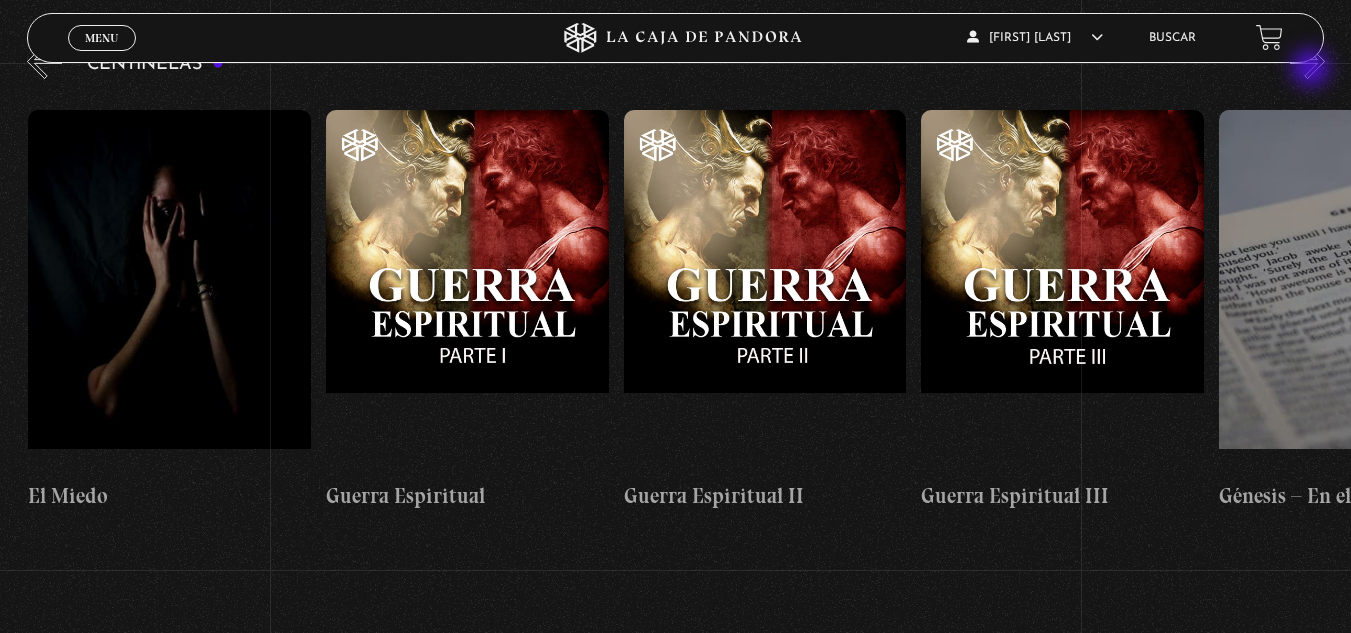 click on "»" at bounding box center (1307, 61) 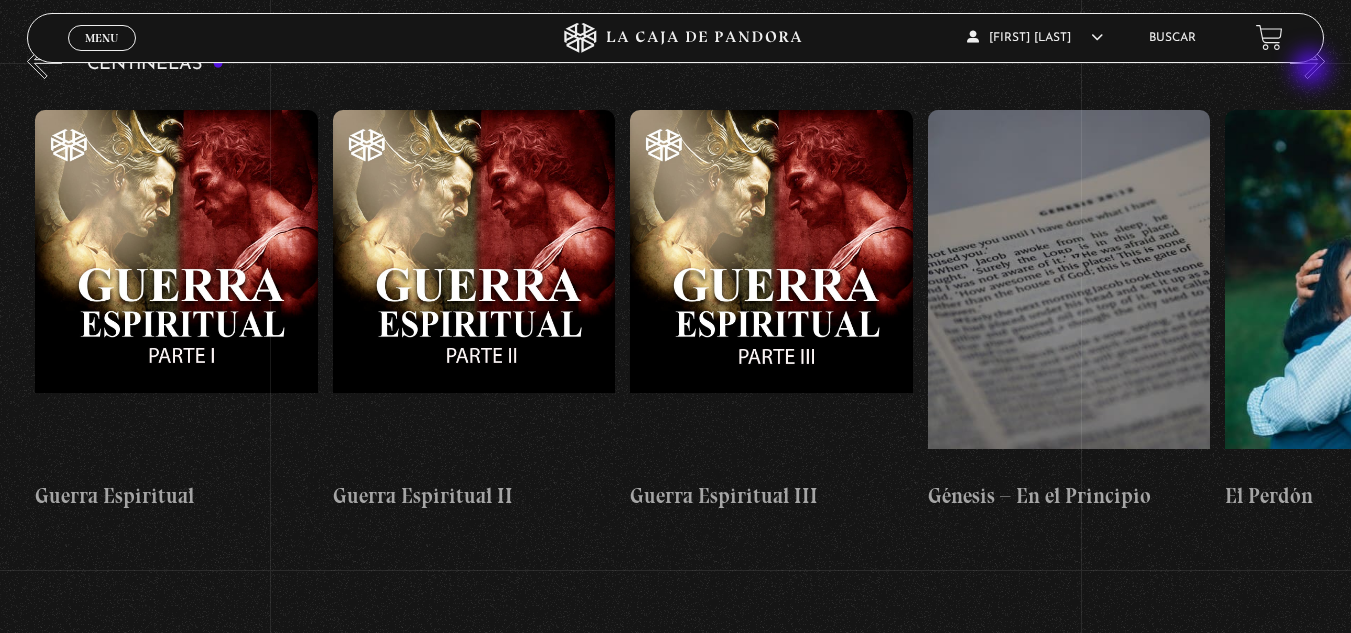 click on "»" at bounding box center (1307, 61) 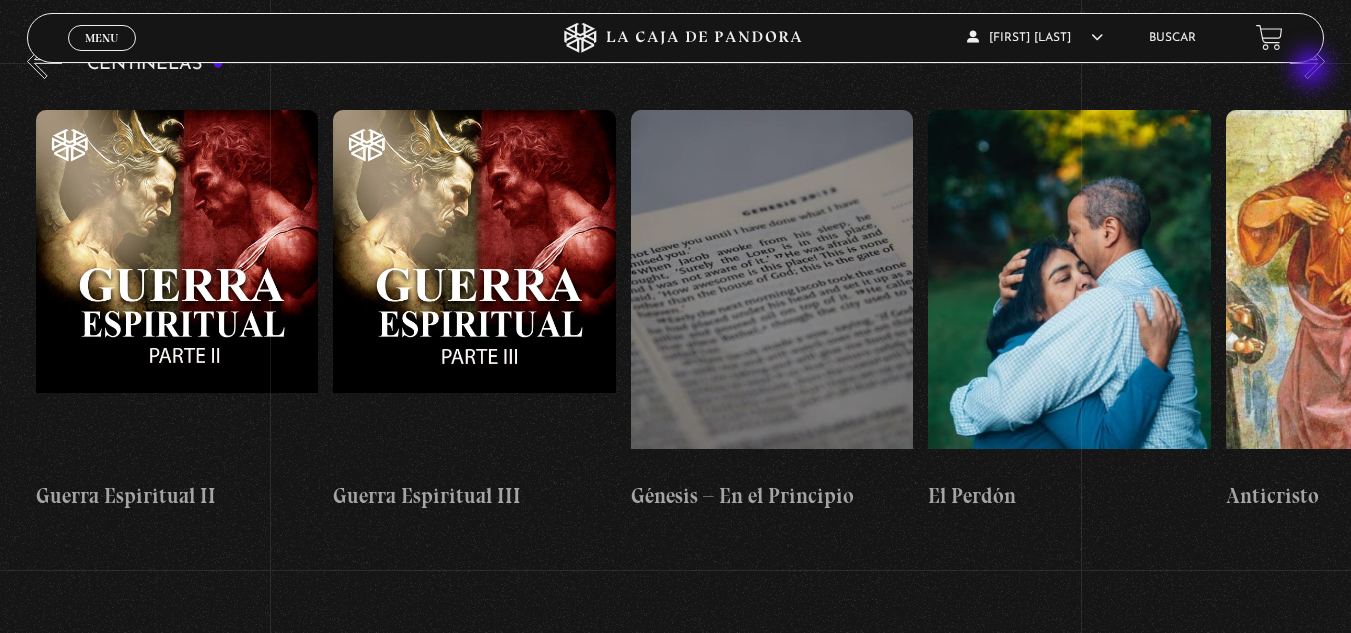 click on "»" at bounding box center (1307, 61) 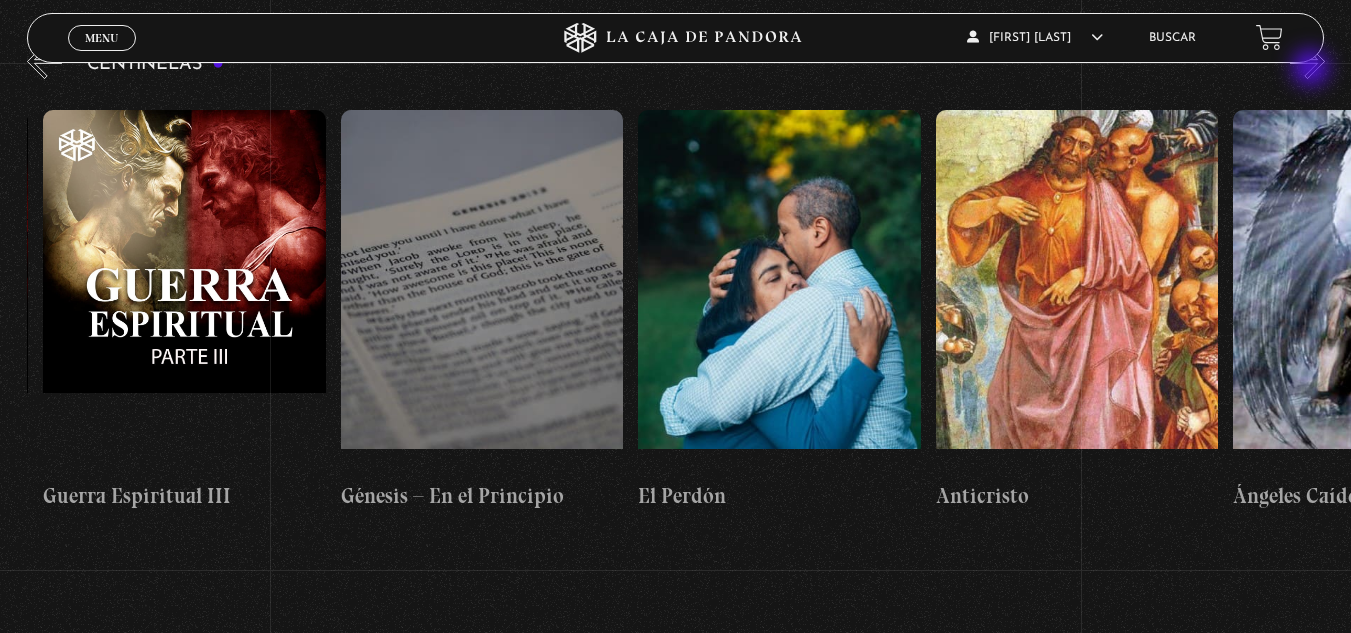 click on "»" at bounding box center [1307, 61] 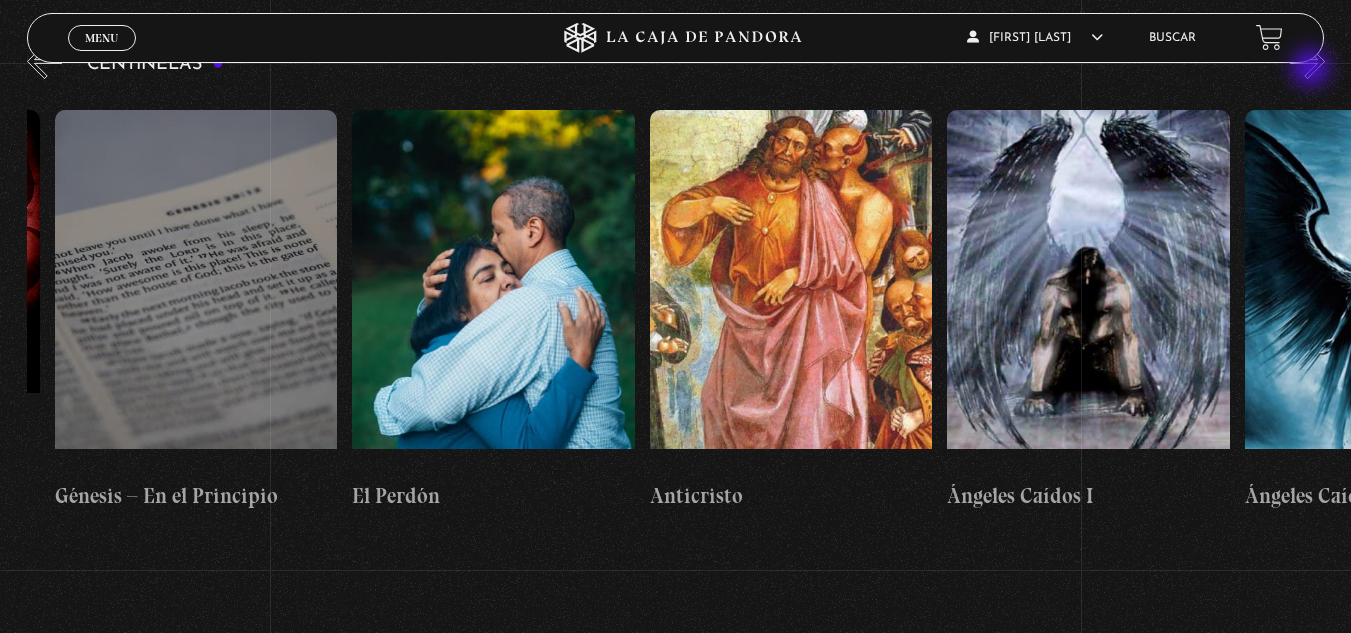 click on "»" at bounding box center [1307, 61] 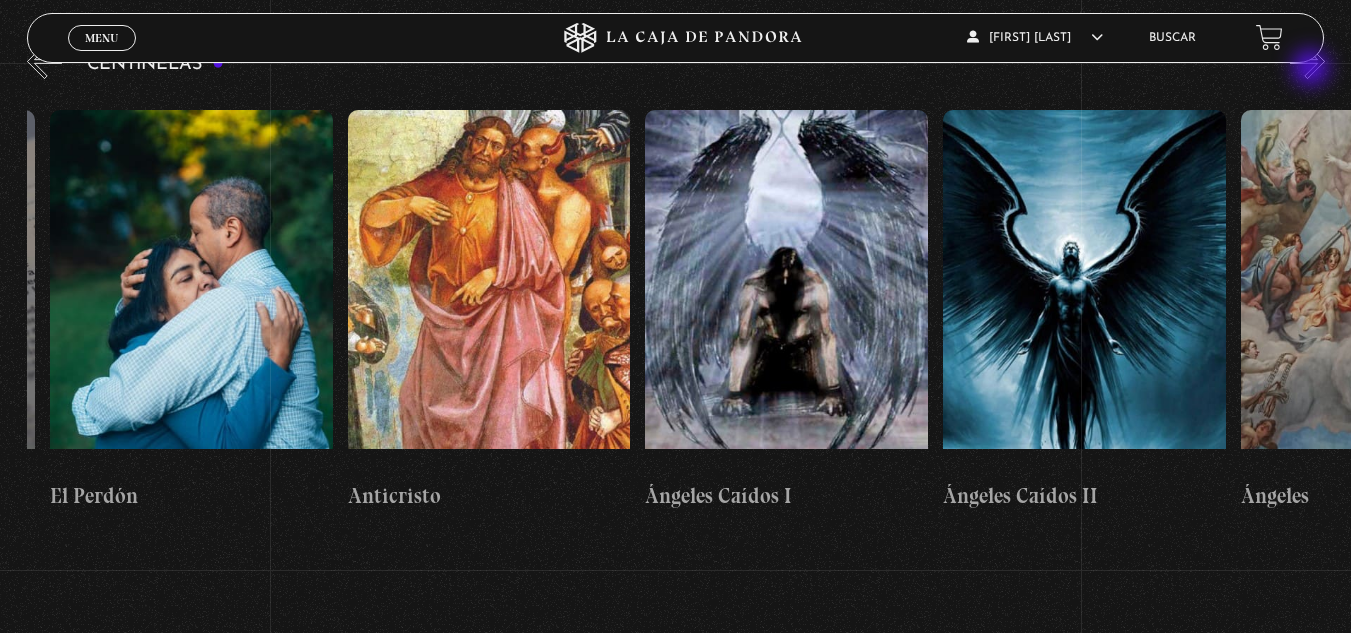 click on "»" at bounding box center [1307, 61] 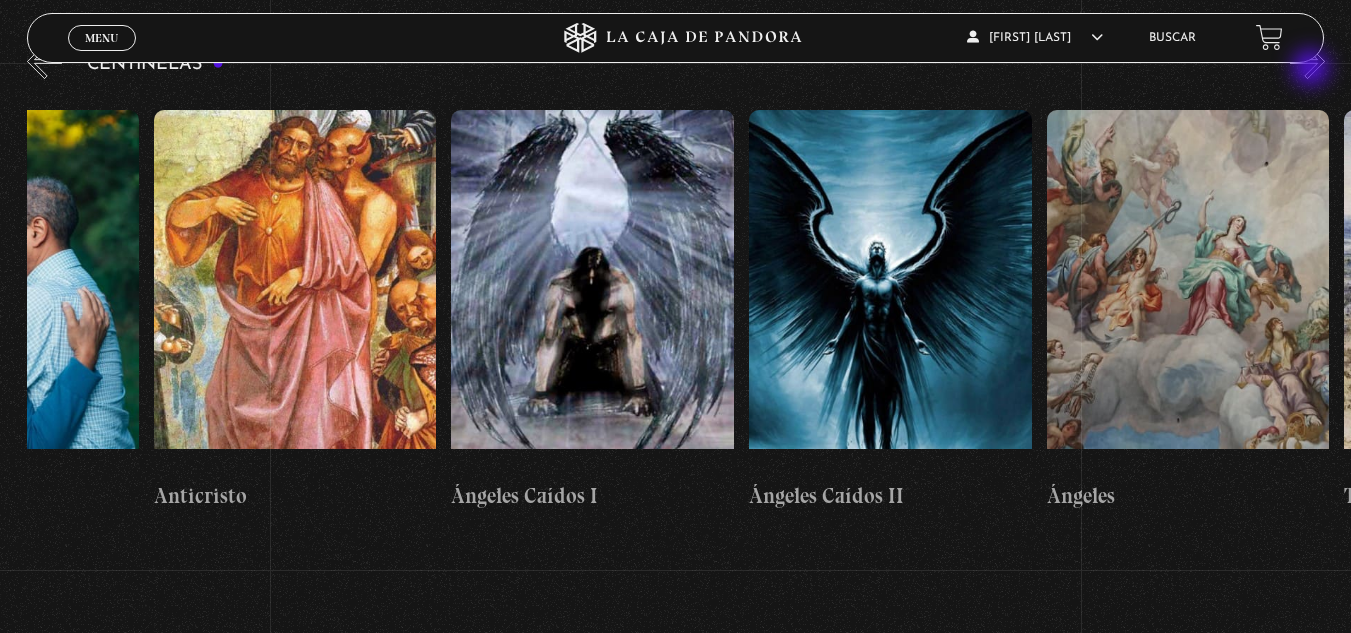 click on "»" at bounding box center [1307, 61] 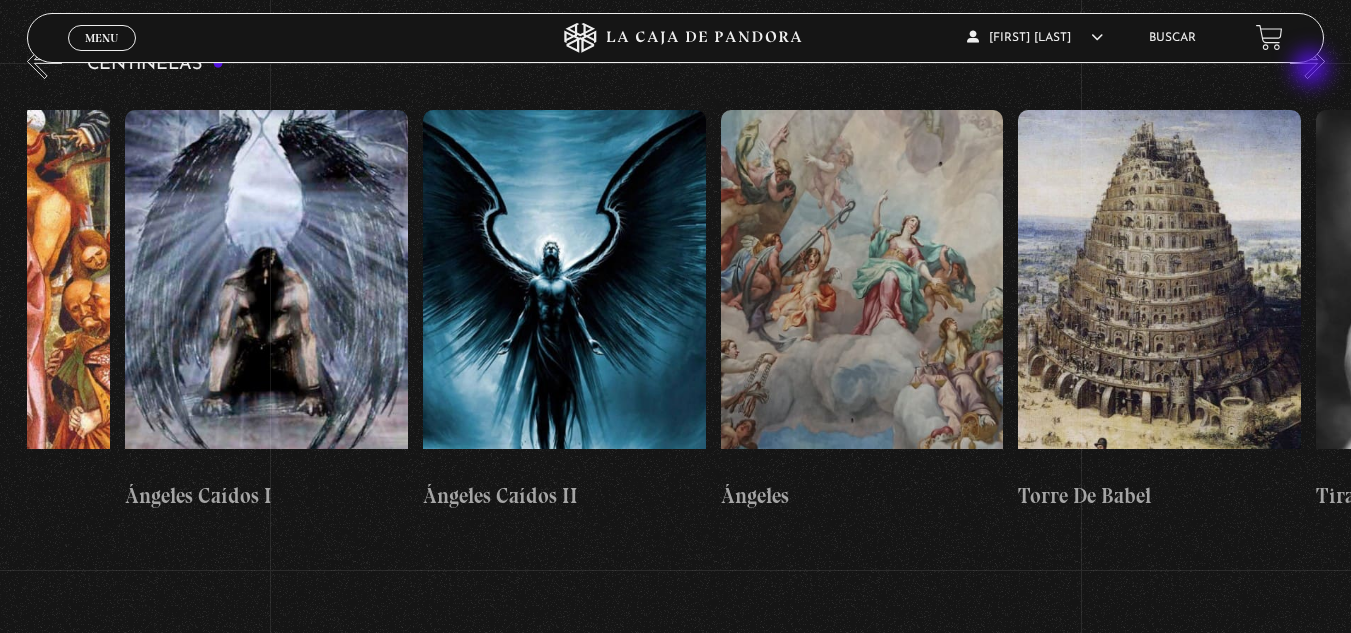 click on "»" at bounding box center [1307, 61] 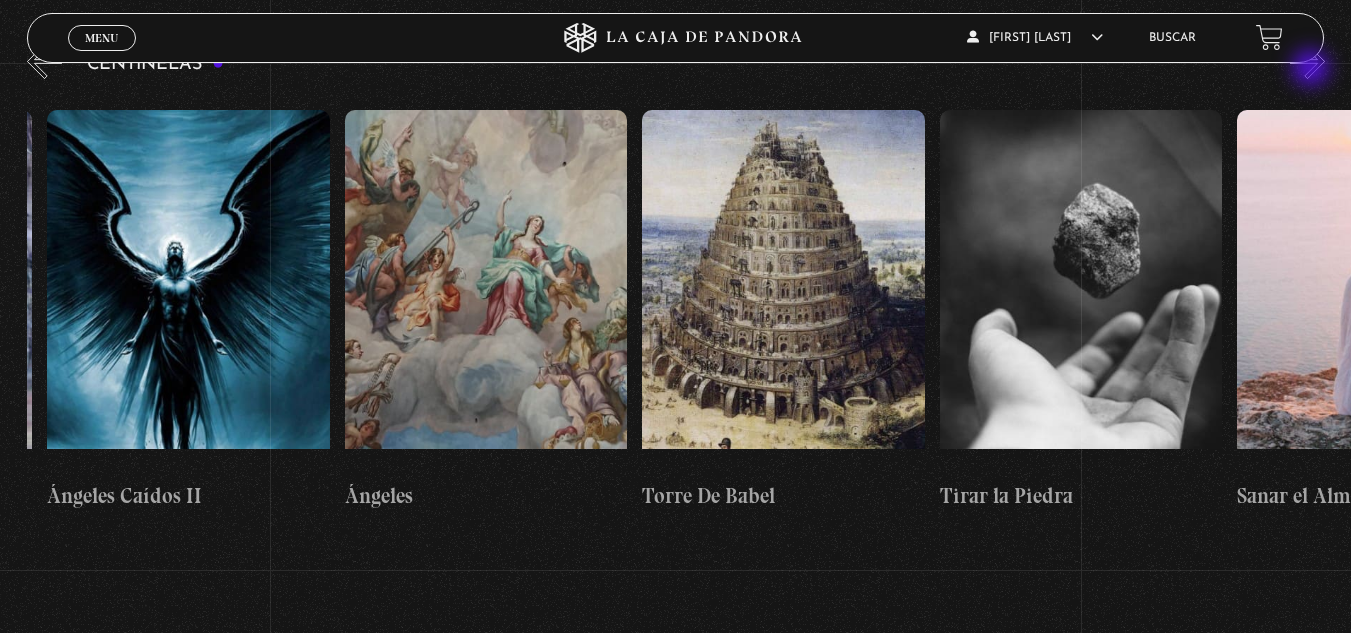click on "»" at bounding box center [1307, 61] 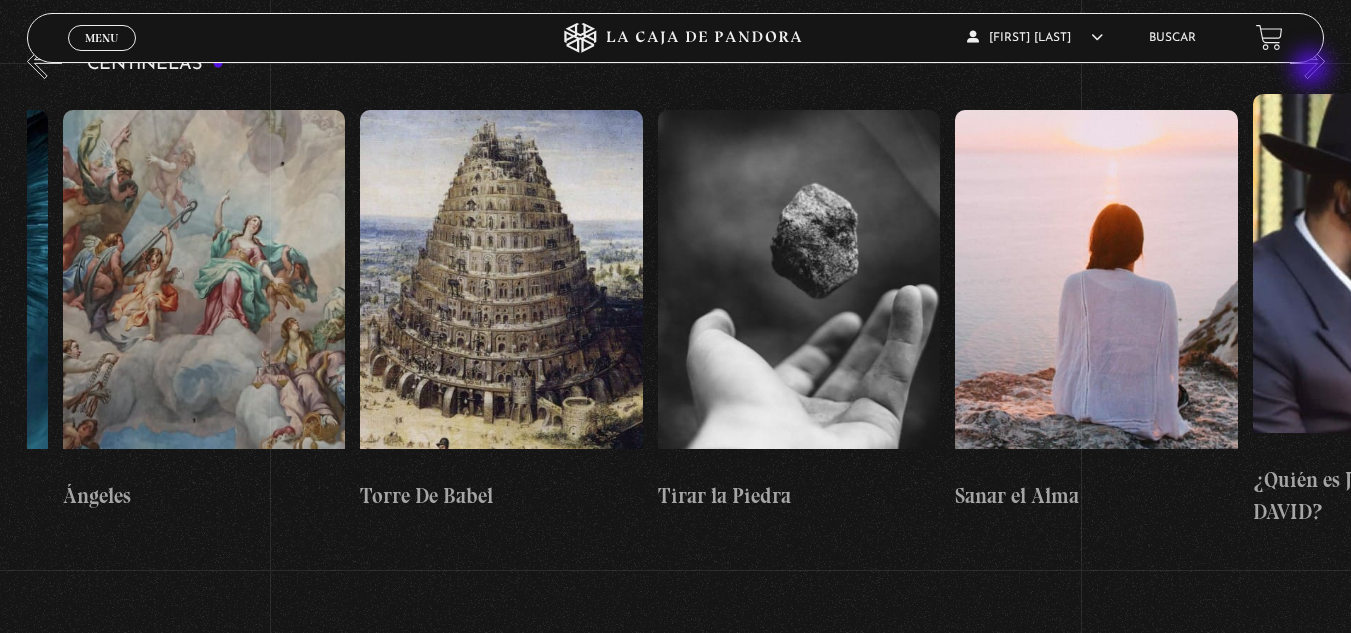 click on "»" at bounding box center [1307, 61] 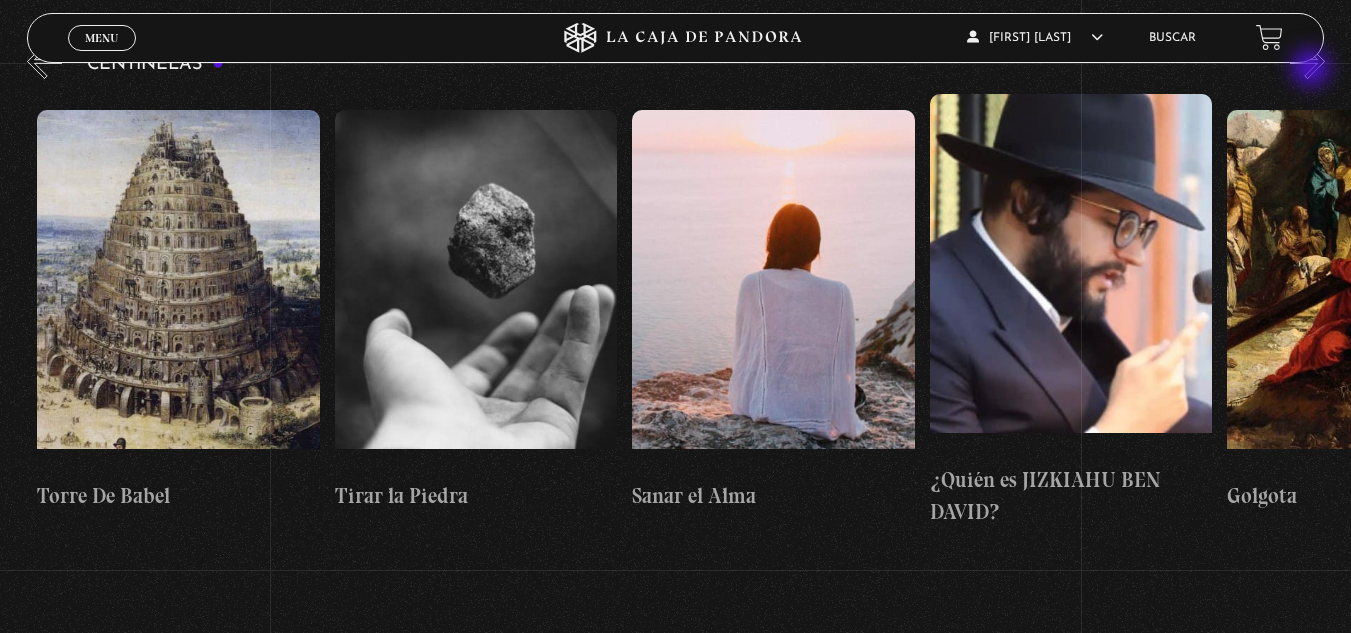 click on "»" at bounding box center [1307, 61] 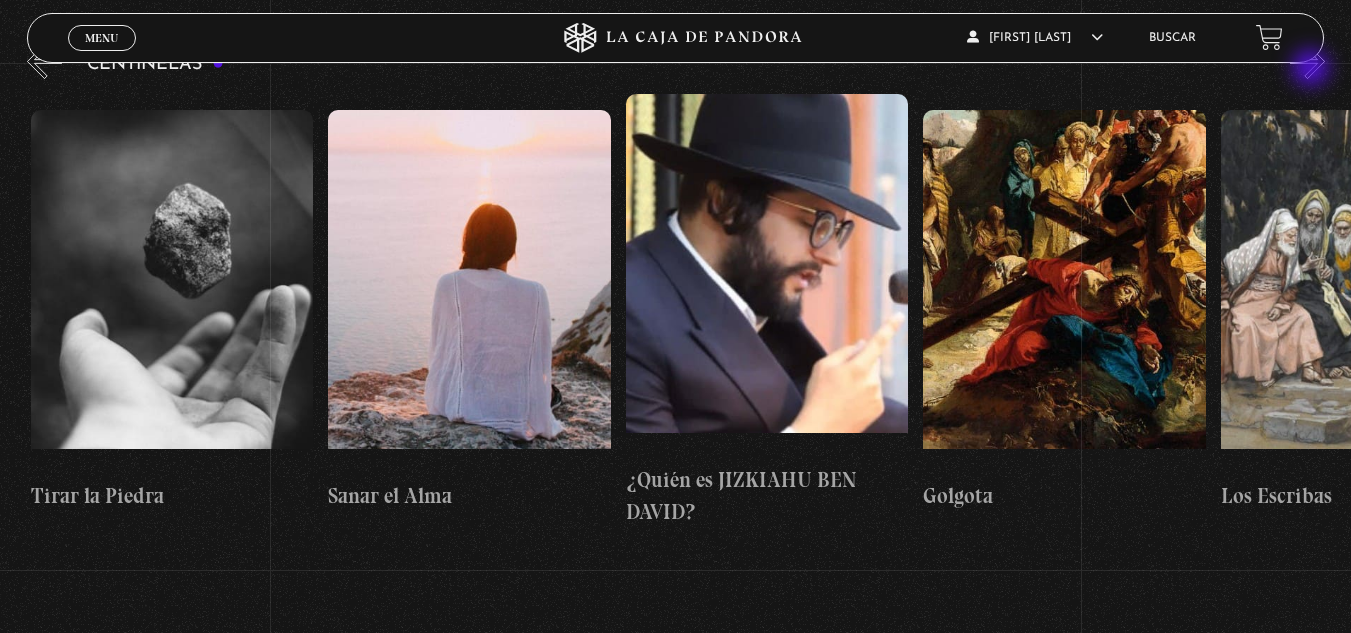 click on "»" at bounding box center [1307, 61] 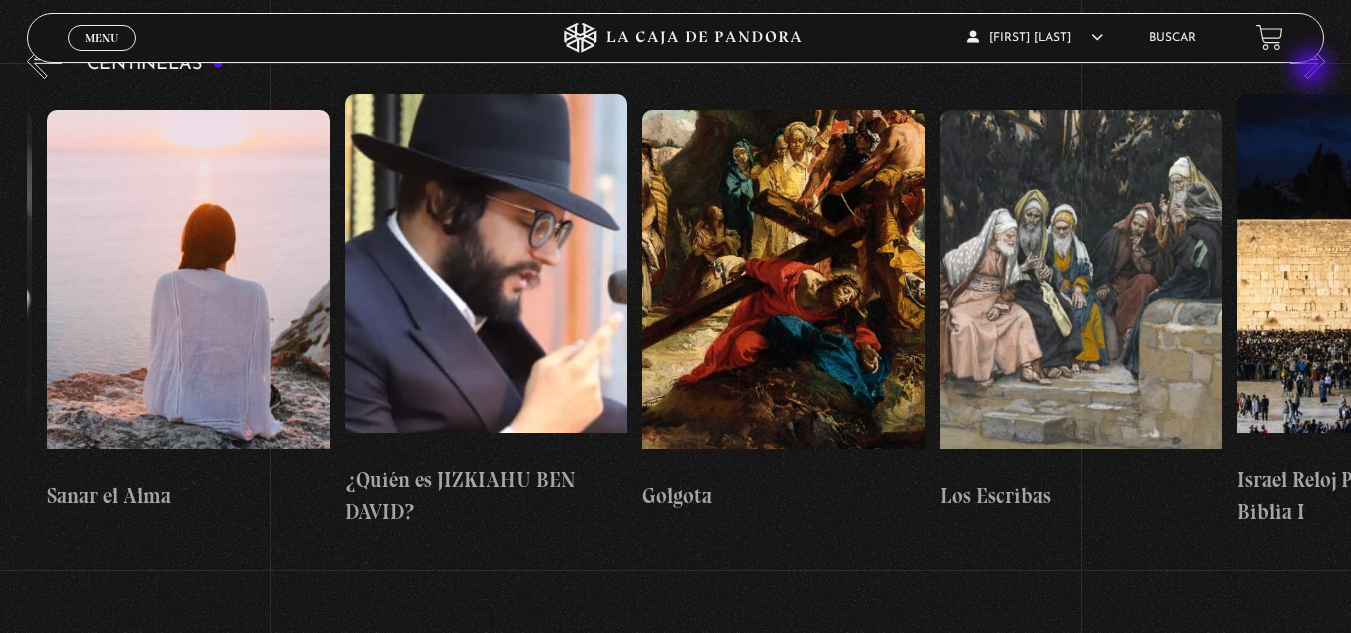 click on "»" at bounding box center [1307, 61] 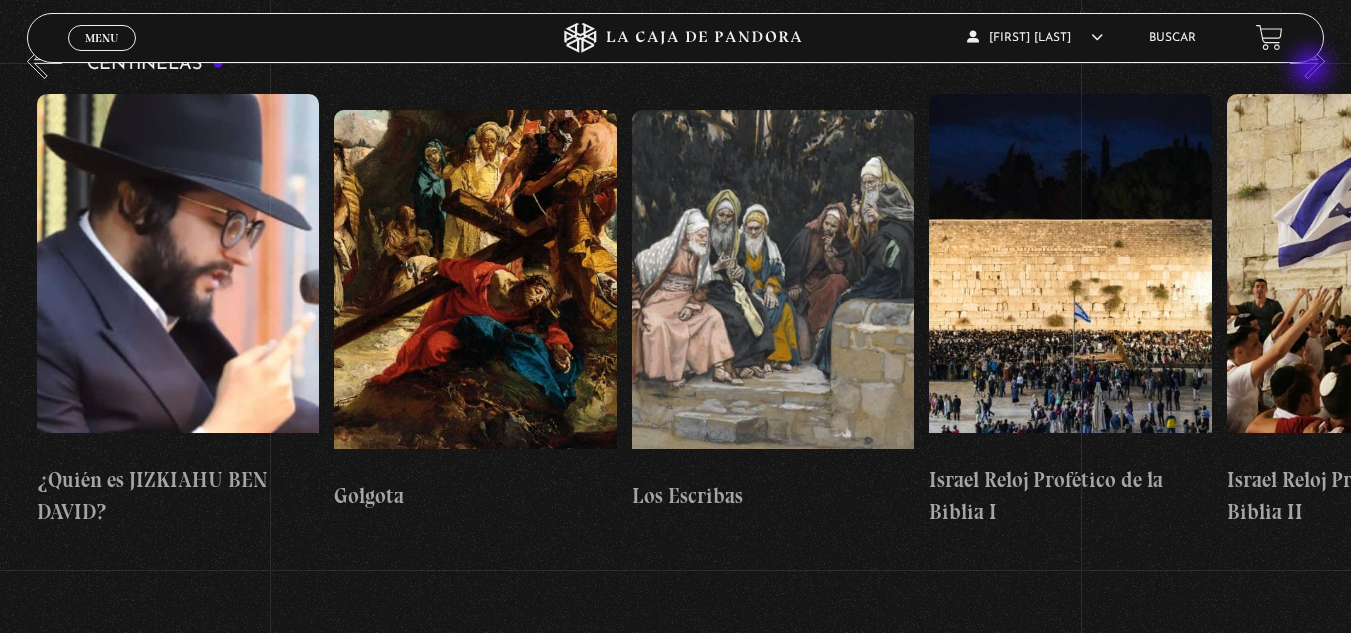 click on "»" at bounding box center [1307, 61] 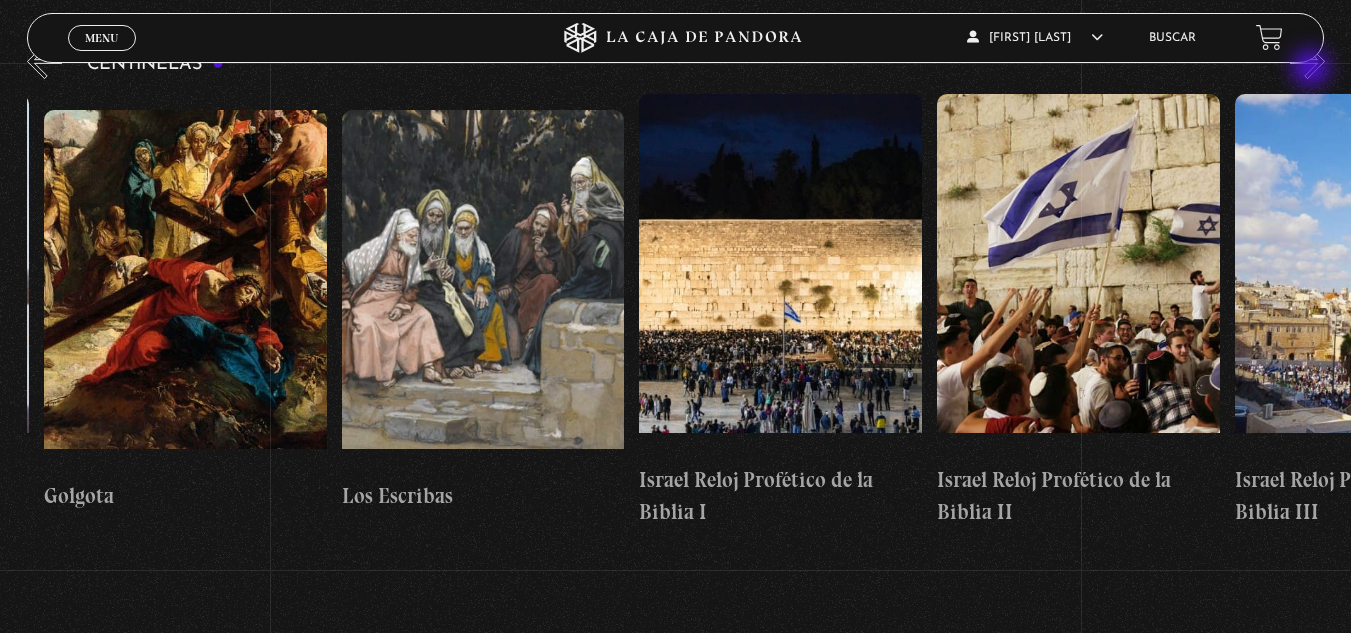 click on "»" at bounding box center (1307, 61) 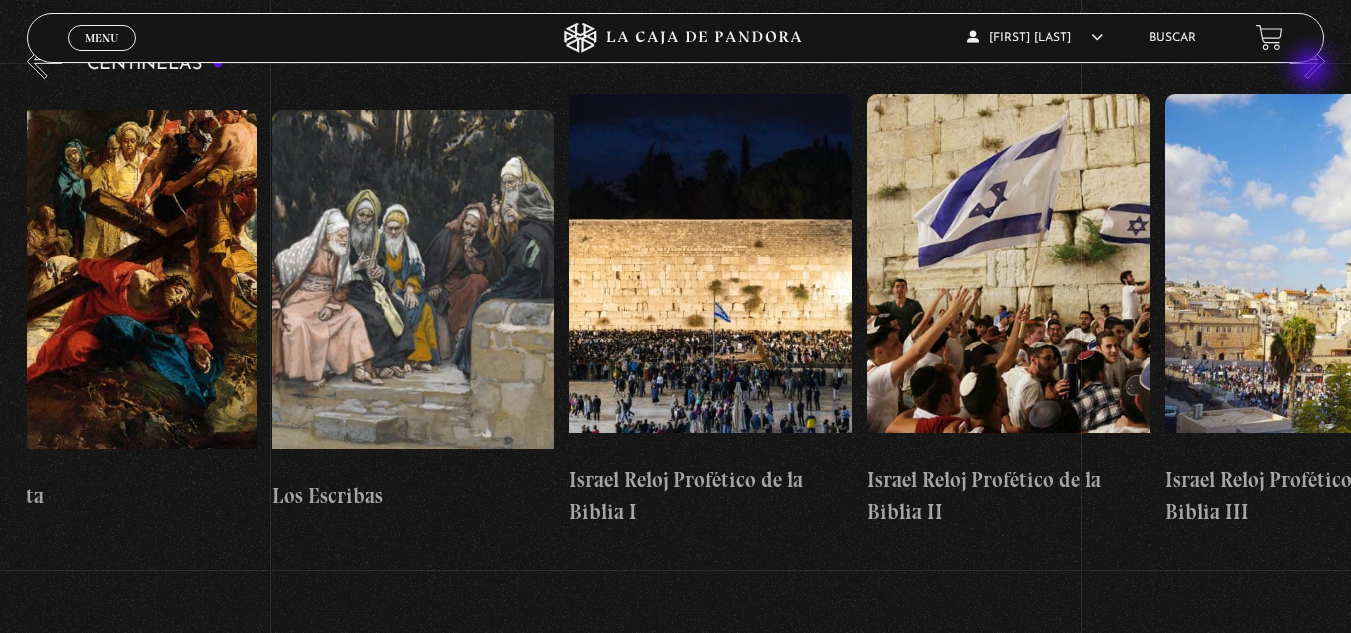 scroll, scrollTop: 0, scrollLeft: 32582, axis: horizontal 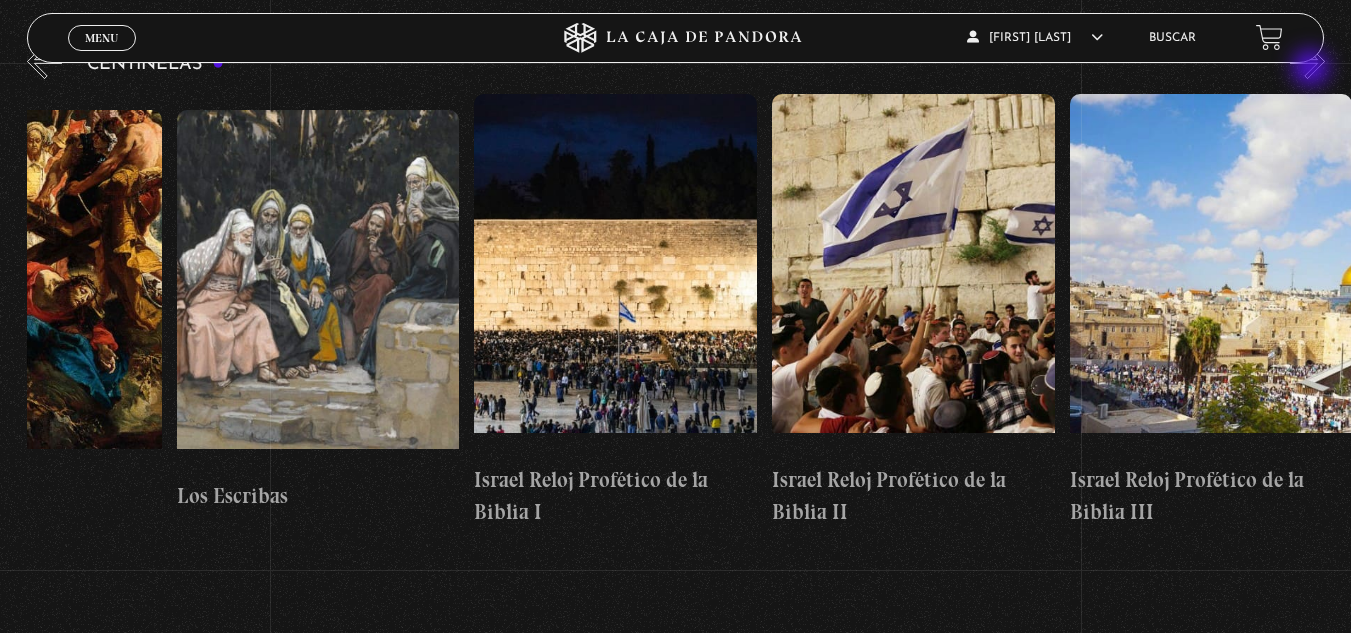 click on "»" at bounding box center [1307, 61] 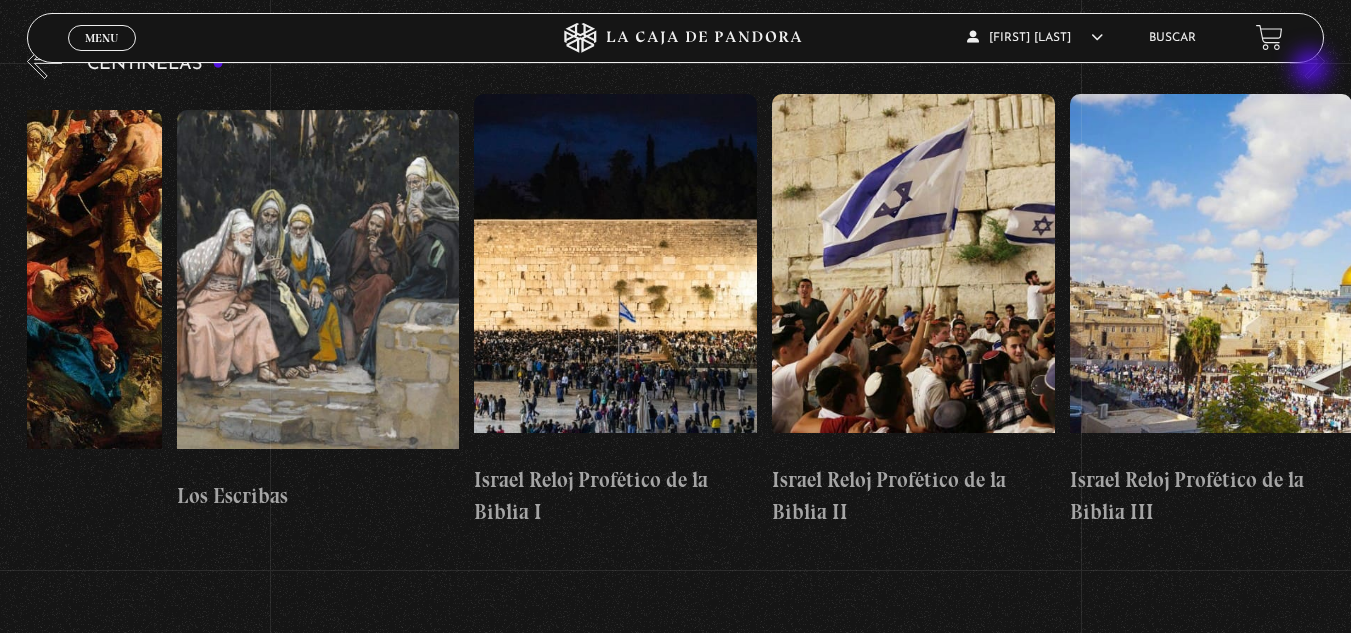 click on "»" at bounding box center [1307, 61] 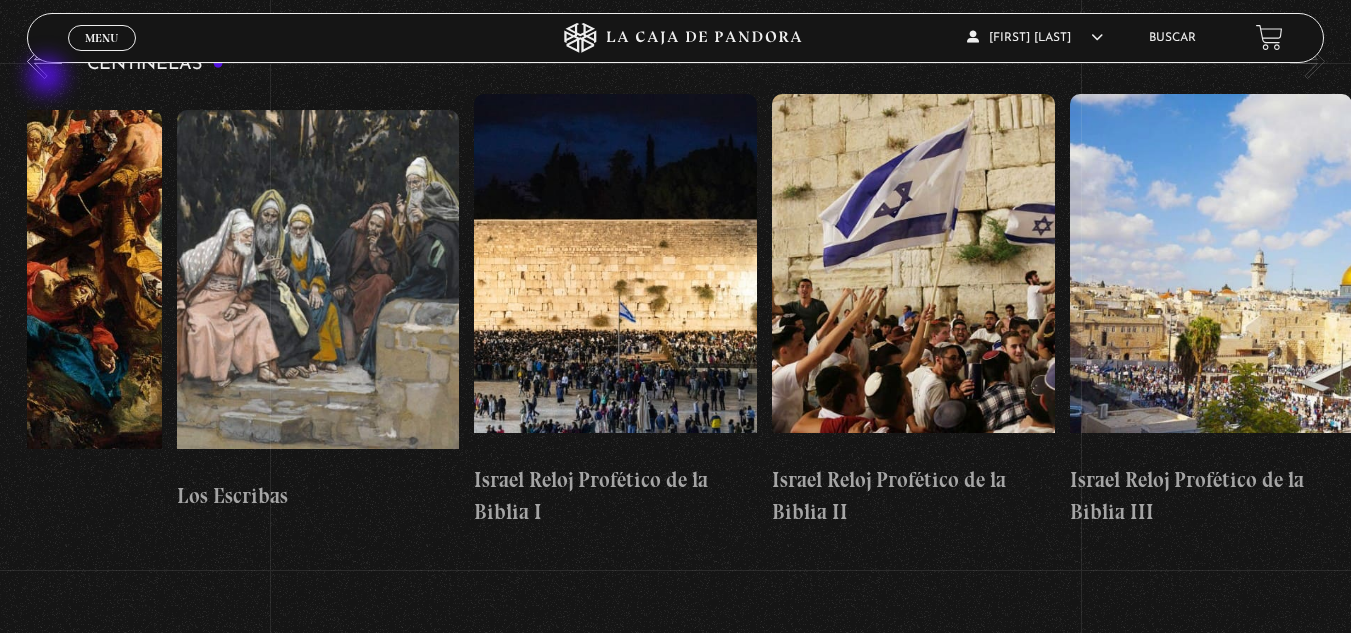 click on "«" at bounding box center [44, 61] 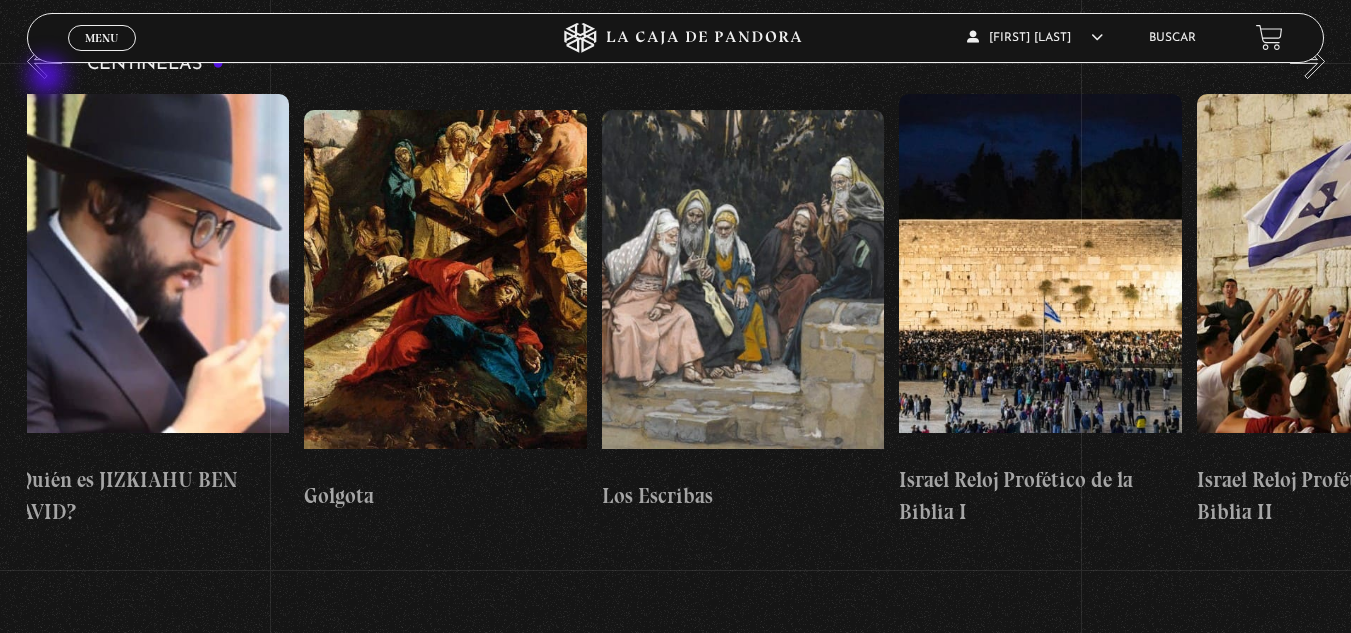 click on "«" at bounding box center [44, 61] 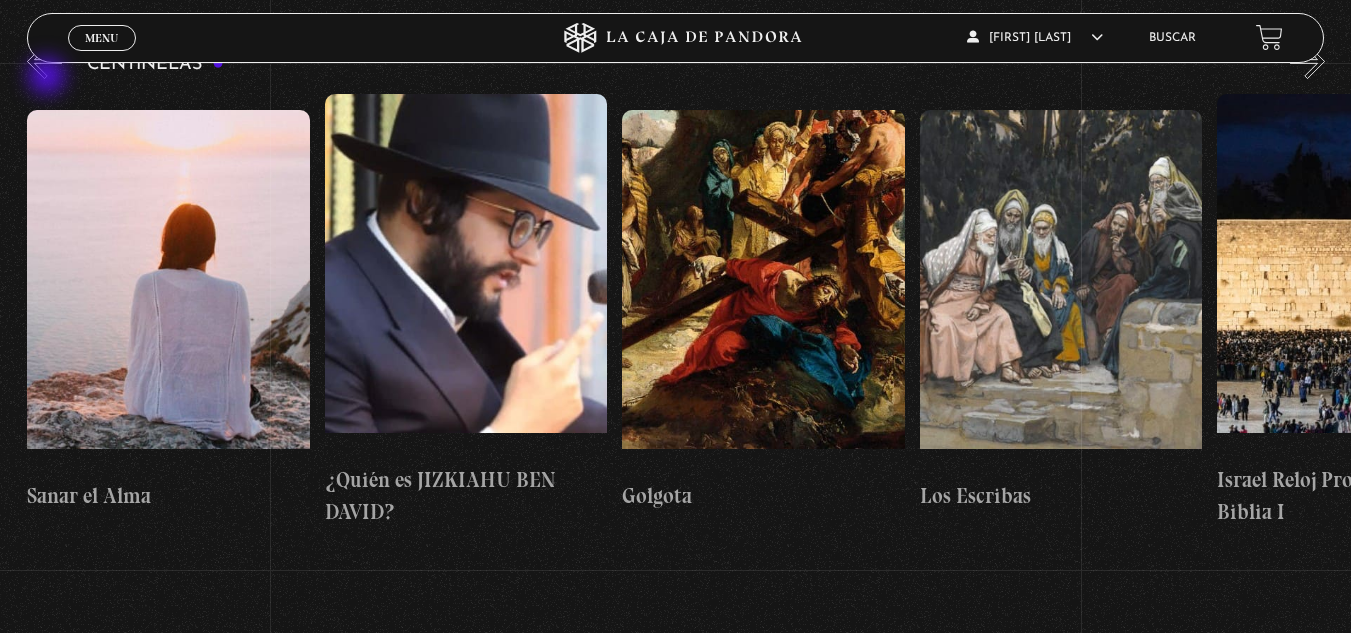 click on "«" at bounding box center [44, 61] 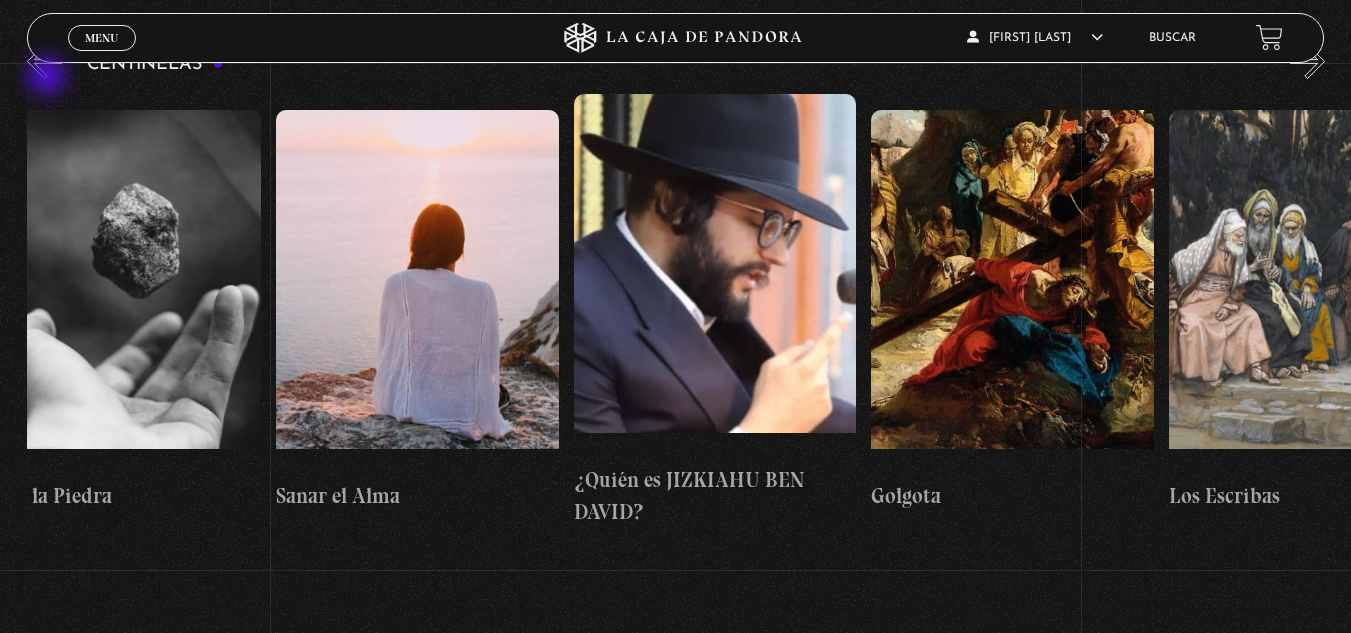 click on "«" at bounding box center [44, 61] 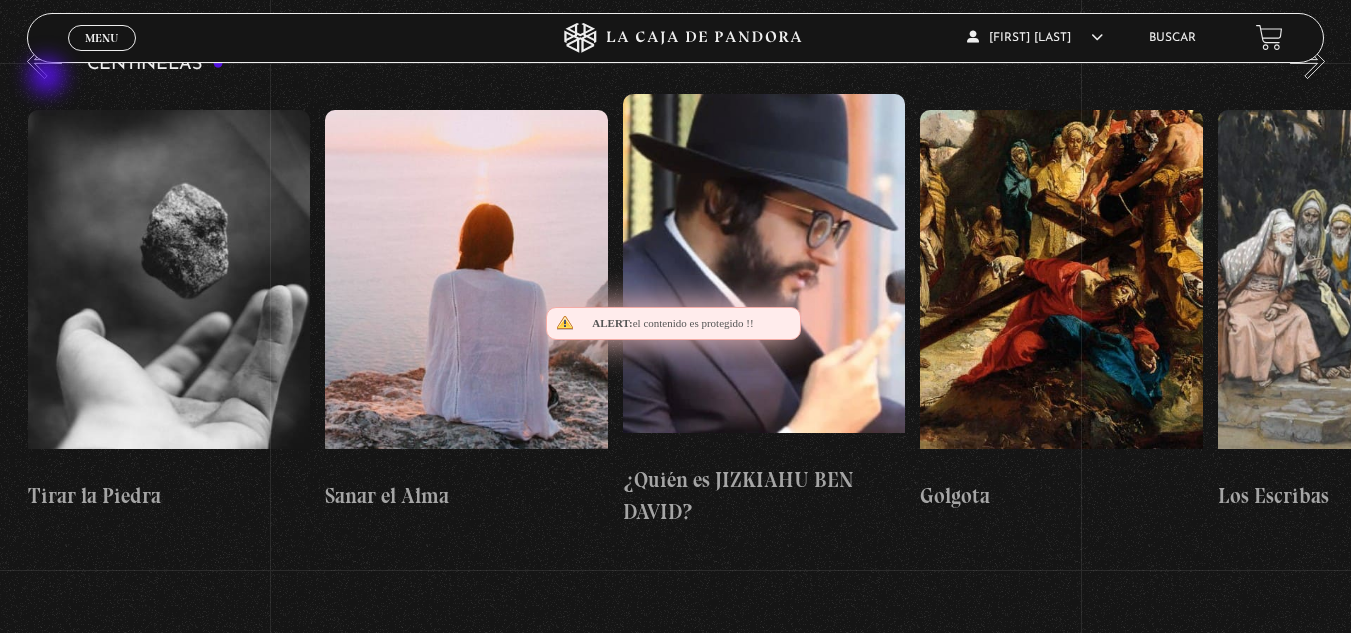 click on "«" at bounding box center [44, 61] 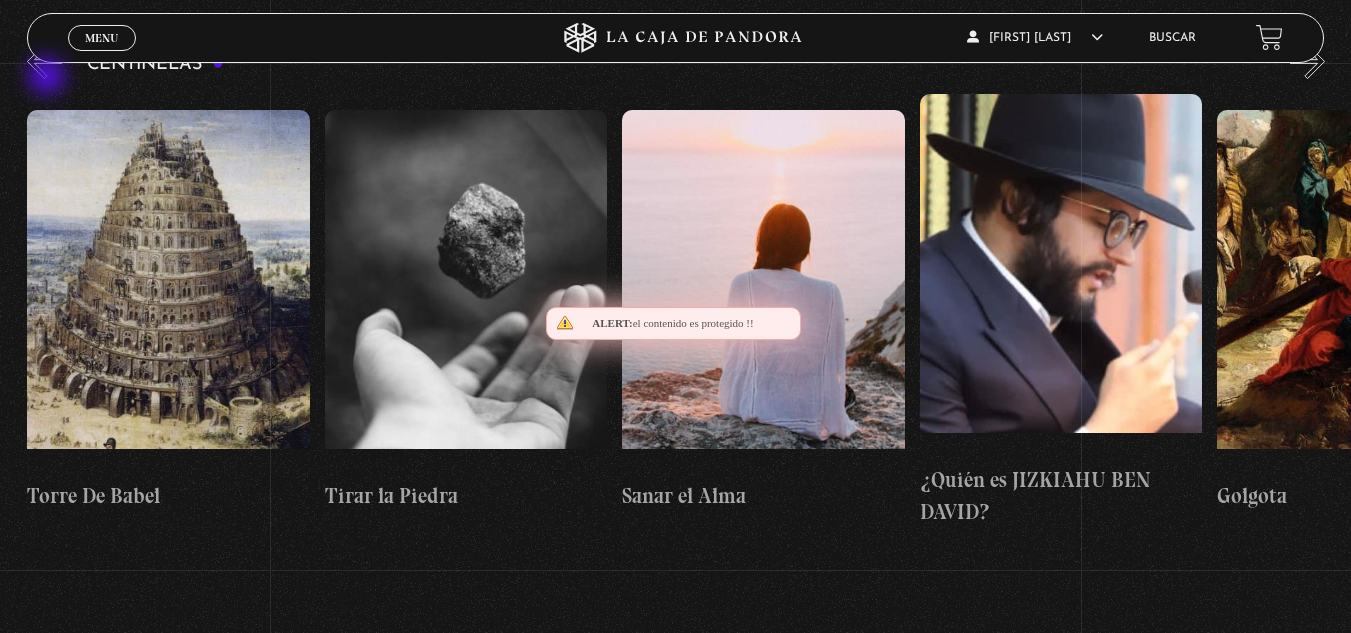 click on "«" at bounding box center (44, 61) 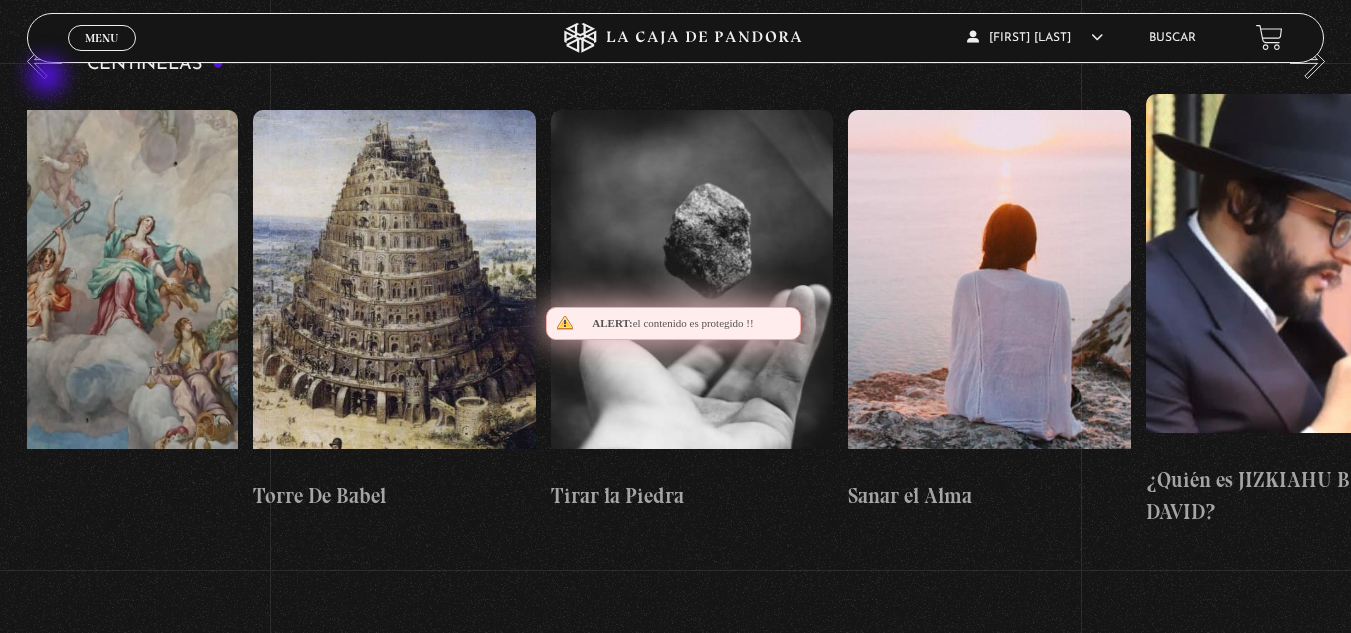 click on "«" at bounding box center (44, 61) 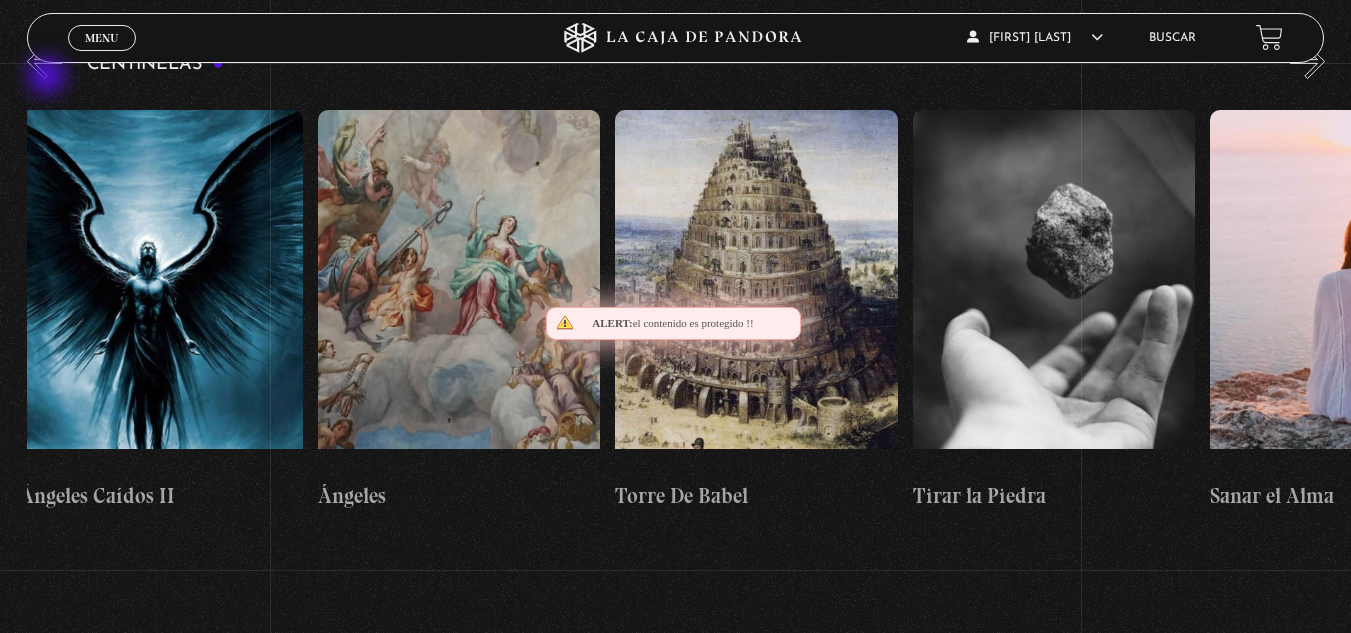 click on "«" at bounding box center [44, 61] 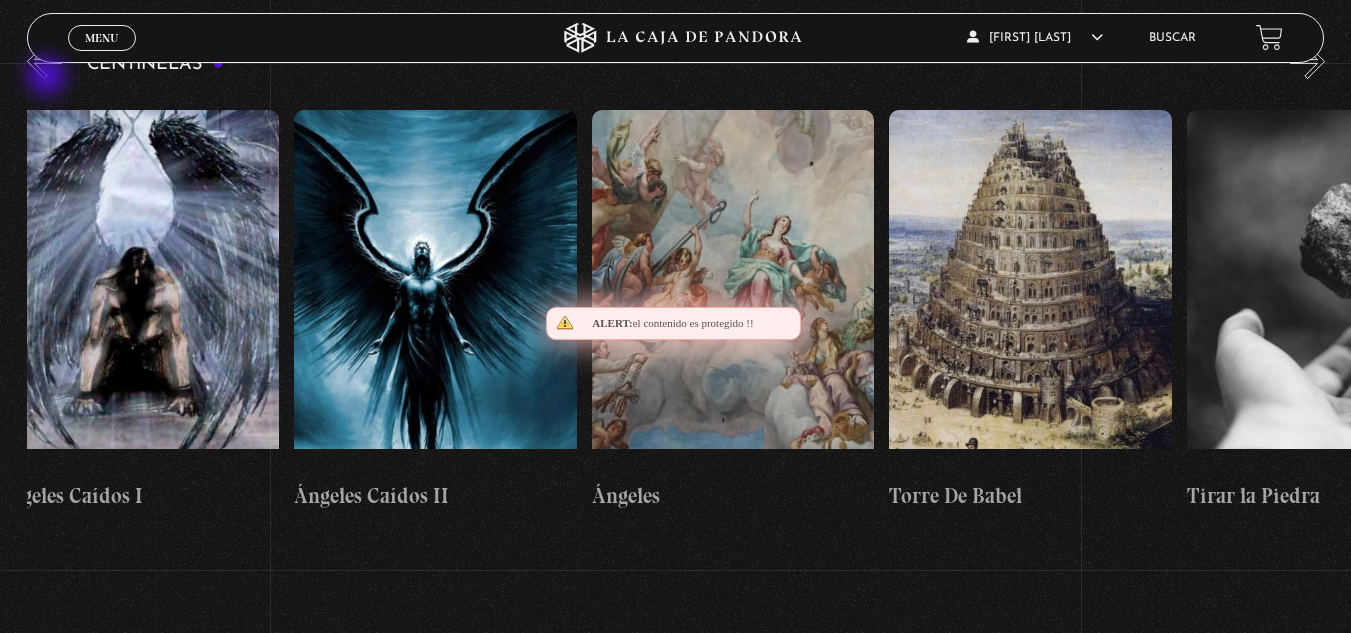 click on "«" at bounding box center [44, 61] 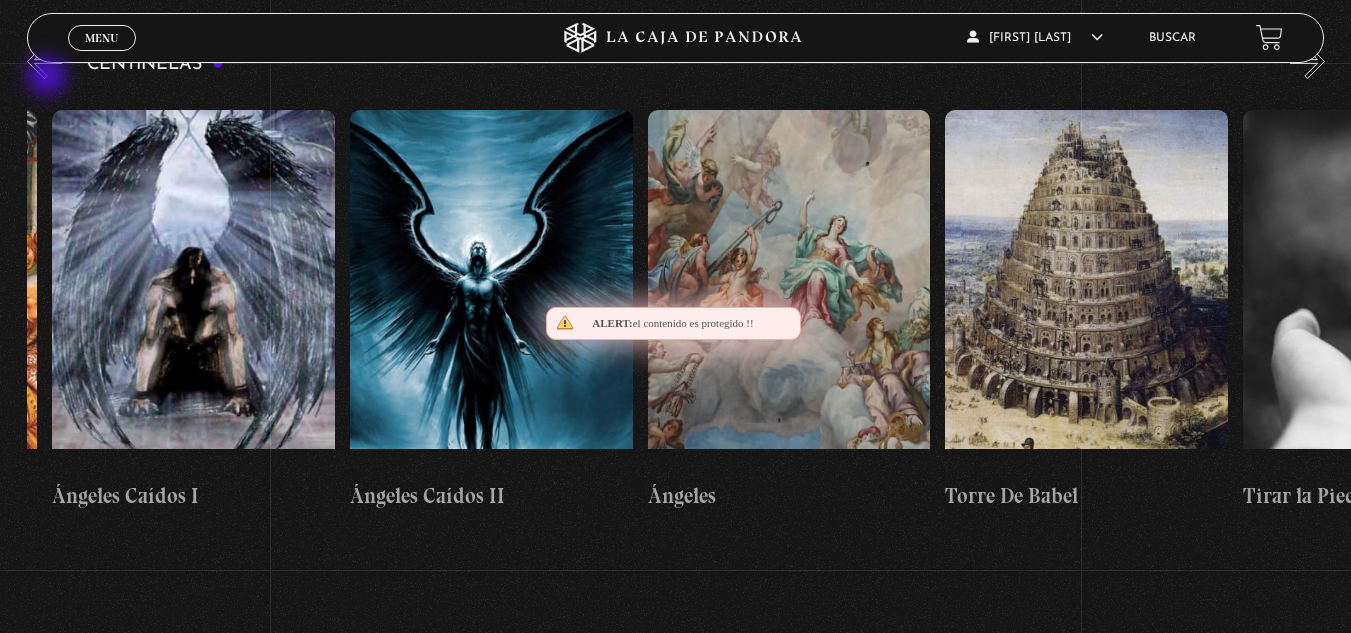 click on "«" at bounding box center (44, 61) 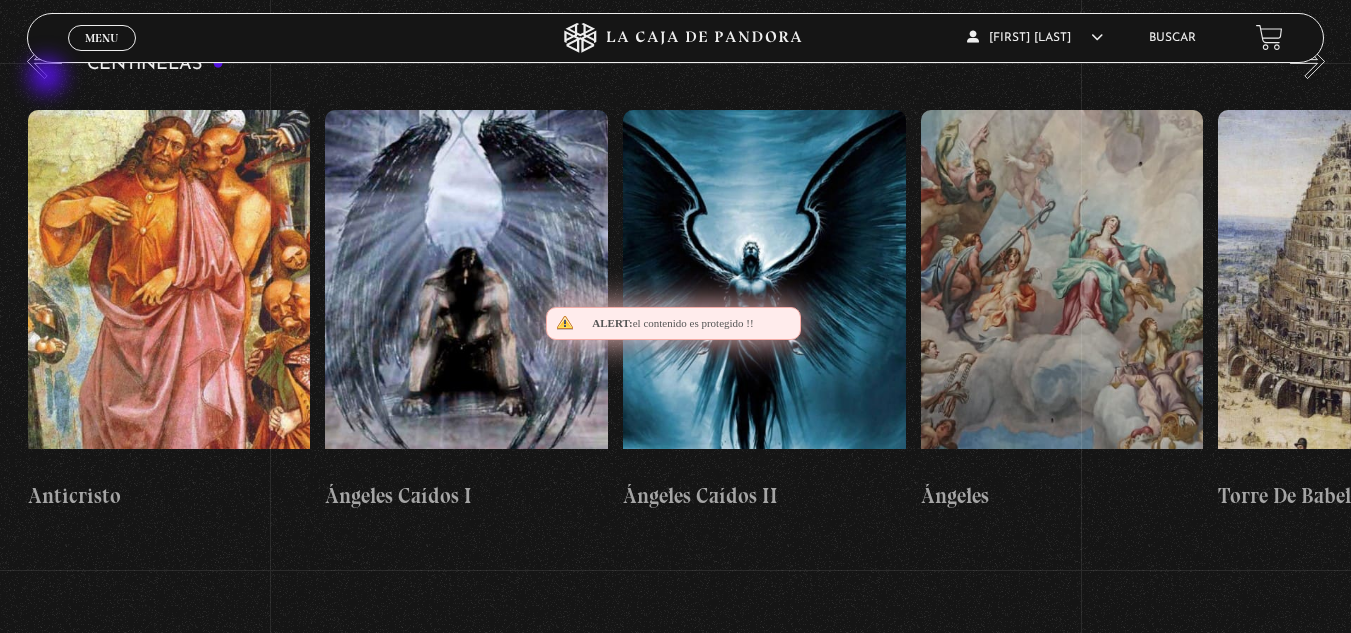 click on "«" at bounding box center (44, 61) 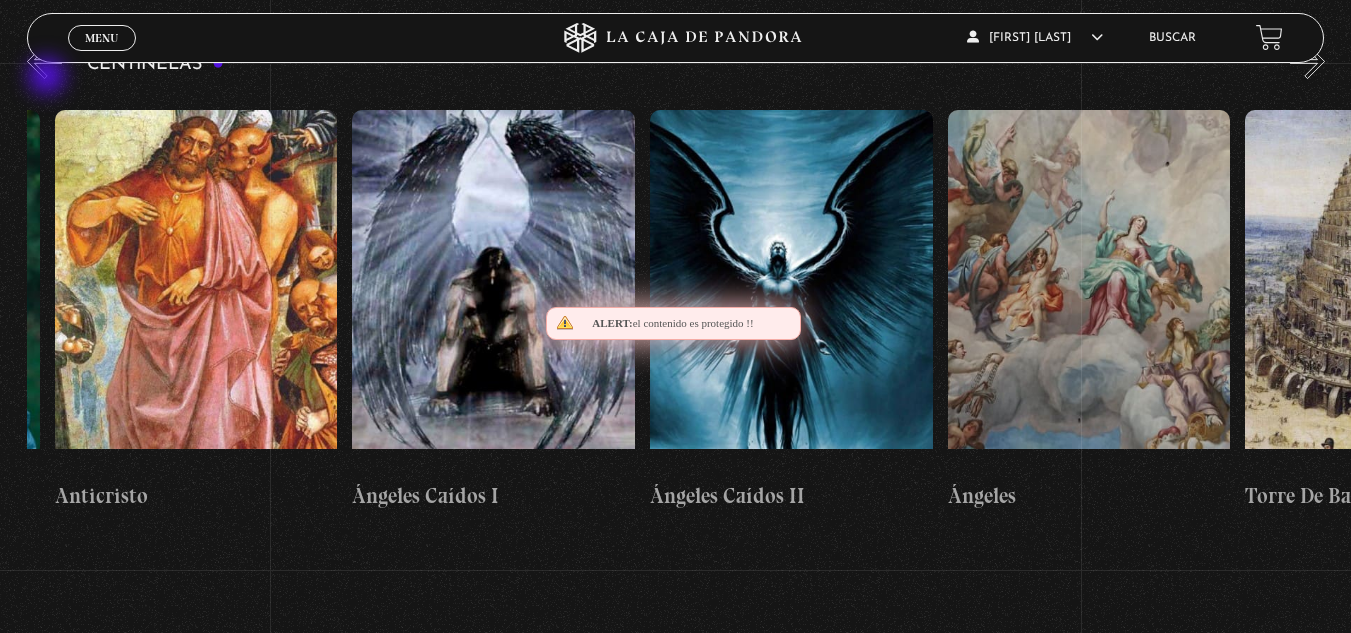 click on "«" at bounding box center (44, 61) 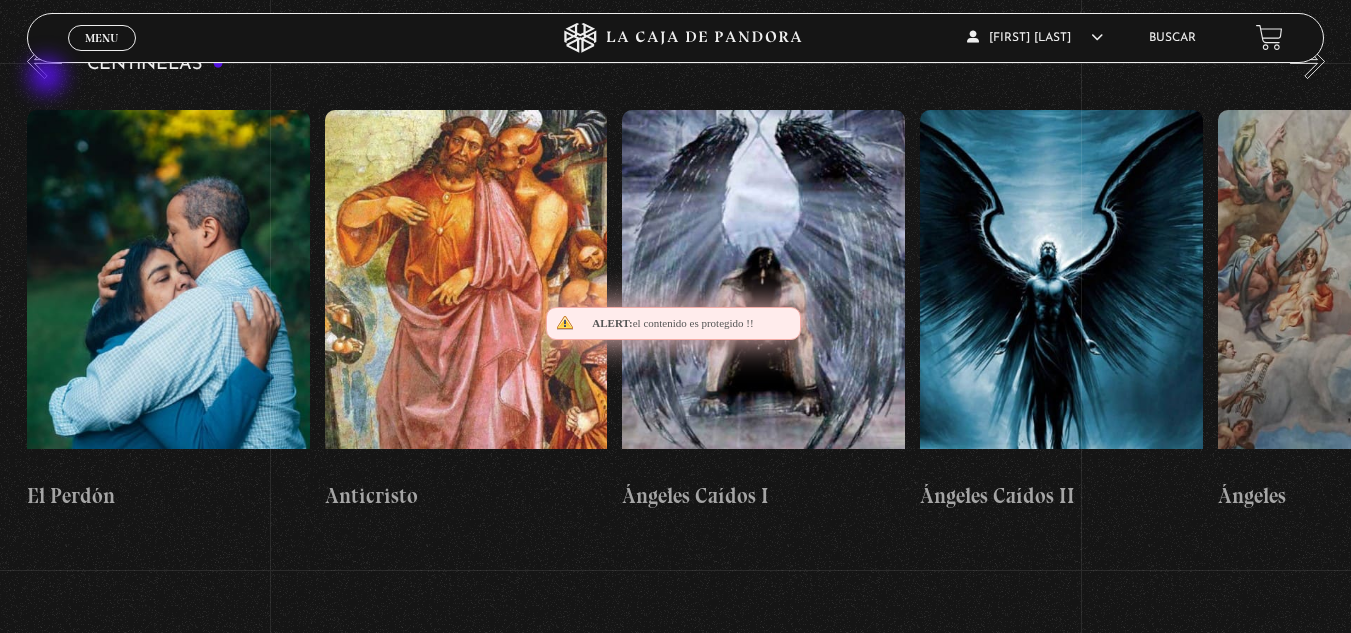 click on "«" at bounding box center (44, 61) 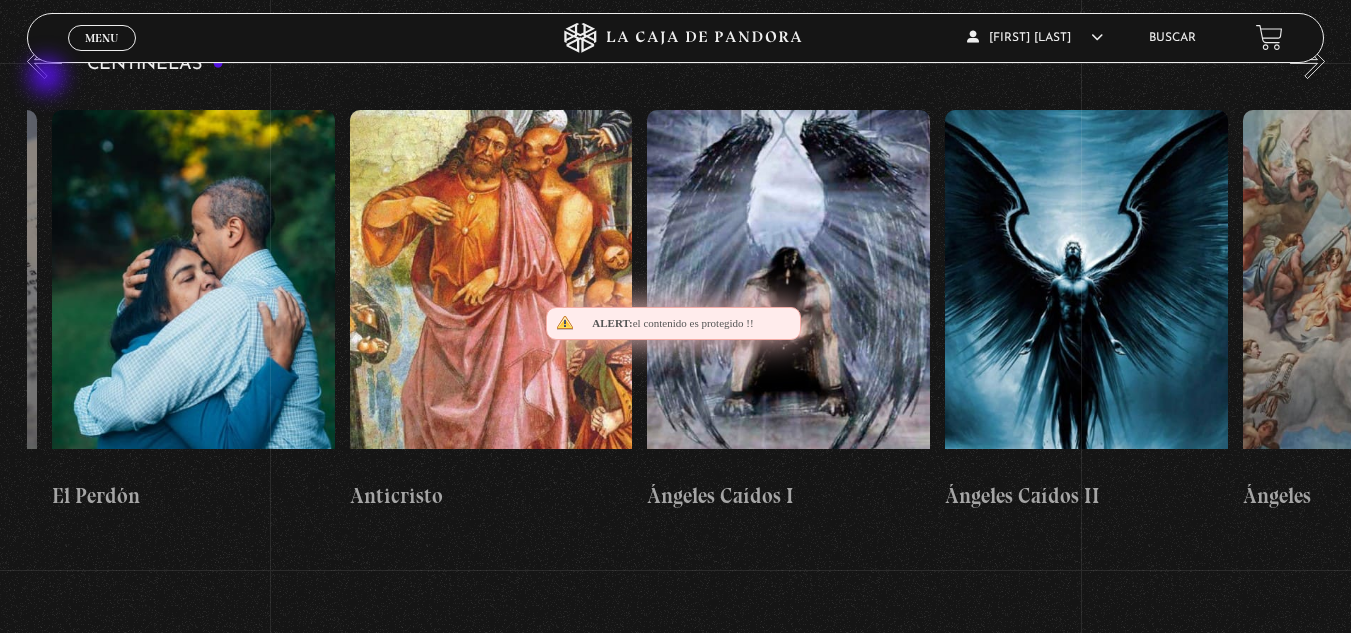 click on "«" at bounding box center [44, 61] 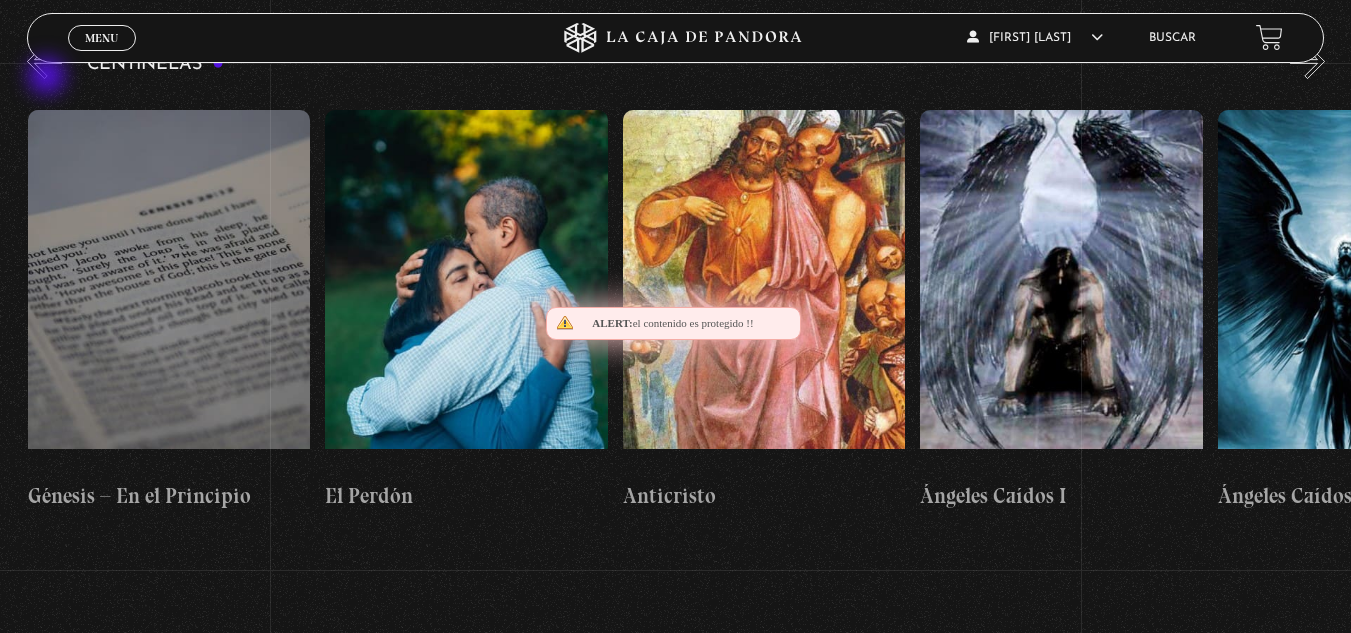 click on "«" at bounding box center (44, 61) 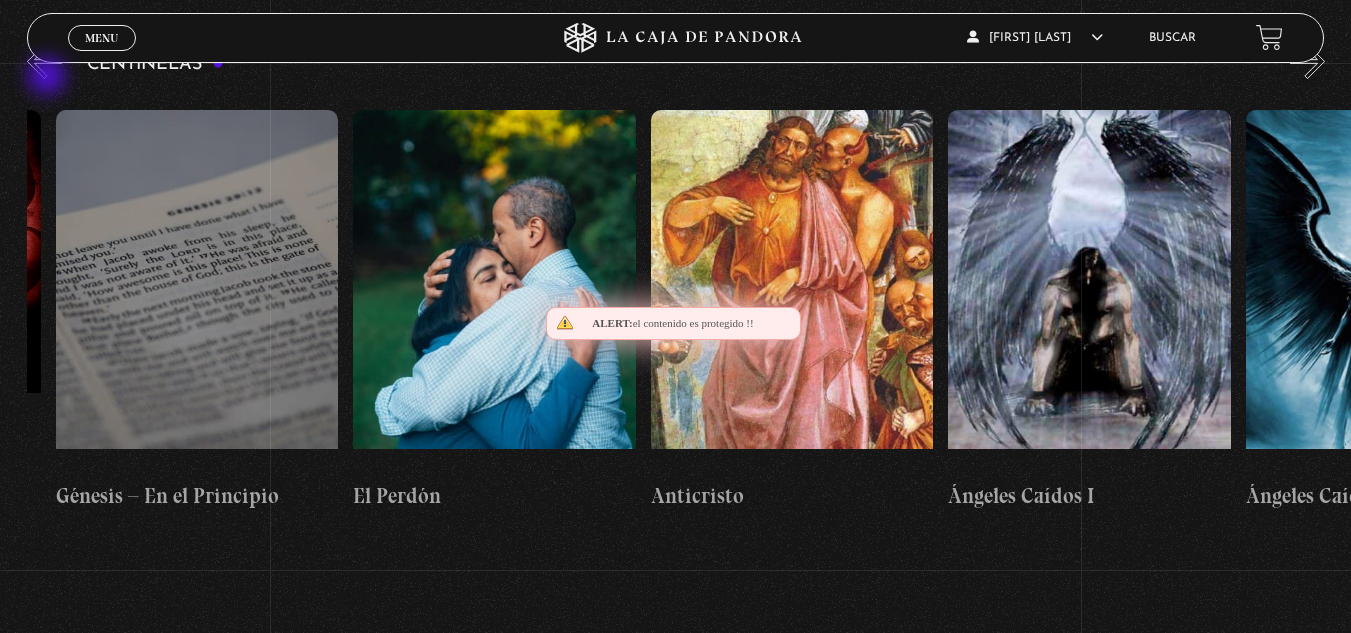 click on "«" at bounding box center (44, 61) 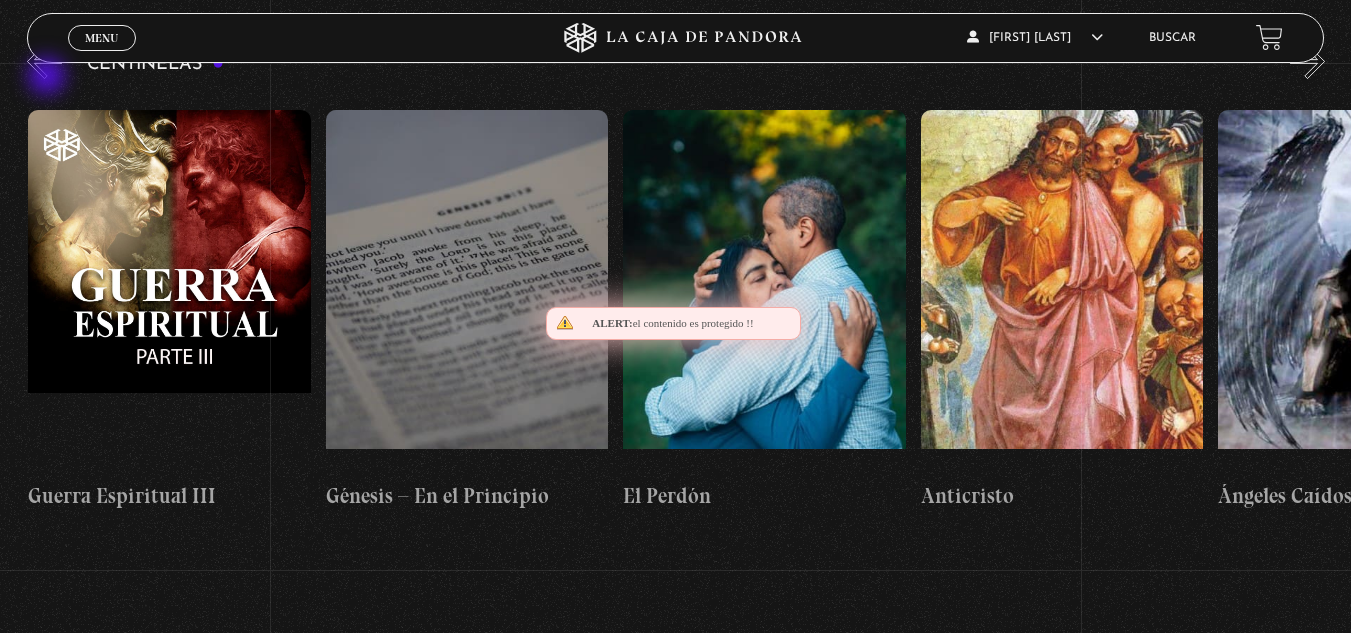click on "«" at bounding box center [44, 61] 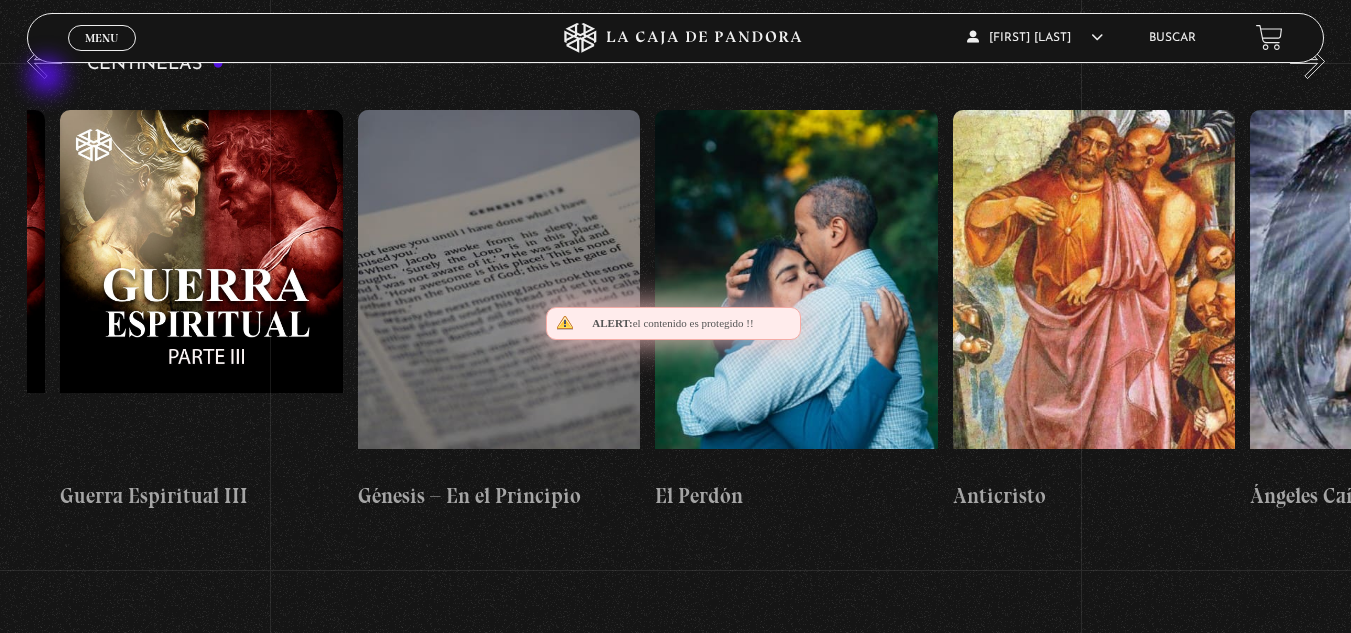 click on "«" at bounding box center [44, 61] 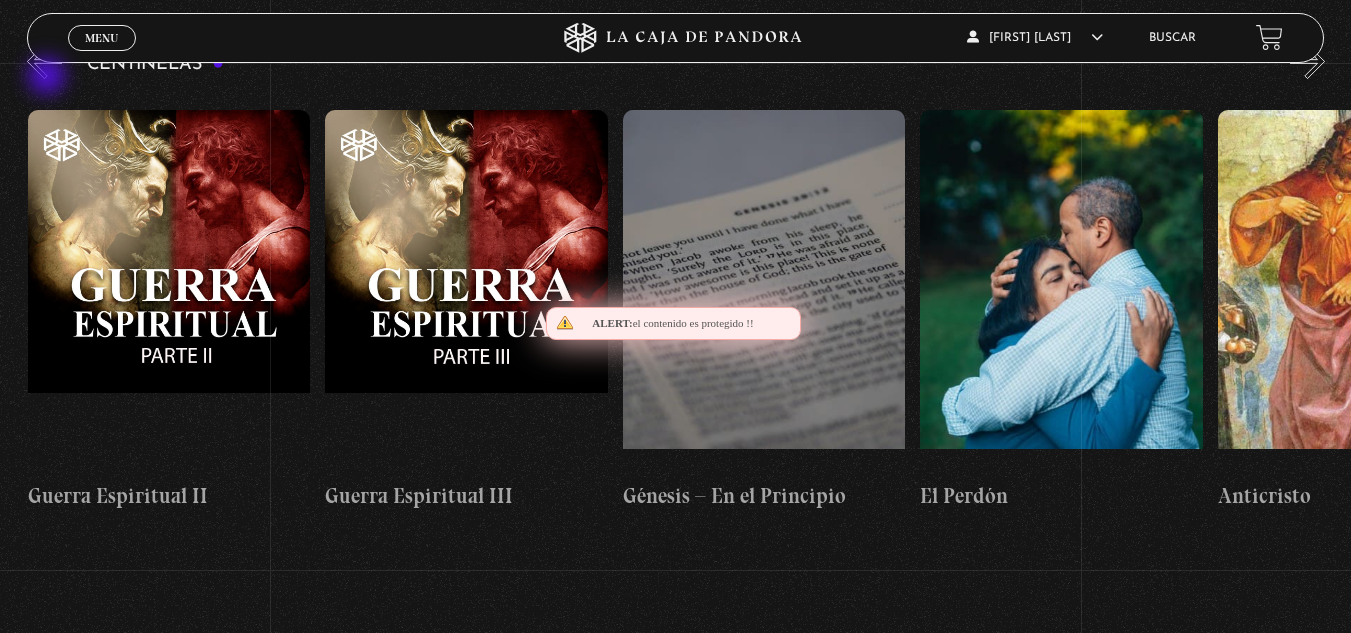 scroll, scrollTop: 0, scrollLeft: 28863, axis: horizontal 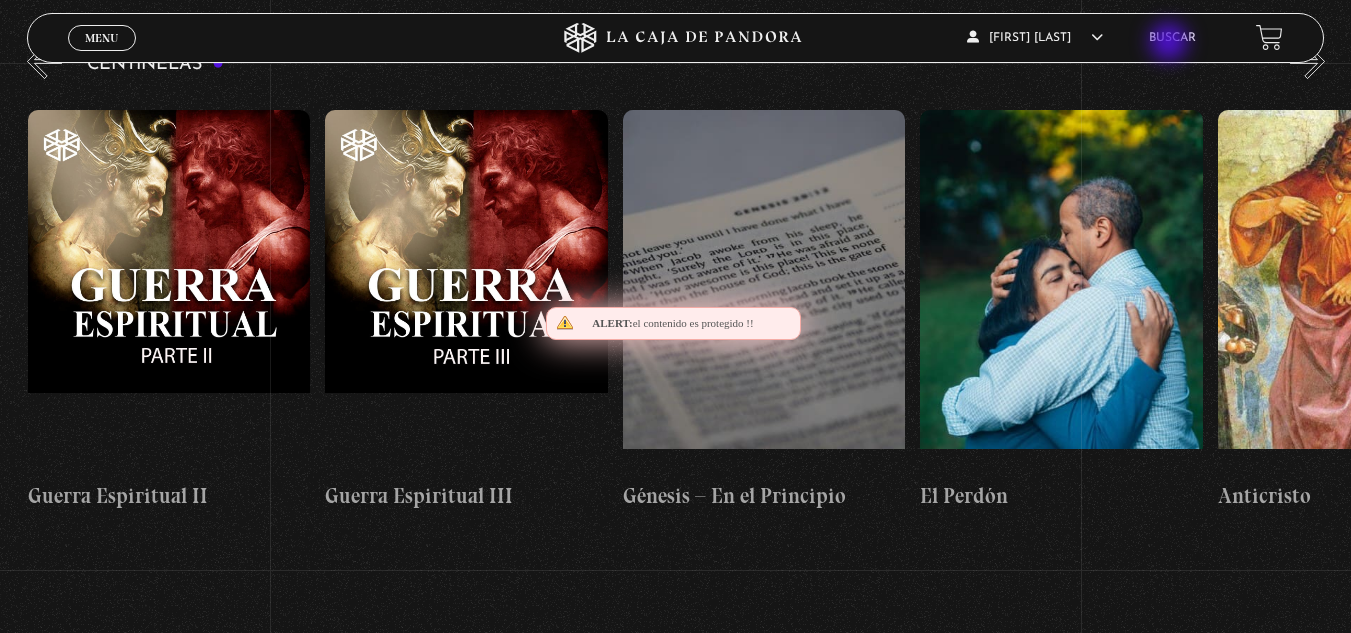 click on "Buscar" at bounding box center (1172, 37) 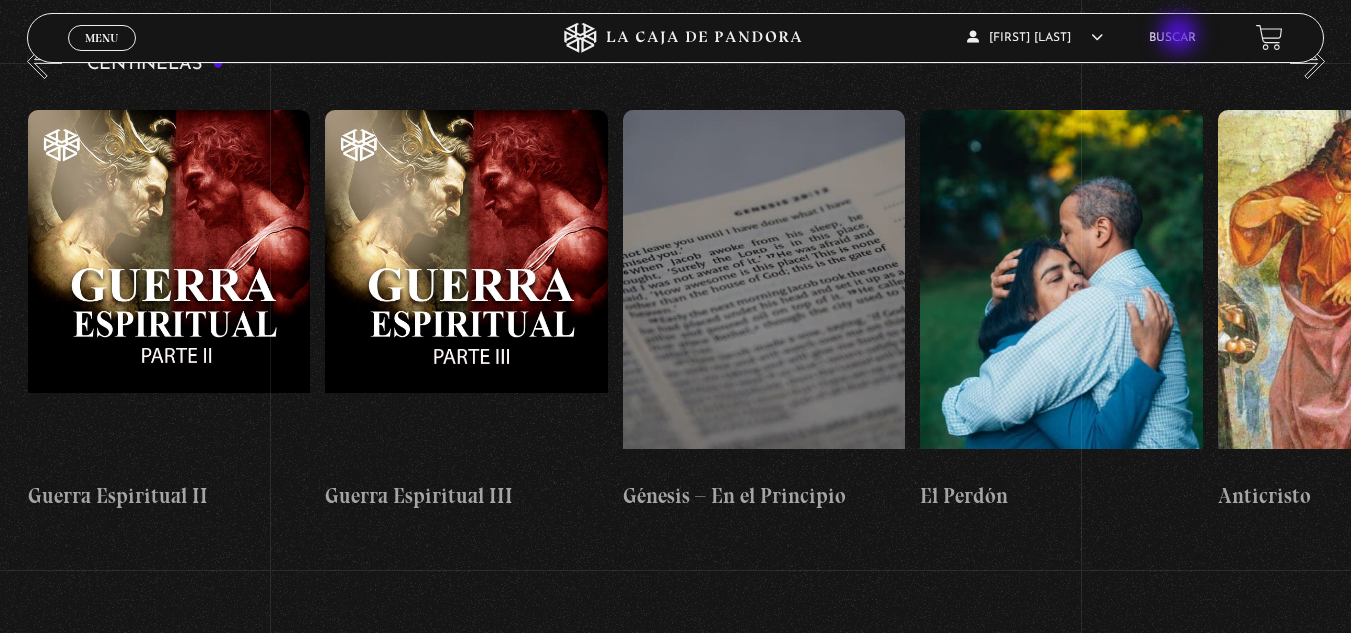click on "Buscar" at bounding box center (1172, 38) 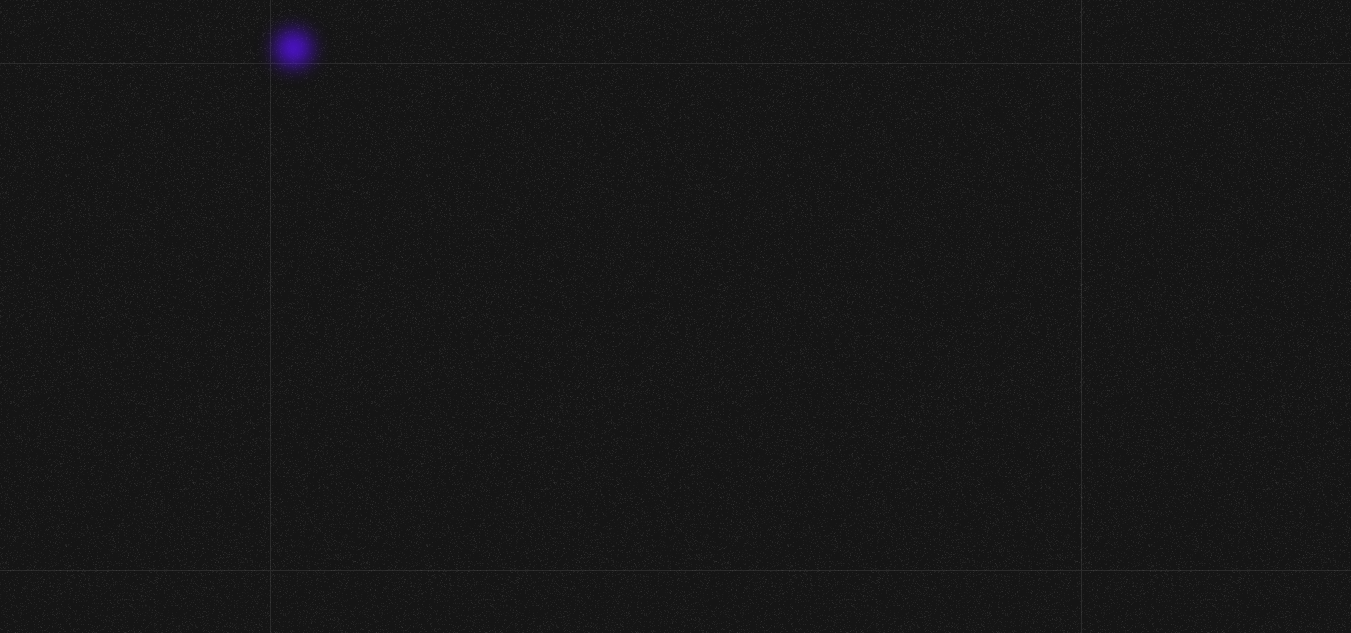 scroll, scrollTop: 0, scrollLeft: 0, axis: both 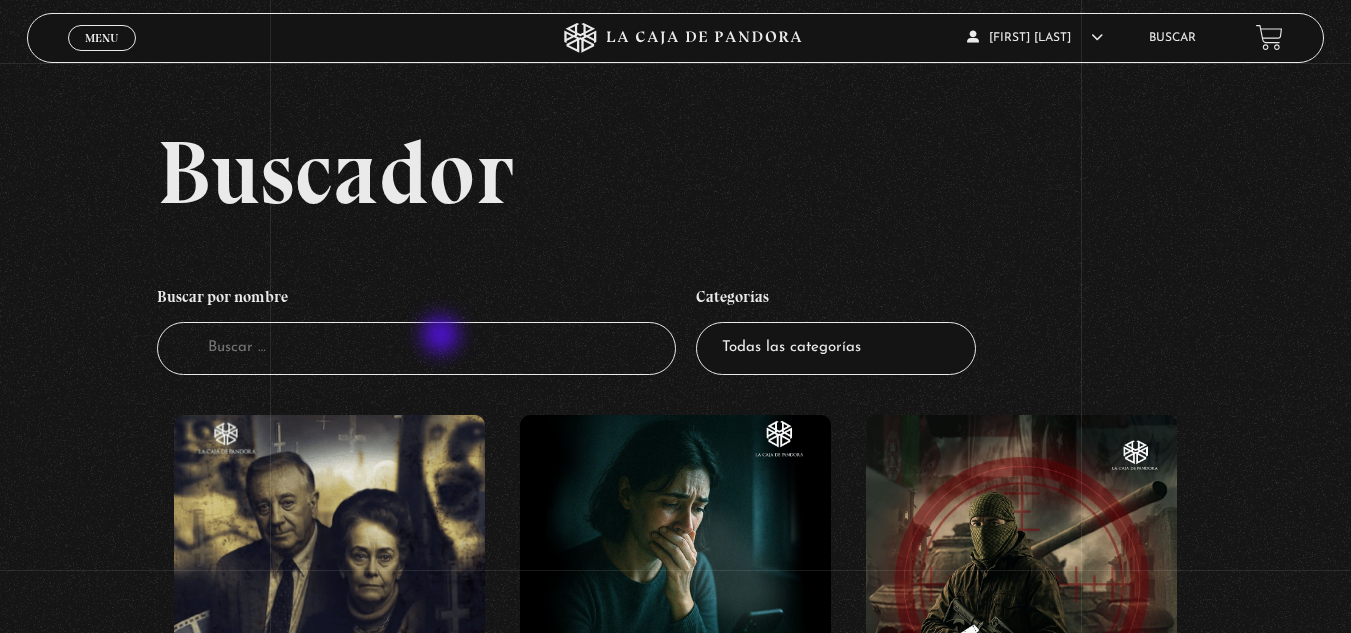 click on "Buscador" at bounding box center [416, 348] 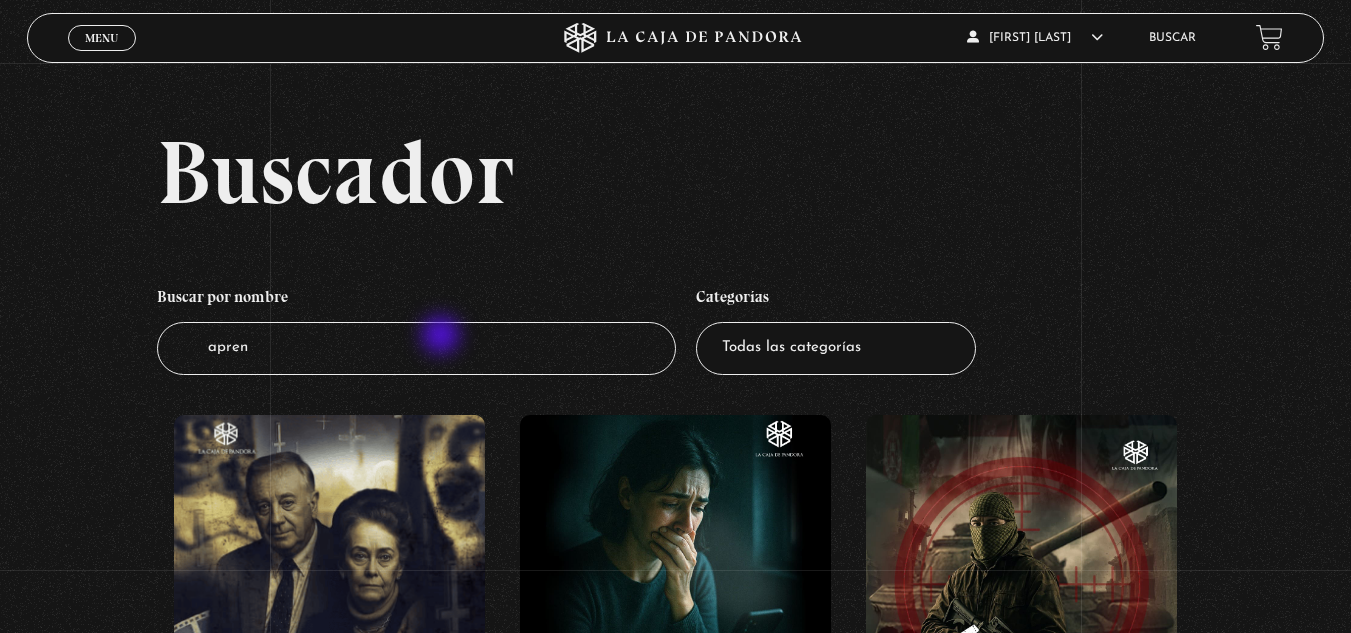 type on "aprend" 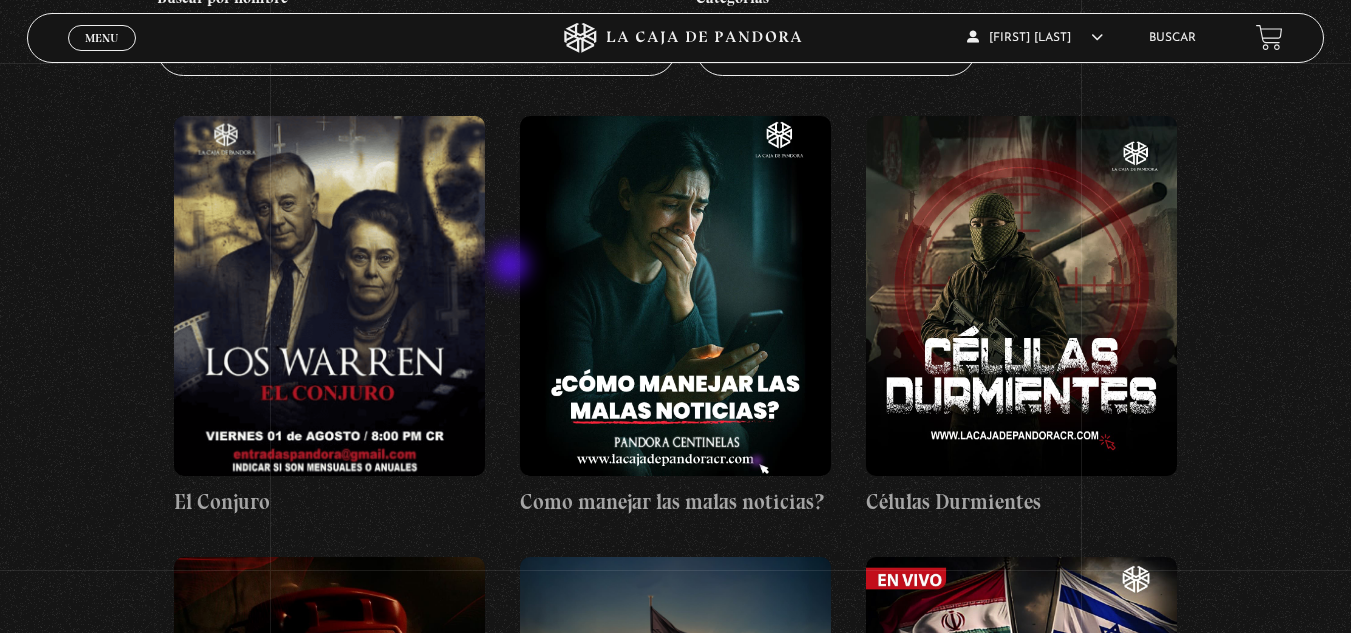 scroll, scrollTop: 300, scrollLeft: 0, axis: vertical 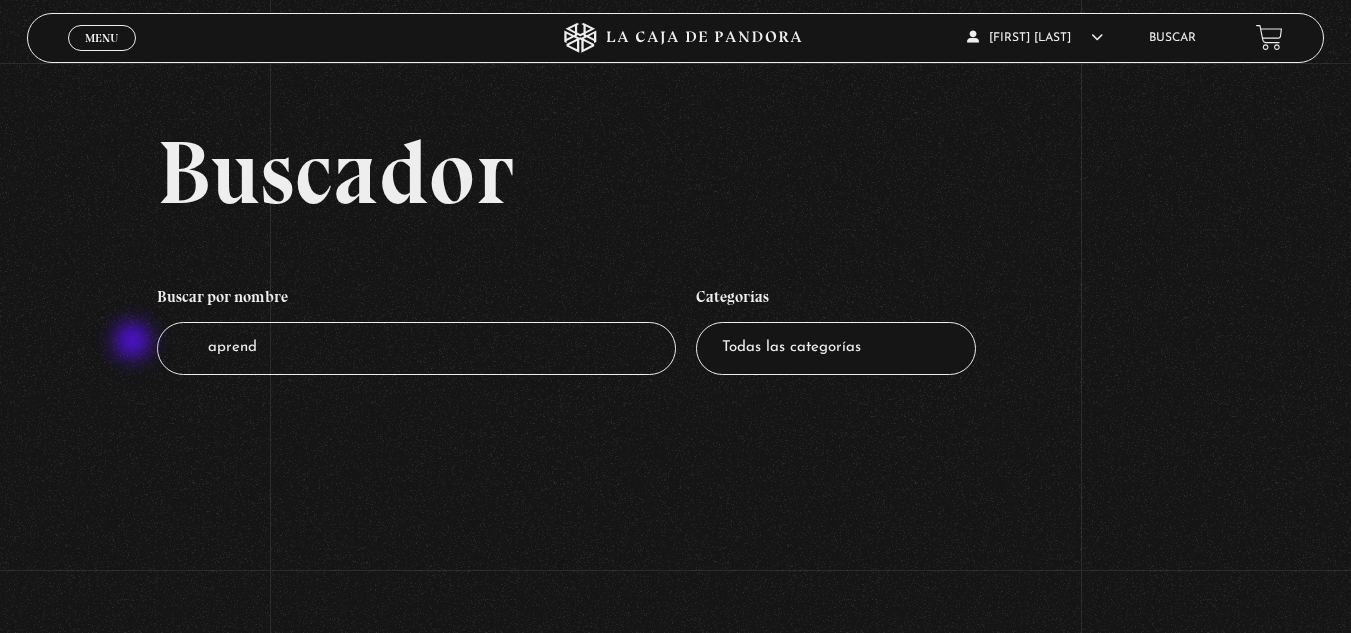 drag, startPoint x: 378, startPoint y: 348, endPoint x: 134, endPoint y: 343, distance: 244.05122 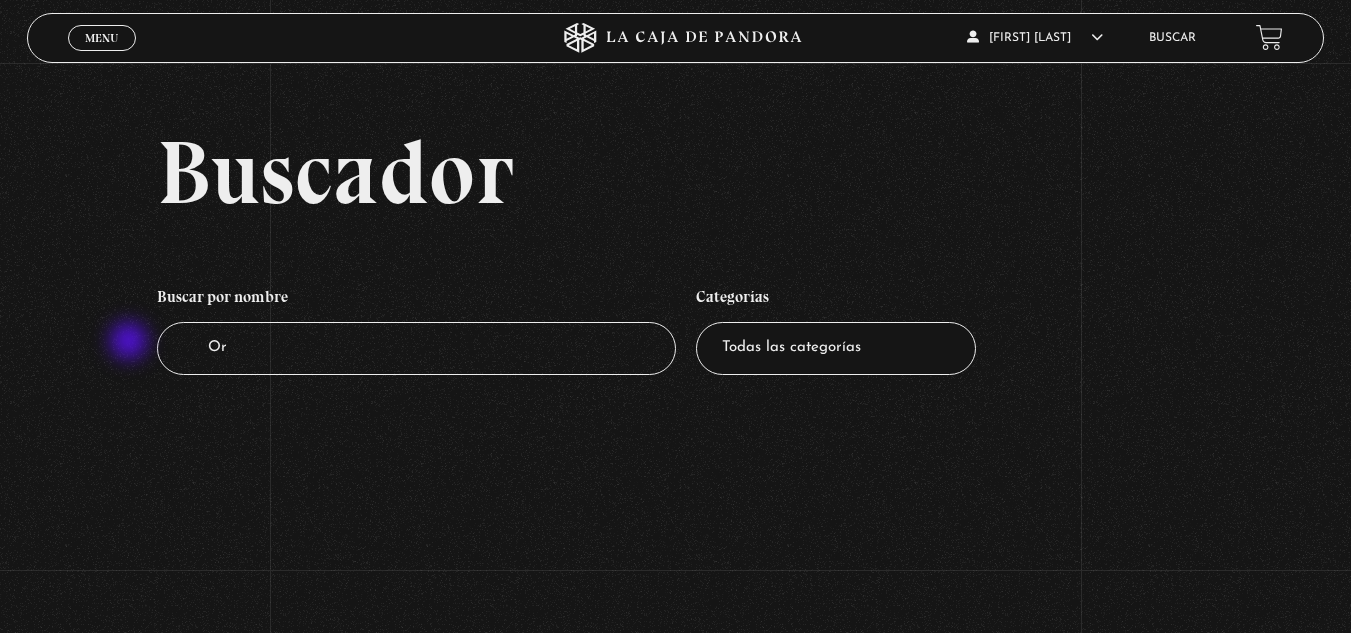 type on "Ora" 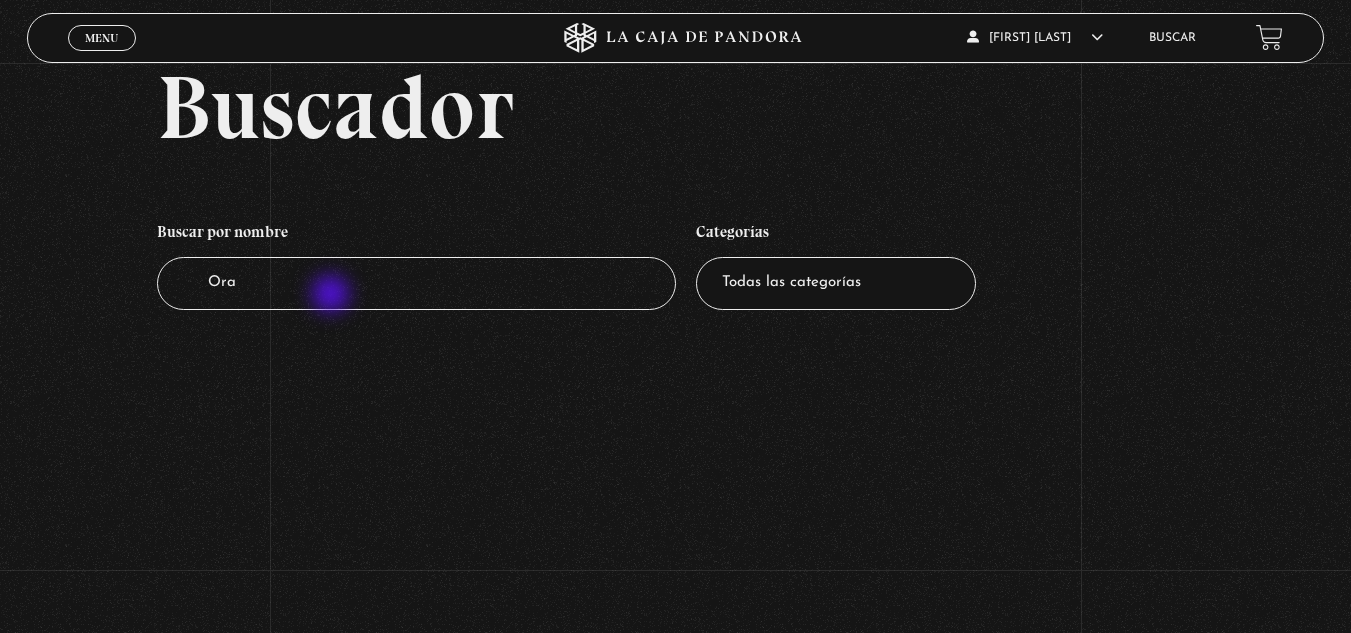 scroll, scrollTop: 100, scrollLeft: 0, axis: vertical 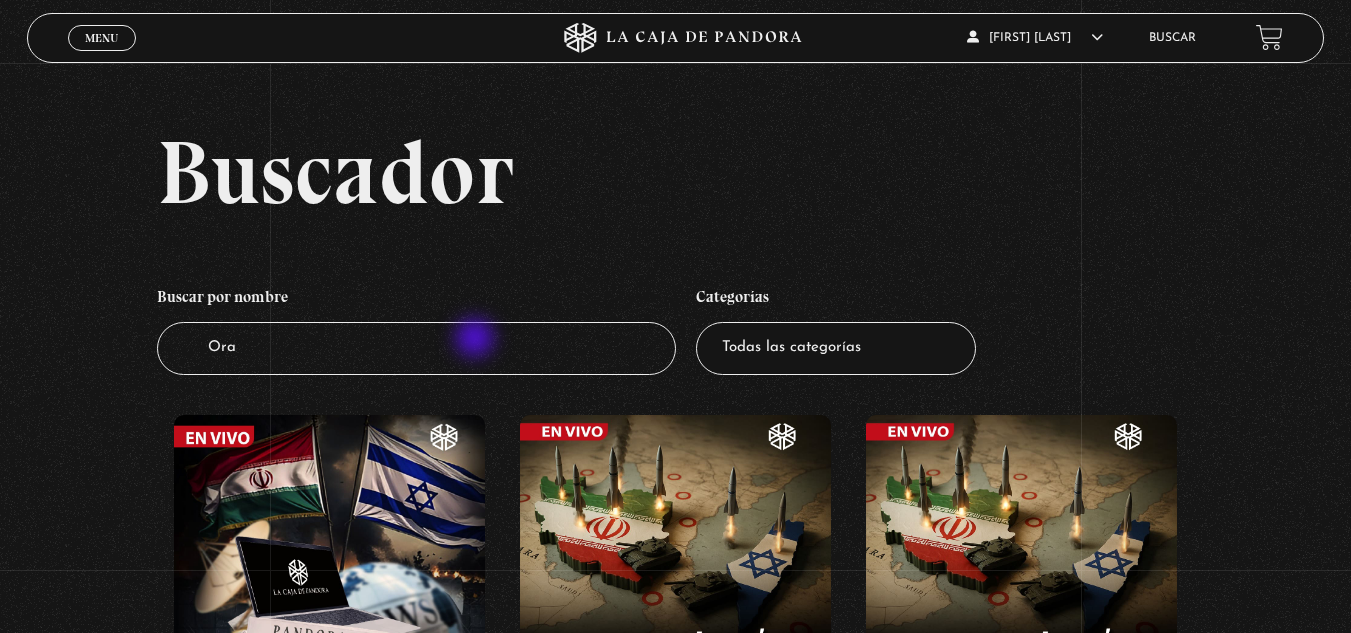 click on "Ora" at bounding box center [416, 348] 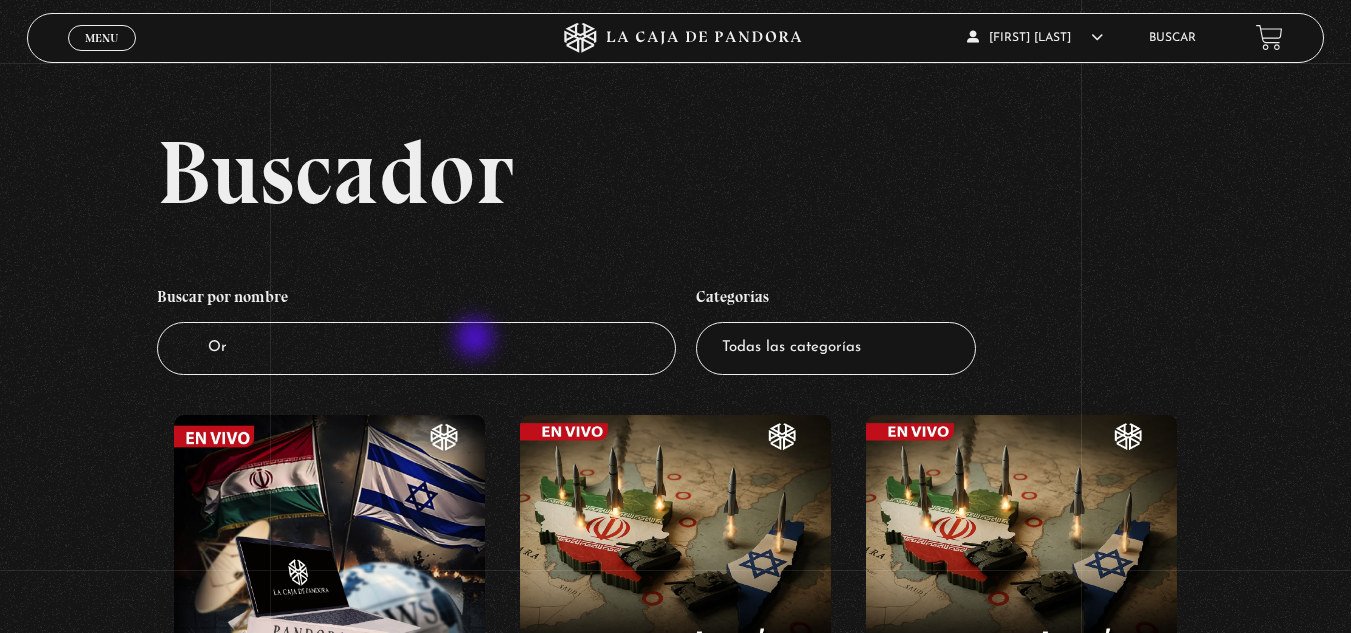 type on "O" 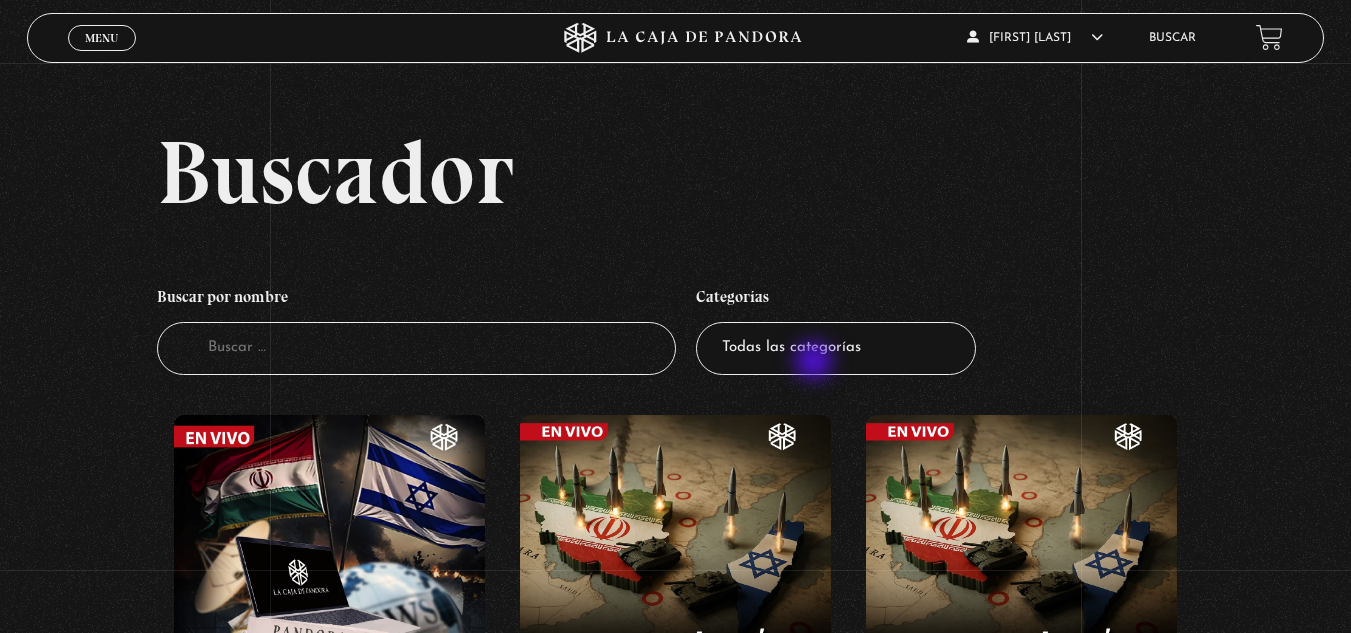 type 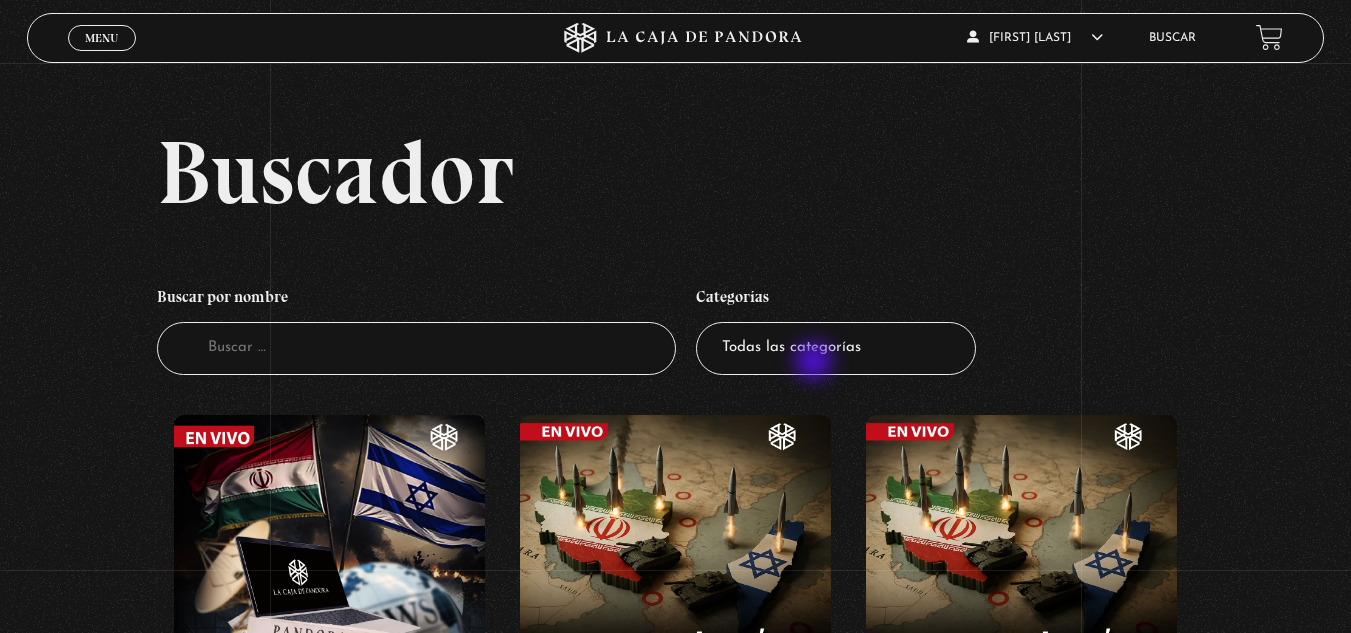 click on "Todas las categorías
11:11 Humanitario  (1)
Amo los Lunes  (2)
Análisis de series y películas  (23)
Asesinos Seriales  (2)
Centinelas  (113)
Charlas  (8)
Entrevistas  (7)
Hacktivismo  (5)
Mercado  (1)
Mundo Espiritual  (20)
Nuevo Orden Mundial NWO  (80)
Pandora Bio  (24)
Pandora Prepper  (23)
Pandora Tour  (3)
Paranormal  (11)
Pastelería  (1)
Peligros en la web  (4)
Regulares  (1)
Teorías de Conspiración  (7)" at bounding box center [836, 348] 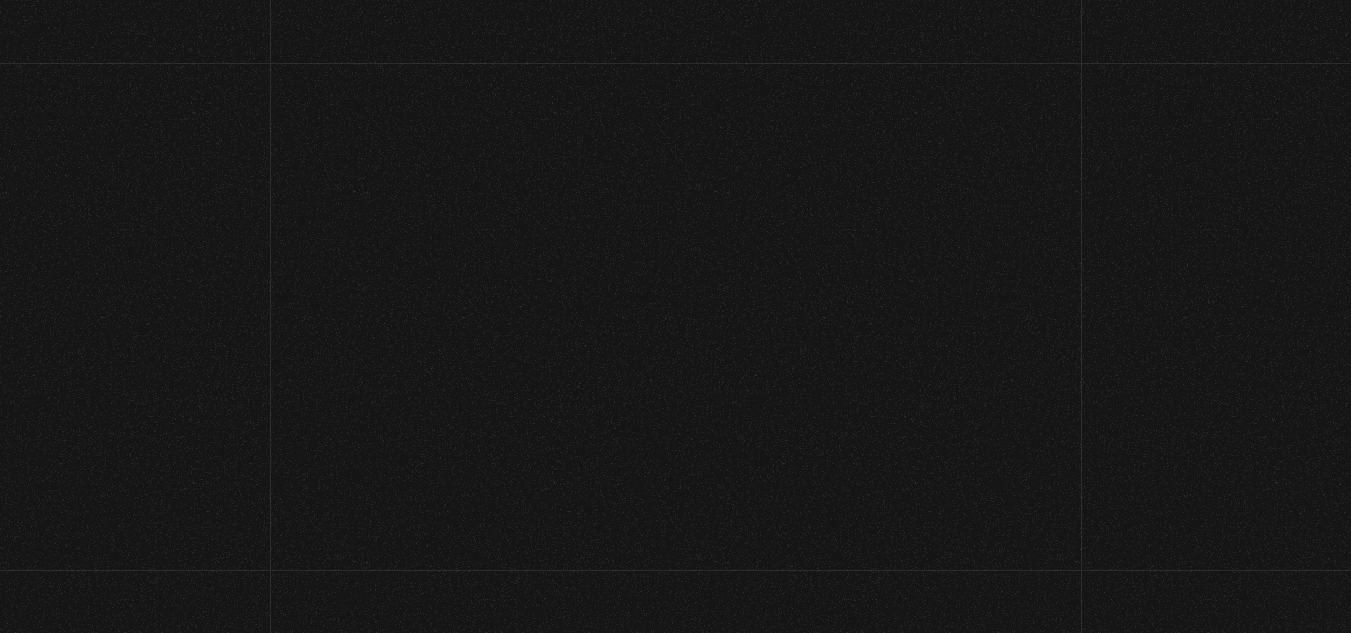 scroll, scrollTop: 0, scrollLeft: 0, axis: both 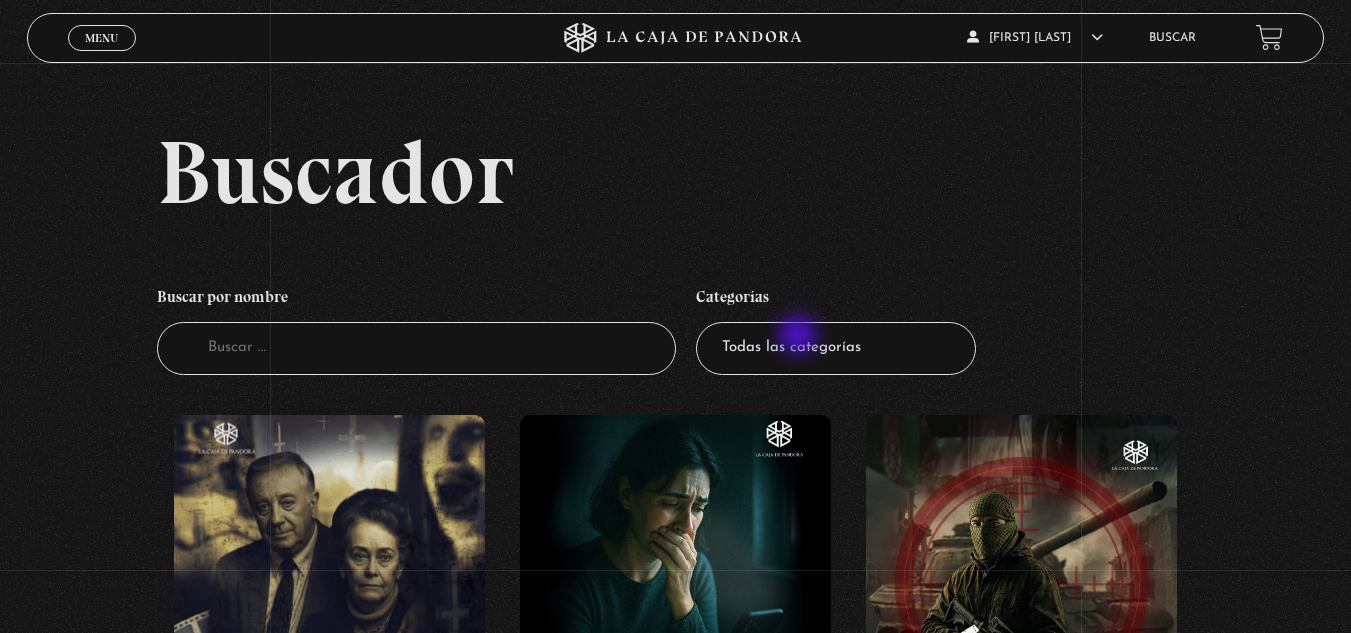 click on "Todas las categorías
11:11 Humanitario  (1)
Amo los Lunes  (2)
Análisis de series y películas  (23)
Asesinos Seriales  (2)
Centinelas  (113)
Charlas  (8)
Entrevistas  (7)
Hacktivismo  (5)
Mercado  (1)
Mundo Espiritual  (20)
Nuevo Orden Mundial NWO  (80)
Pandora Bio  (24)
Pandora Prepper  (23)
Pandora Tour  (3)
Paranormal  (11)
Pastelería  (1)
Peligros en la web  (4)
Regulares  (1)
Teorías de Conspiración  (7)" at bounding box center (836, 348) 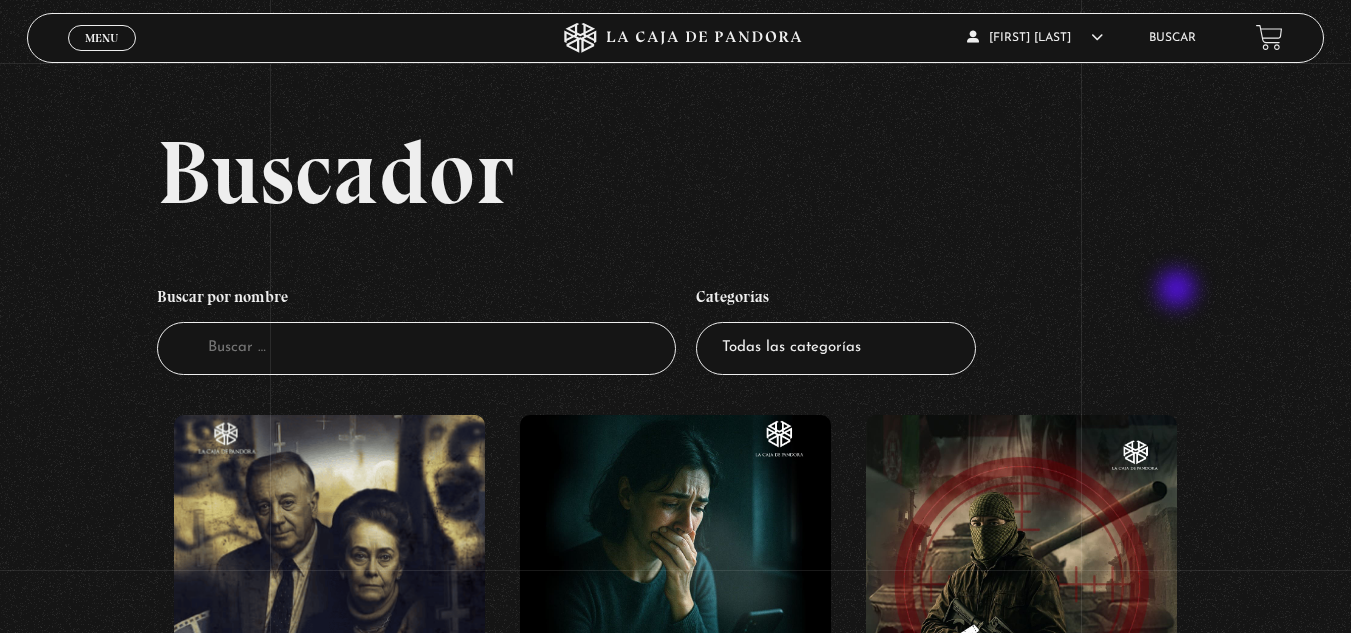 click on "Buscar por nombre
Buscador 		 Categorías
Todas las categorías
11:11 Humanitario  (1)
Amo los Lunes  (2)
Análisis de series y películas  (23)
Asesinos Seriales  (2)
Centinelas  (113)
Charlas  (8)
Entrevistas  (7)
Hacktivismo  (5)
Mercado  (1)
Mundo Espiritual  (20)
Nuevo Orden Mundial NWO  (80)
Pandora Bio  (24)
Pandora Prepper  (23)
Pandora Tour  (3)
Paranormal  (11)
Pastelería  (1)
Peligros en la web  (4)
Regulares  (1)
Teorías de Conspiración  (7)" at bounding box center (676, 326) 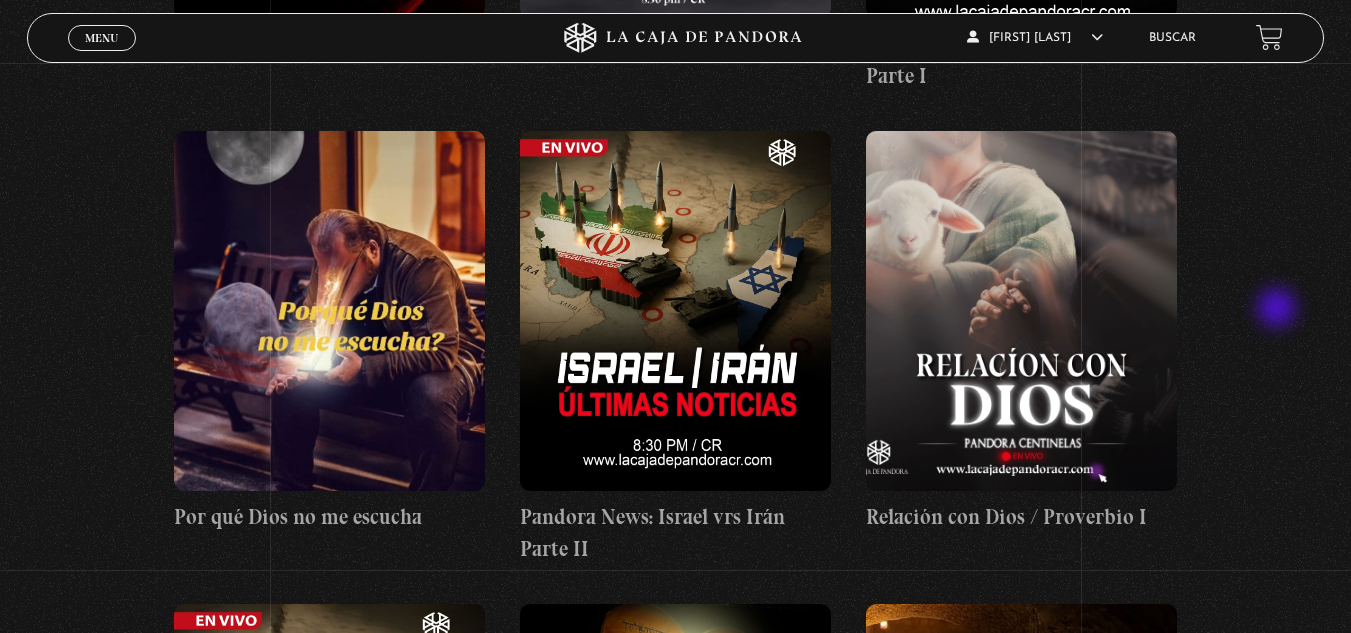 scroll, scrollTop: 1200, scrollLeft: 0, axis: vertical 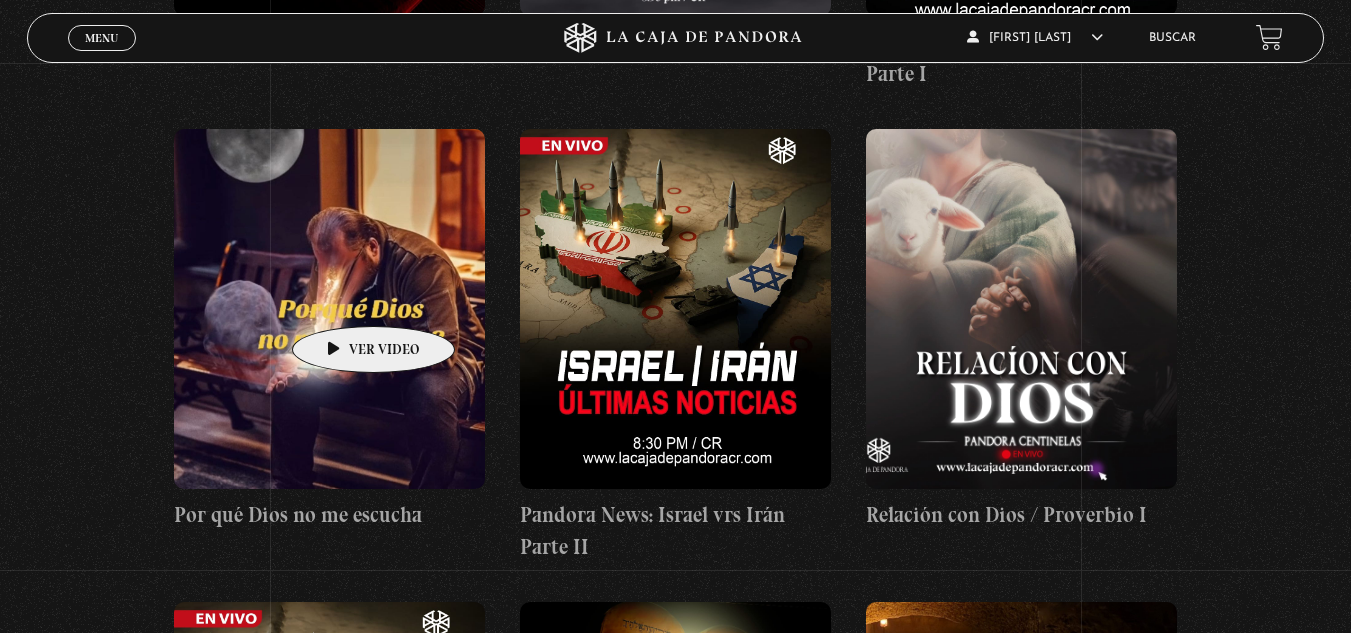 click at bounding box center [329, 309] 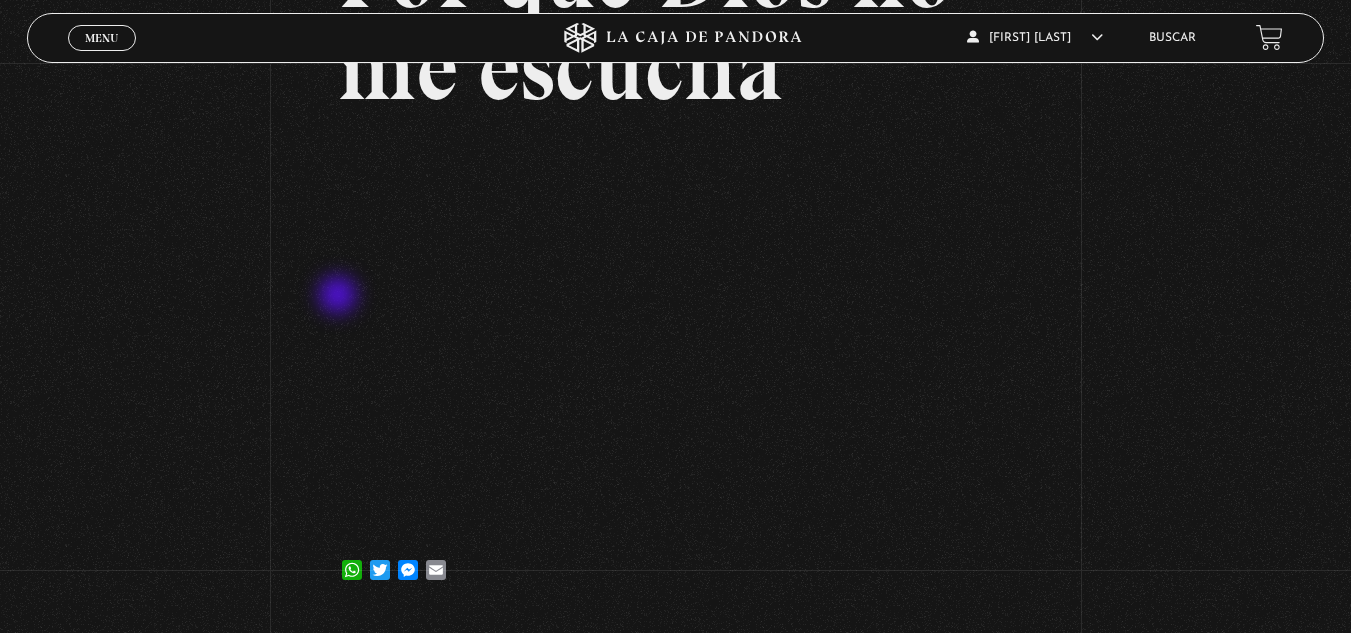 scroll, scrollTop: 200, scrollLeft: 0, axis: vertical 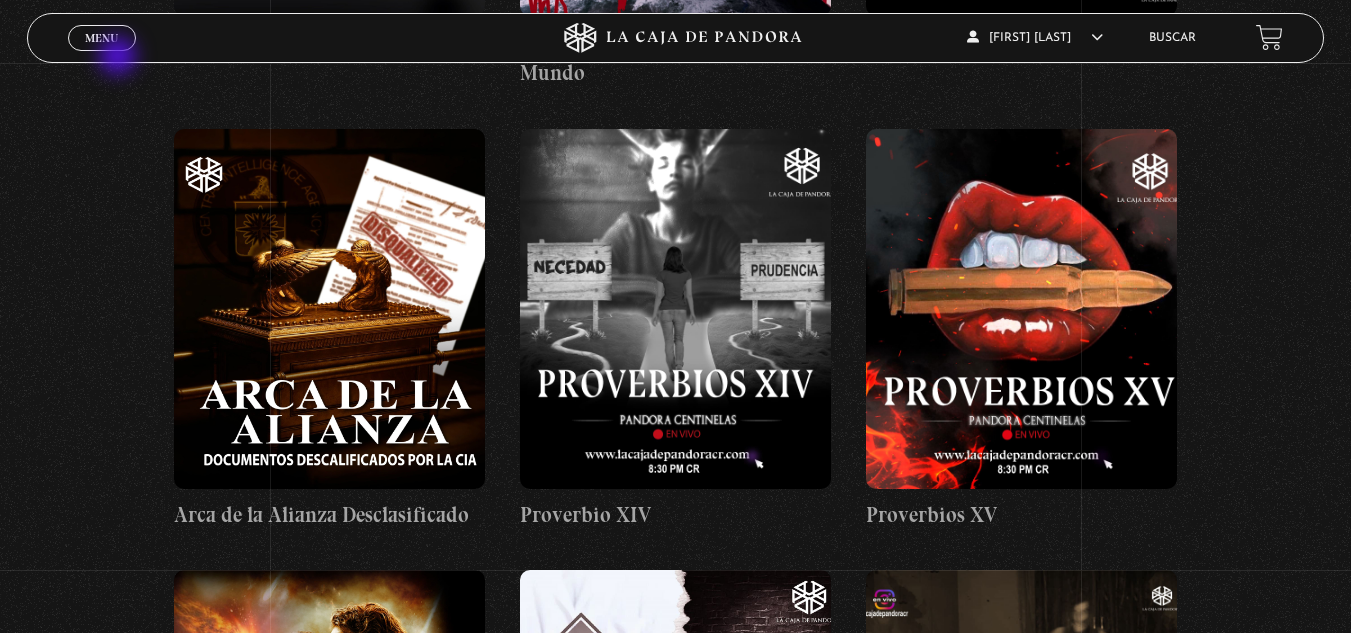 click on "Menu Cerrar" at bounding box center [102, 38] 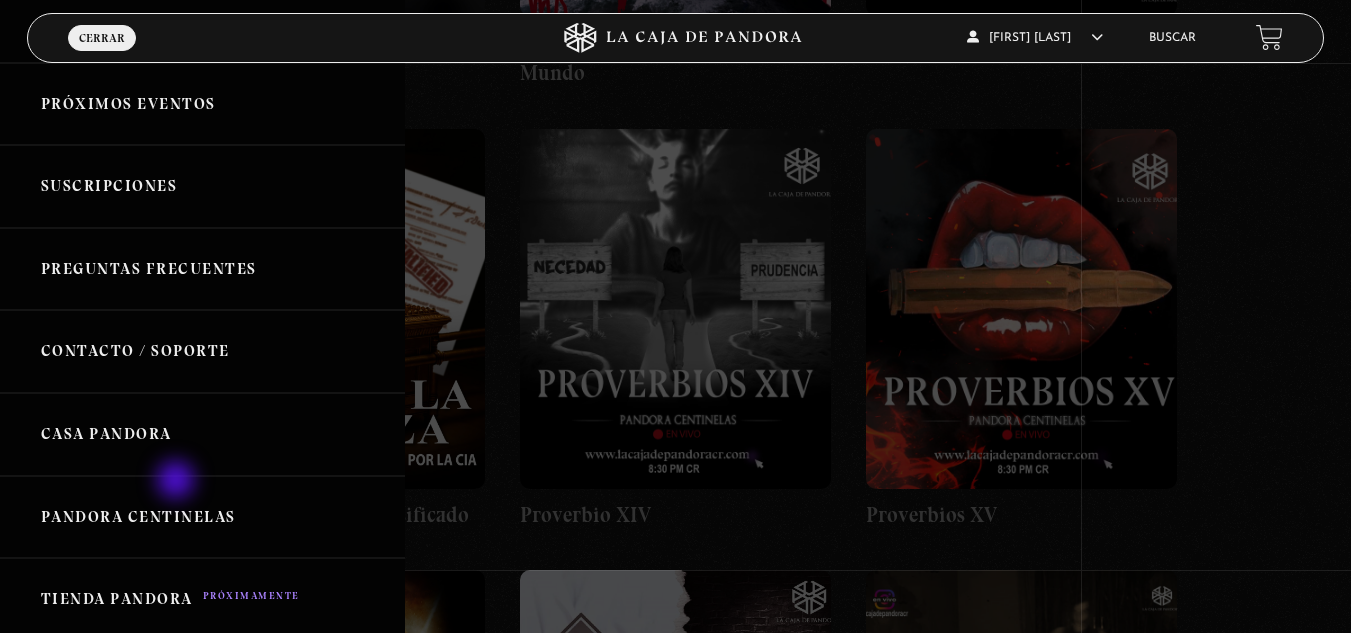 scroll, scrollTop: 300, scrollLeft: 0, axis: vertical 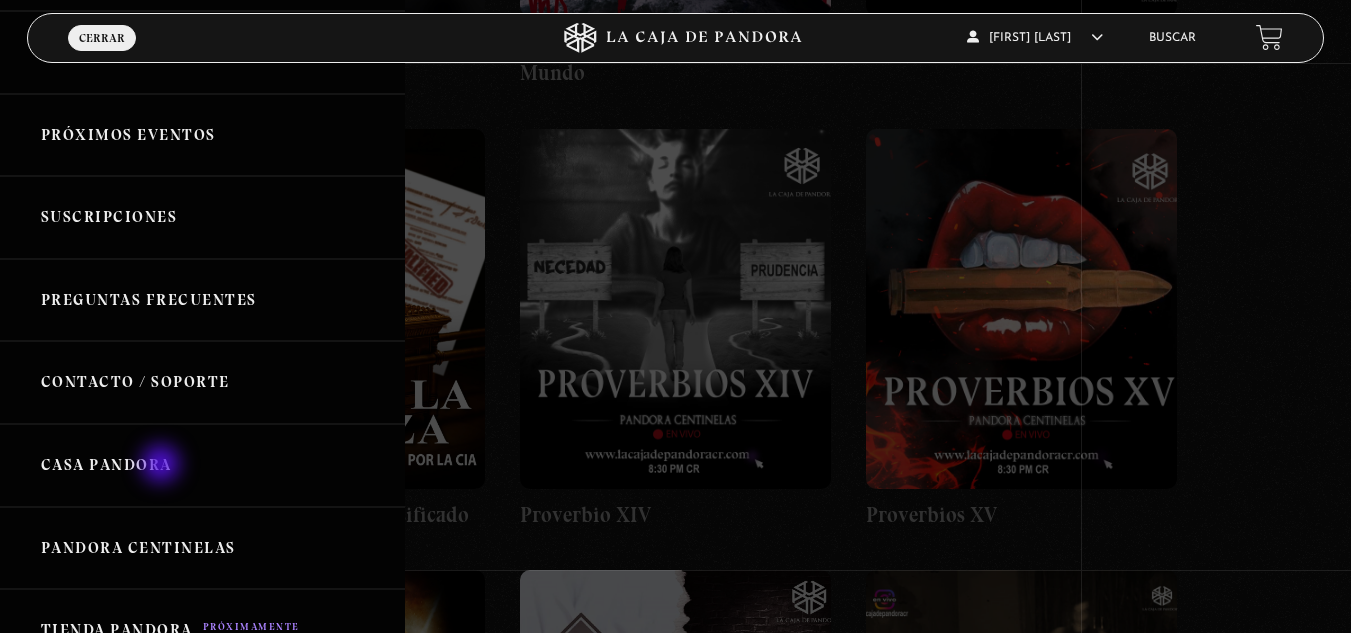 click on "Casa Pandora" at bounding box center (202, 465) 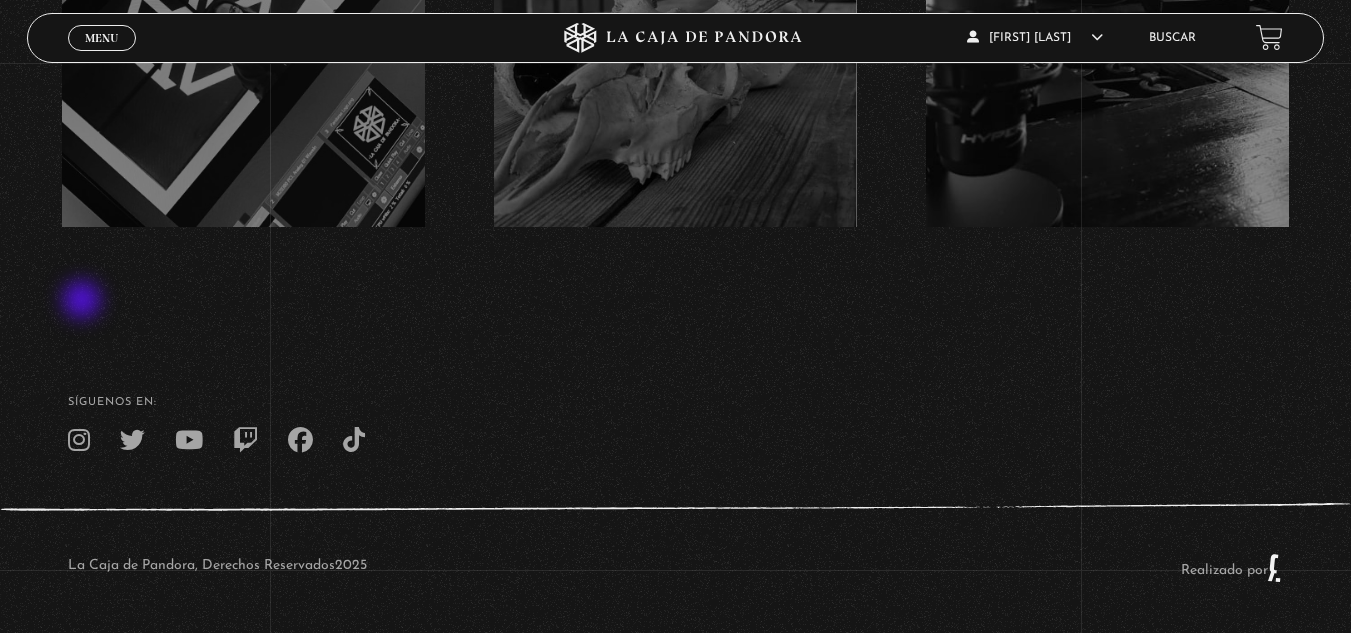 scroll, scrollTop: 3472, scrollLeft: 0, axis: vertical 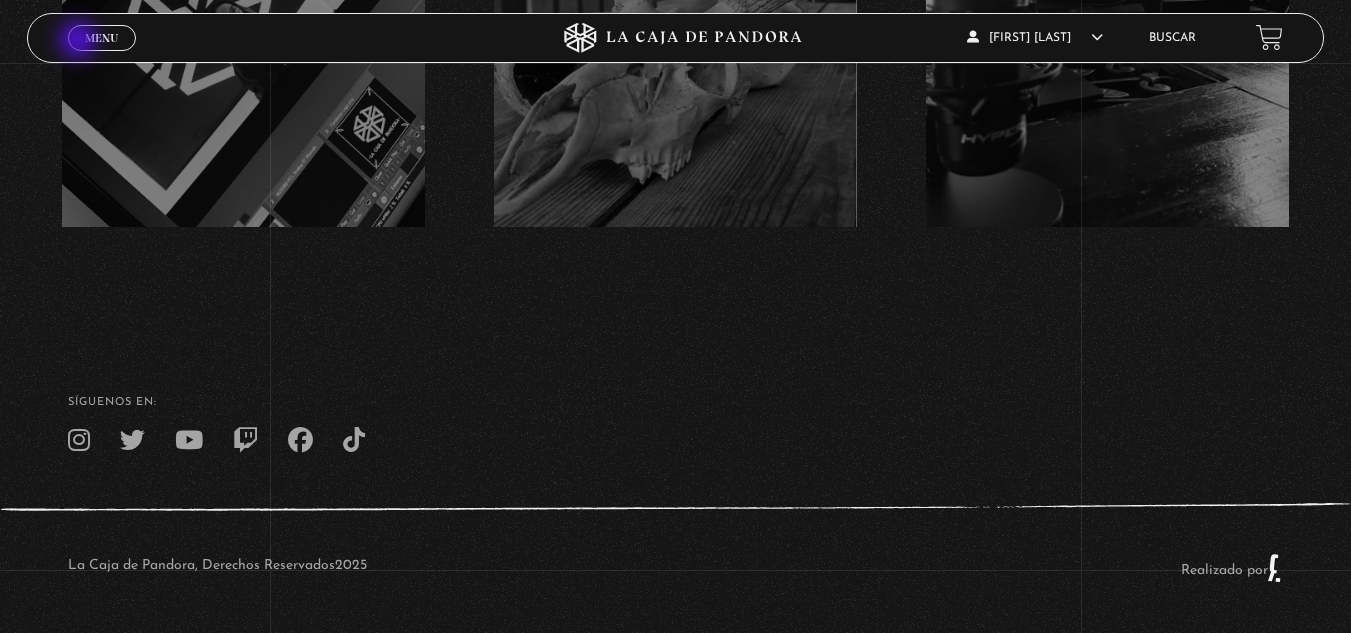 click on "Menu Cerrar" at bounding box center [102, 38] 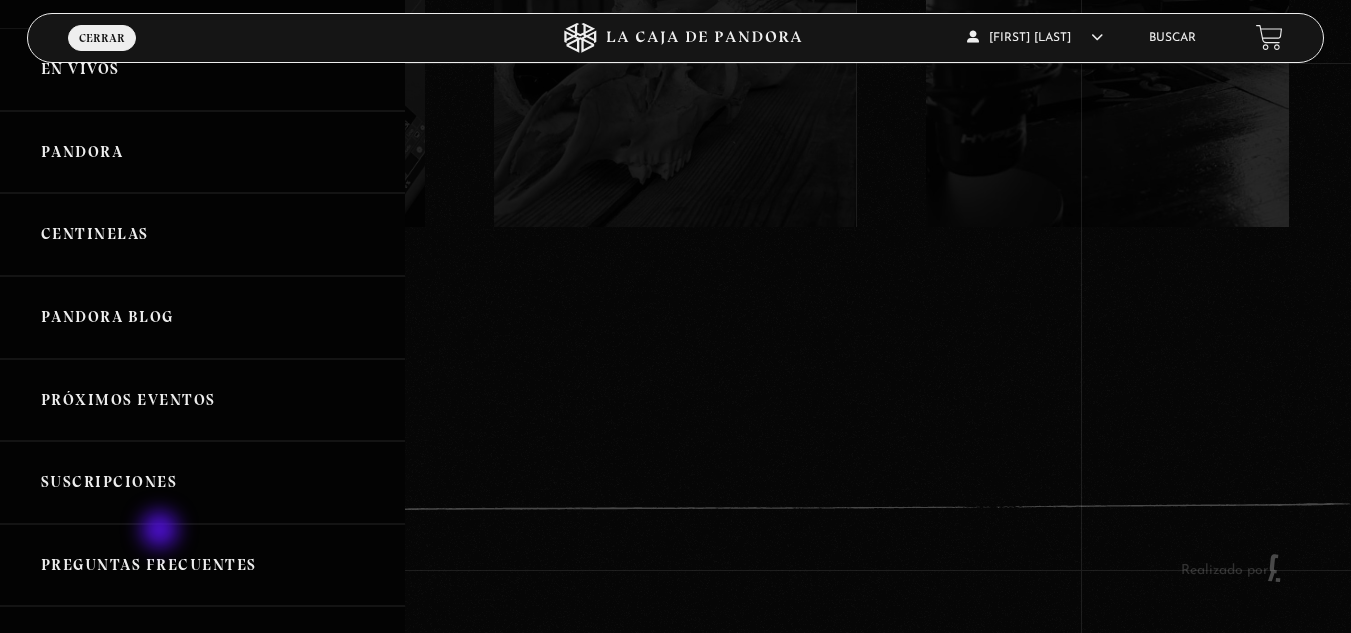 scroll, scrollTop: 0, scrollLeft: 0, axis: both 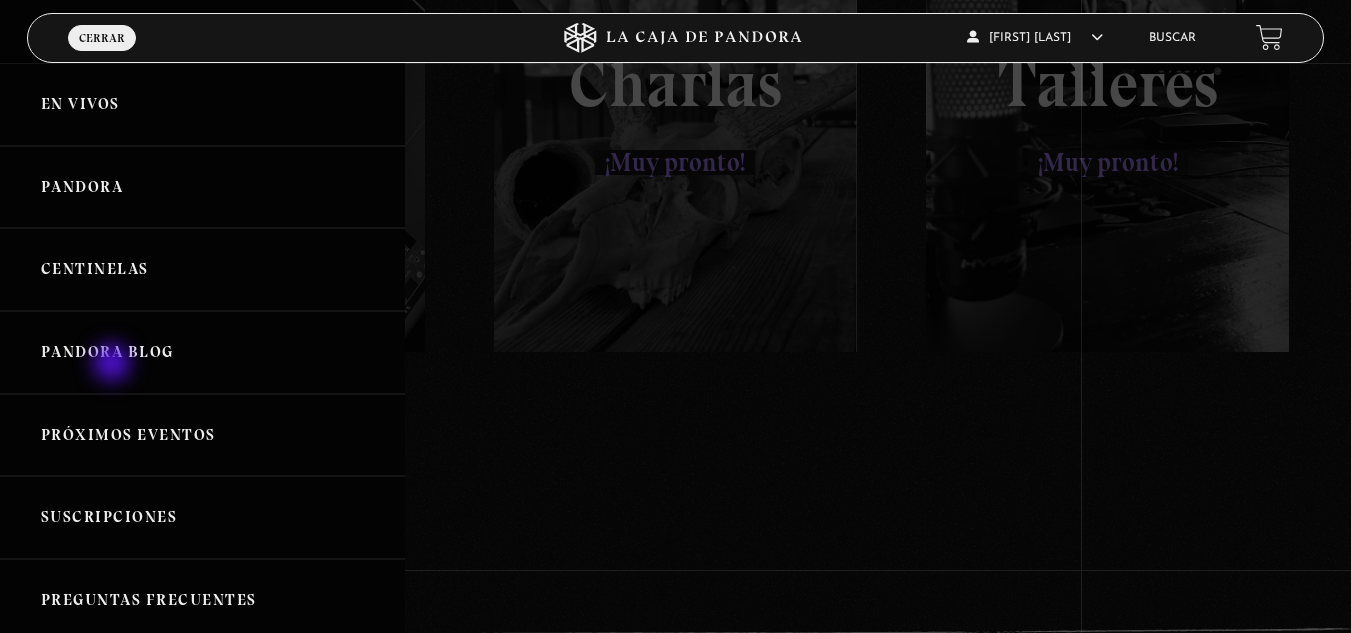 click on "Pandora Blog" at bounding box center (202, 352) 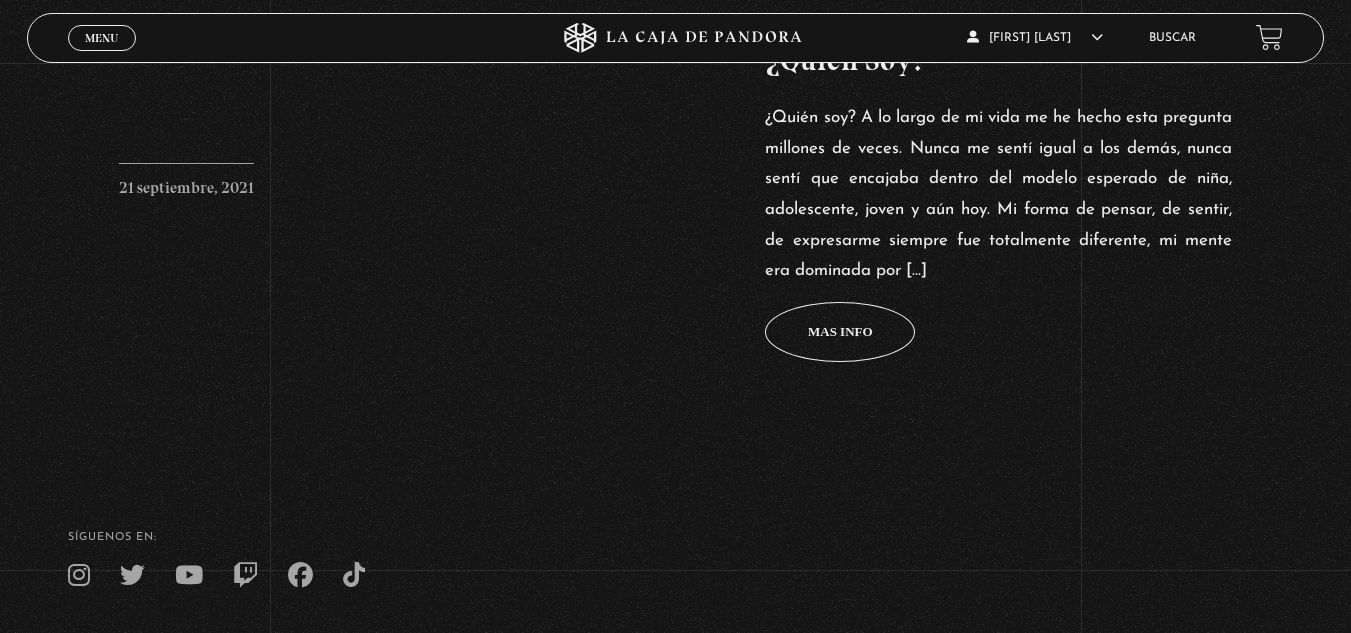 scroll, scrollTop: 1035, scrollLeft: 0, axis: vertical 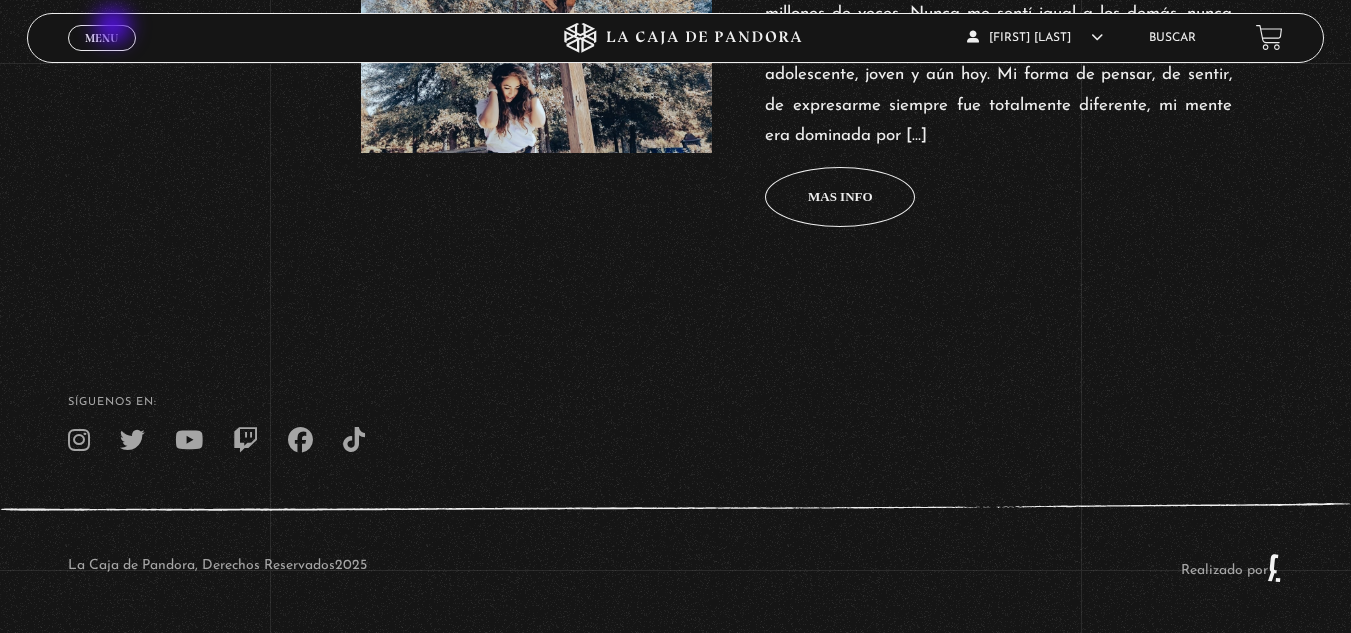 click on "Menu Cerrar" at bounding box center (102, 38) 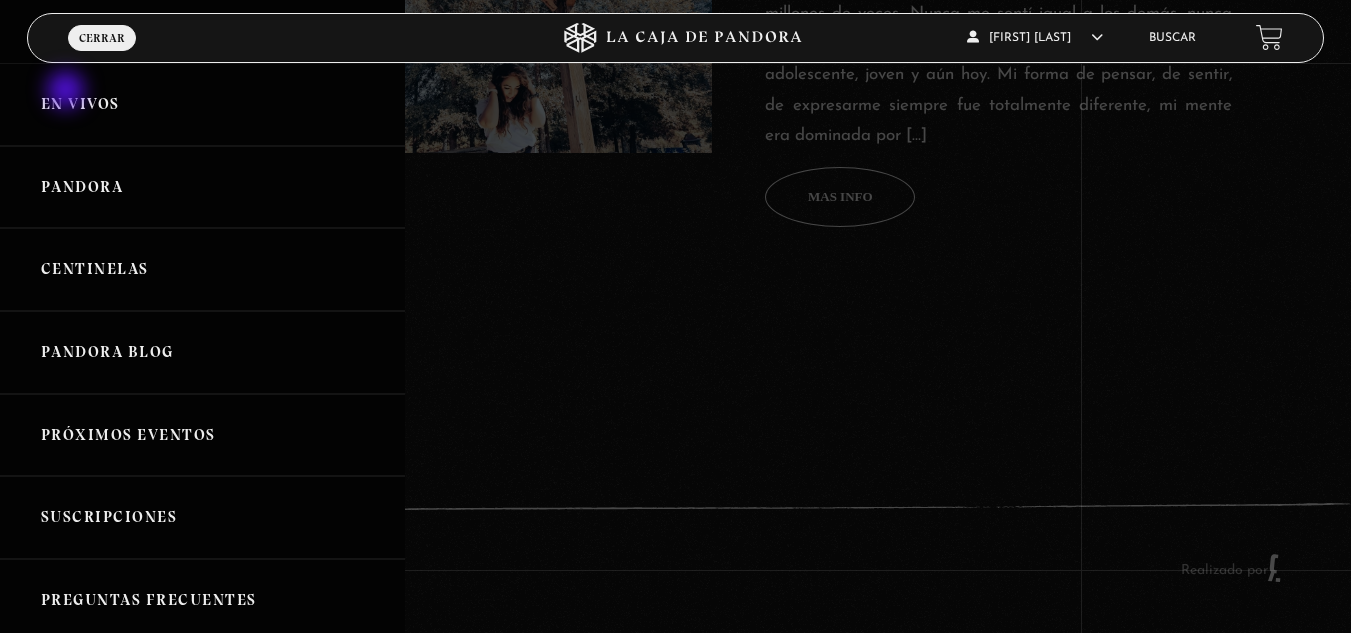 click on "En vivos" at bounding box center [202, 104] 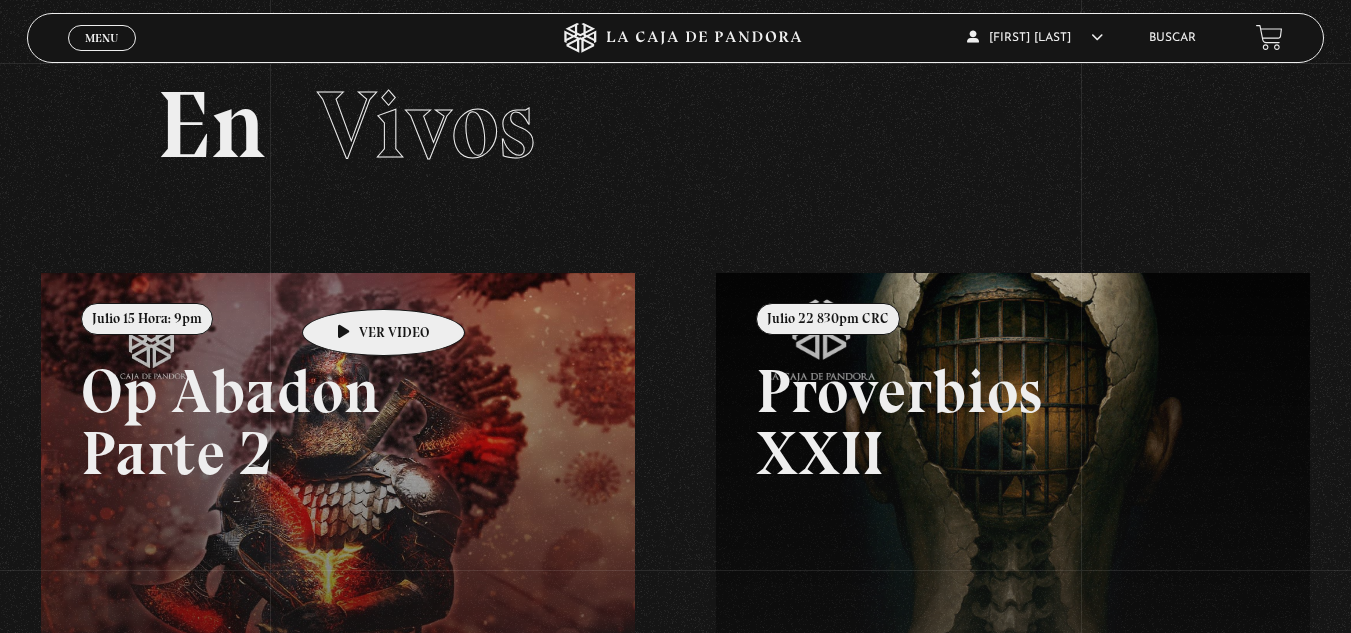 scroll, scrollTop: 0, scrollLeft: 0, axis: both 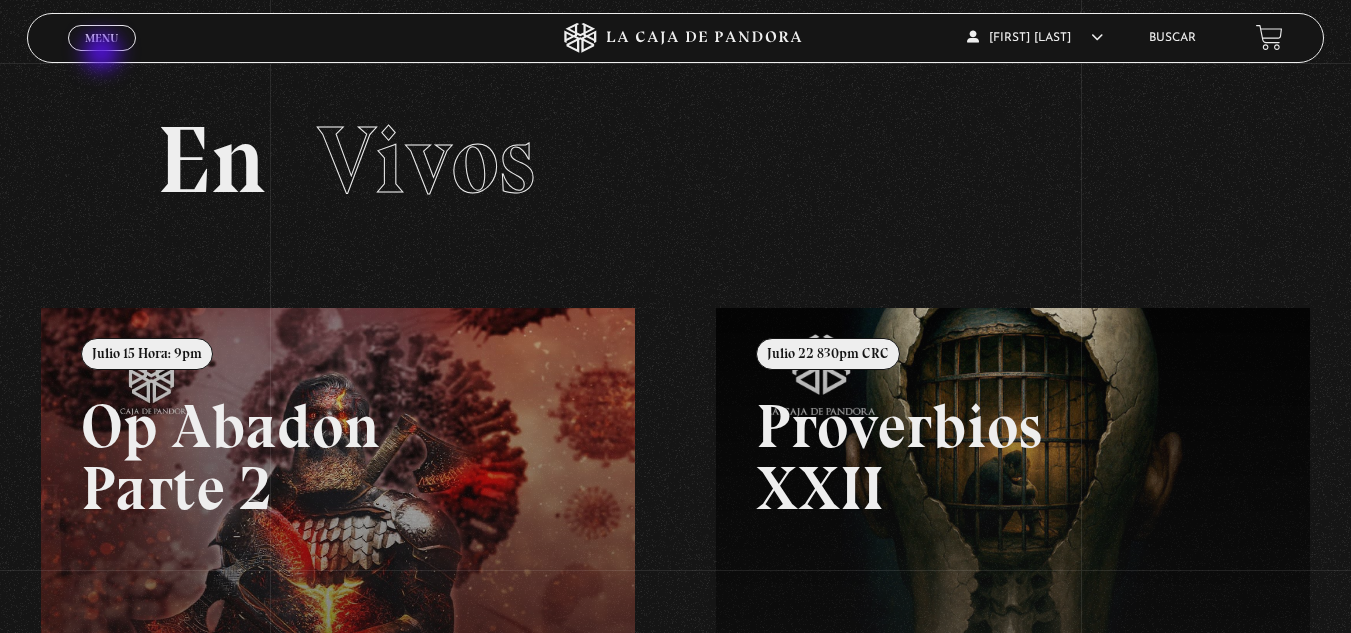 click on "Menu Cerrar" at bounding box center [270, 38] 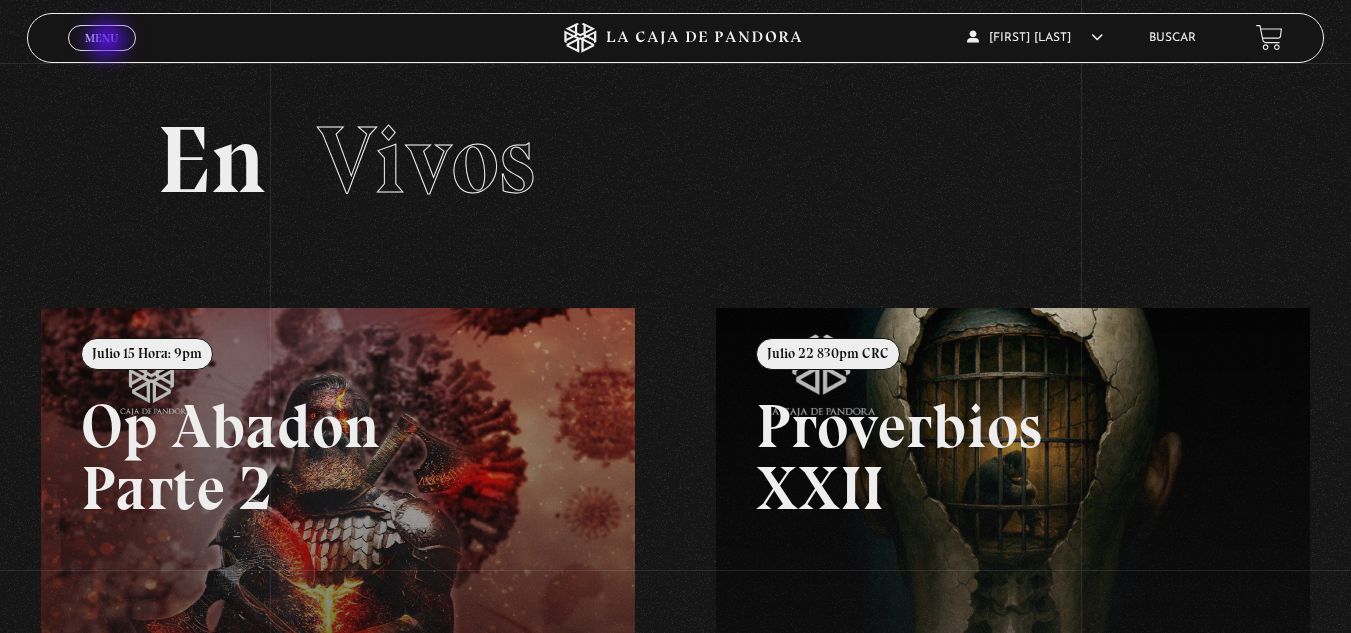 click on "Menu" at bounding box center (101, 38) 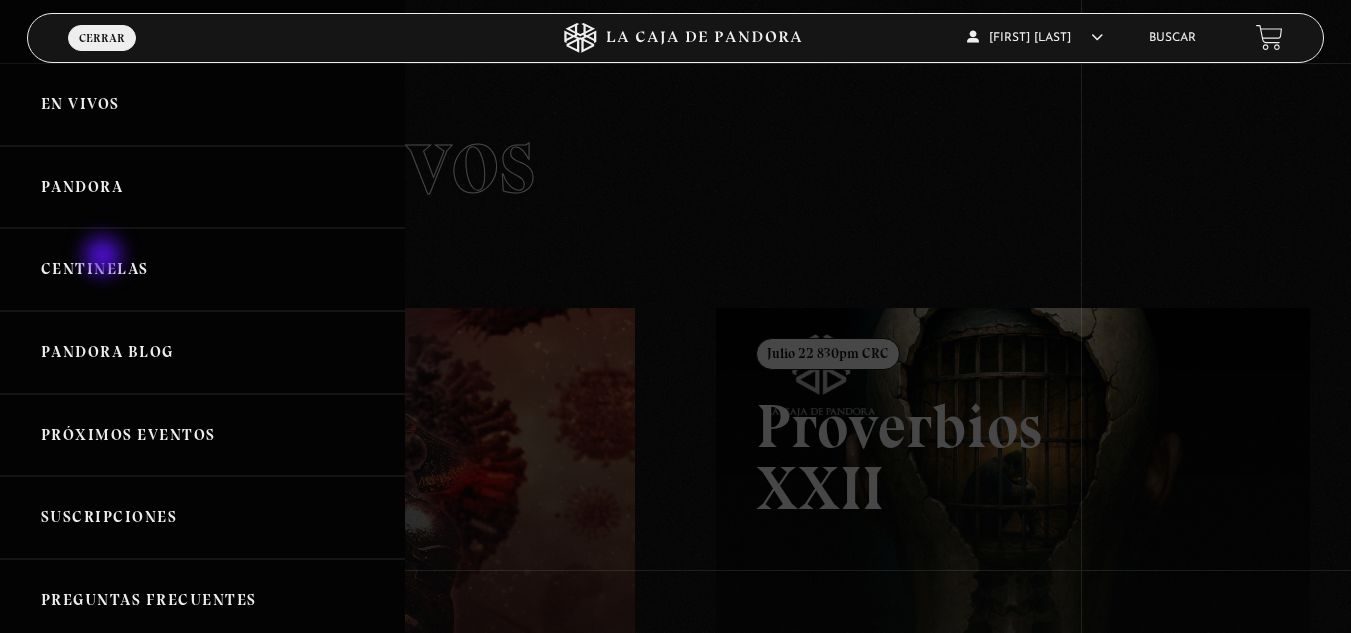 click on "Centinelas" at bounding box center [202, 269] 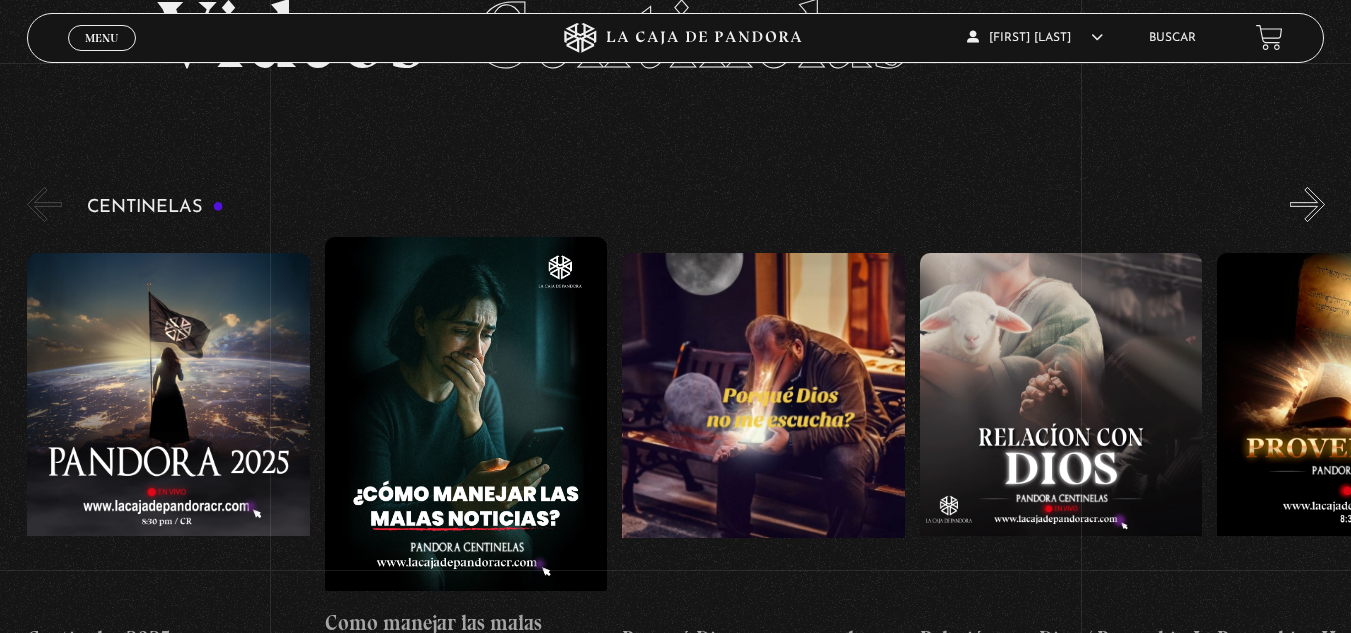 scroll, scrollTop: 200, scrollLeft: 0, axis: vertical 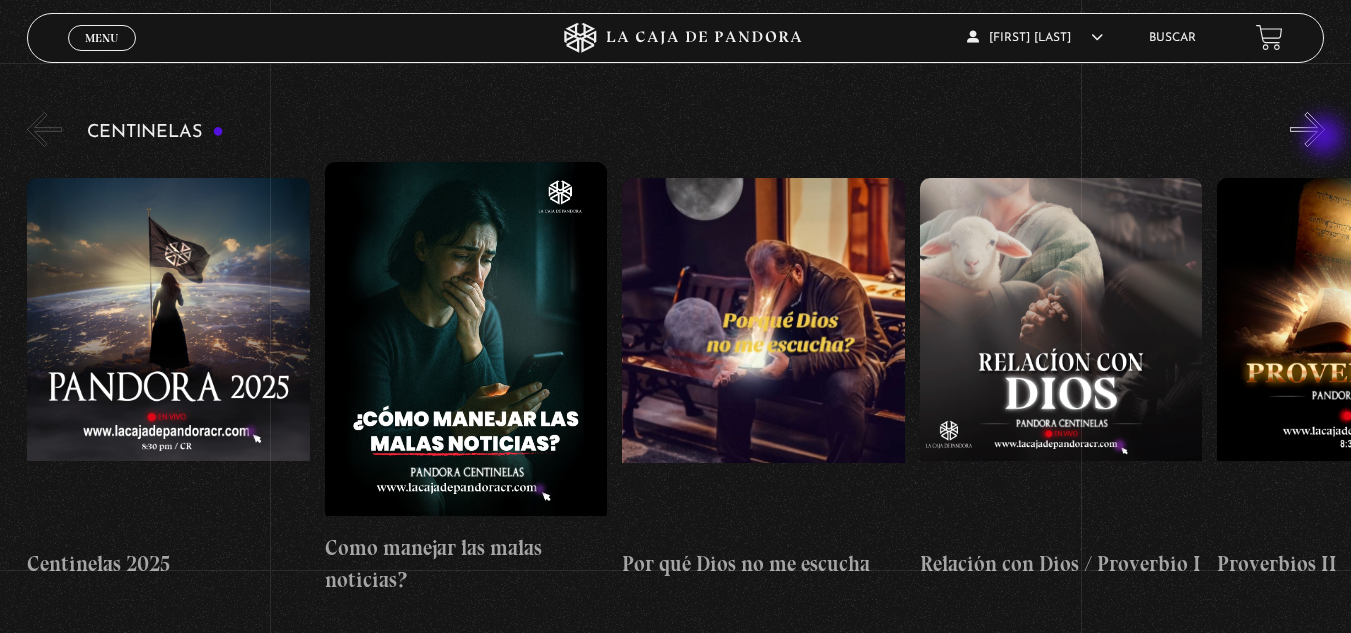 click on "»" at bounding box center [1307, 129] 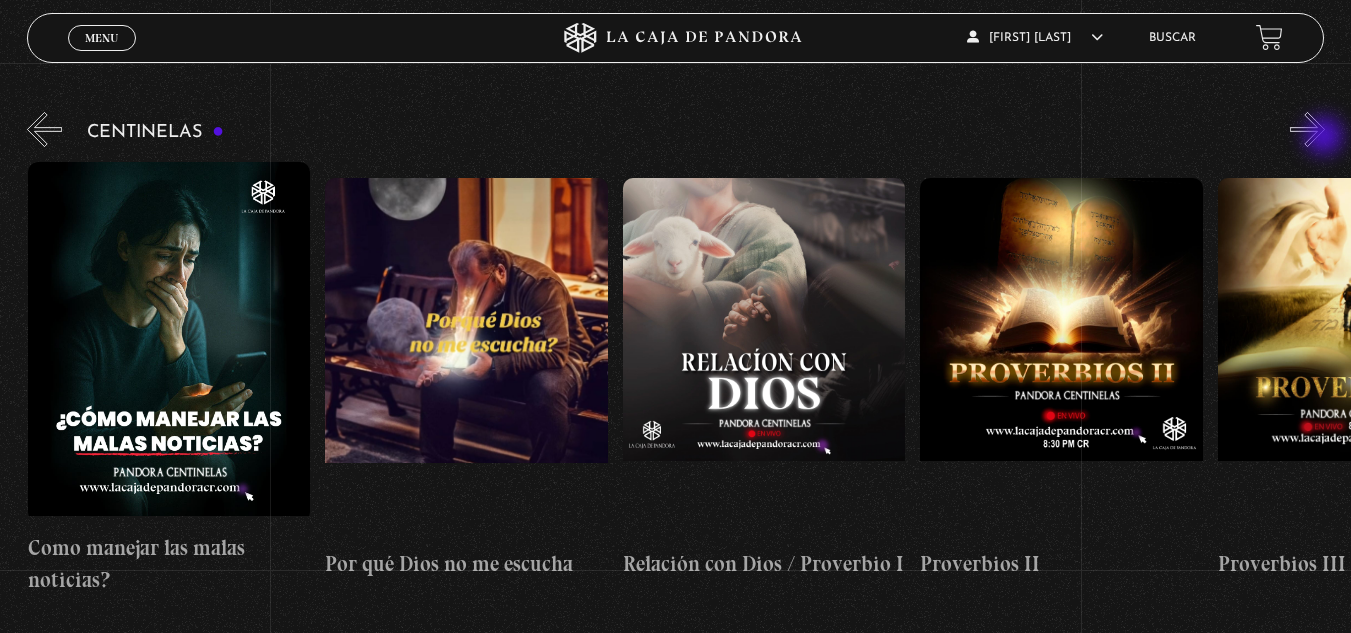 click on "»" at bounding box center (1307, 129) 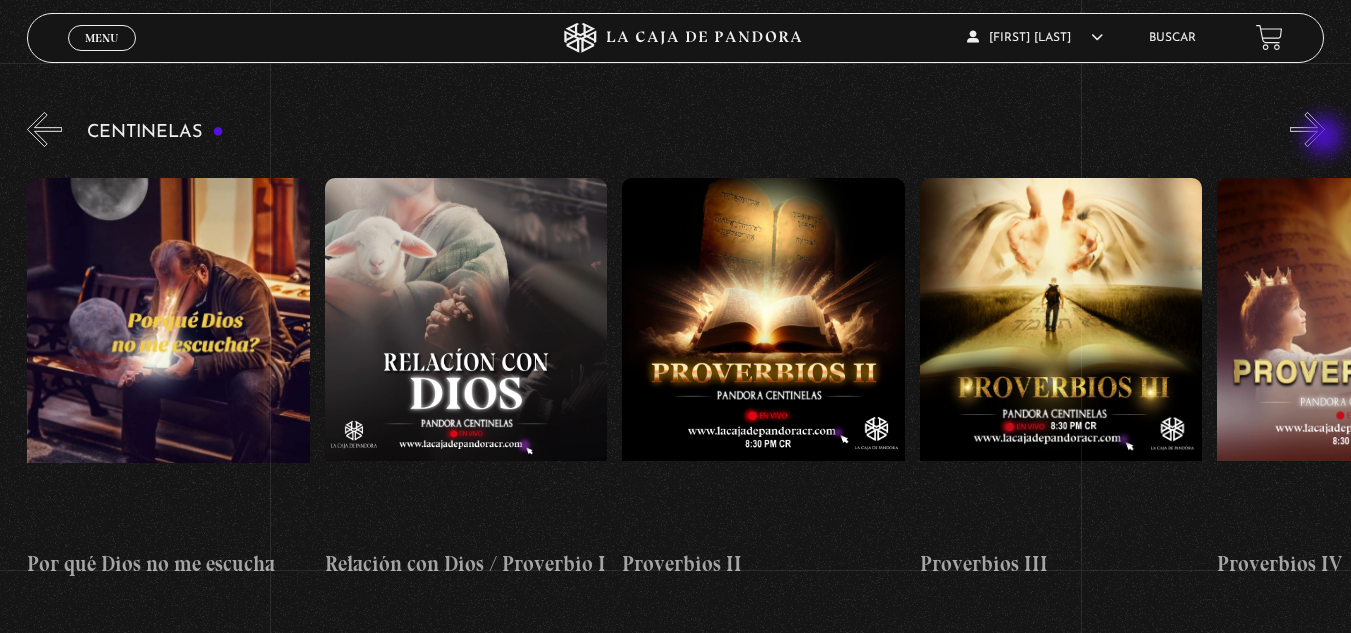 click on "»" at bounding box center (1307, 129) 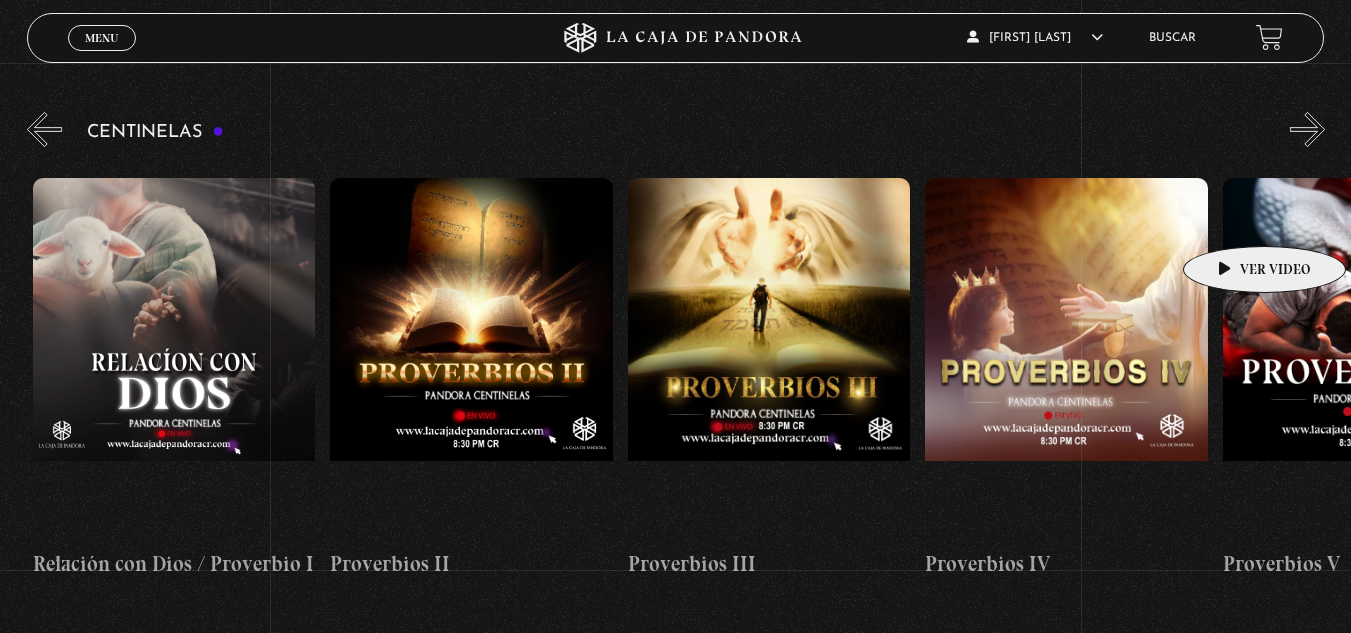 scroll, scrollTop: 0, scrollLeft: 892, axis: horizontal 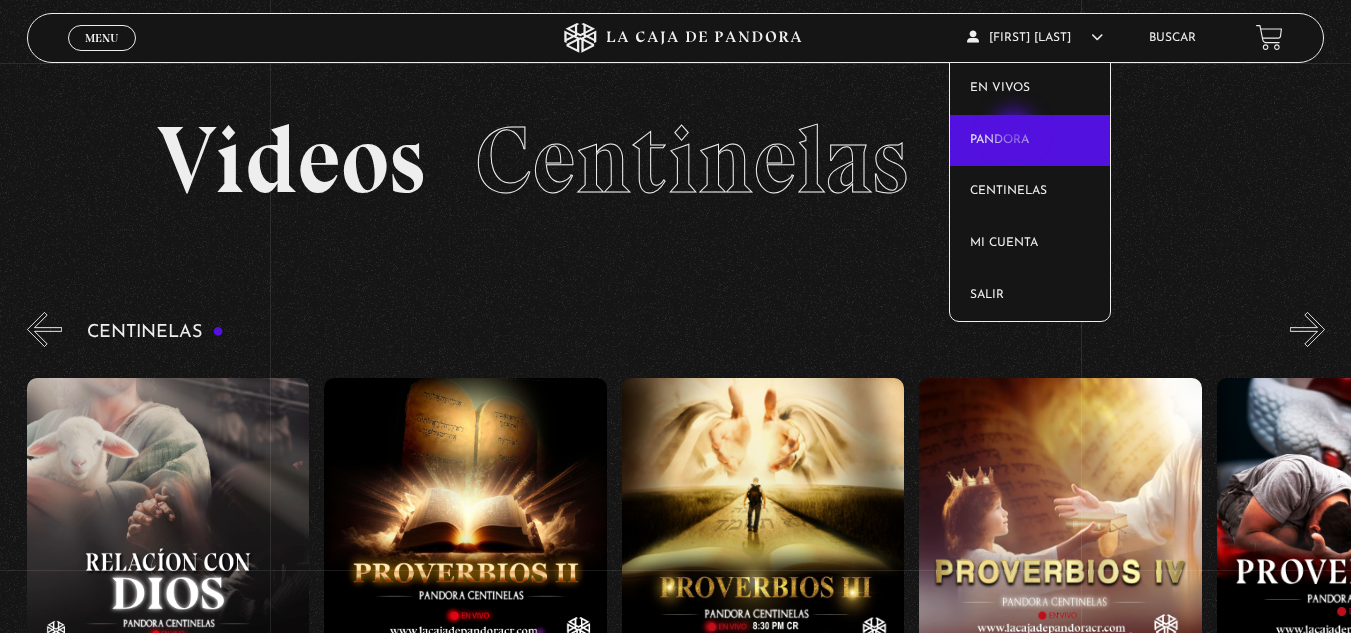 click on "Pandora" at bounding box center [1030, 141] 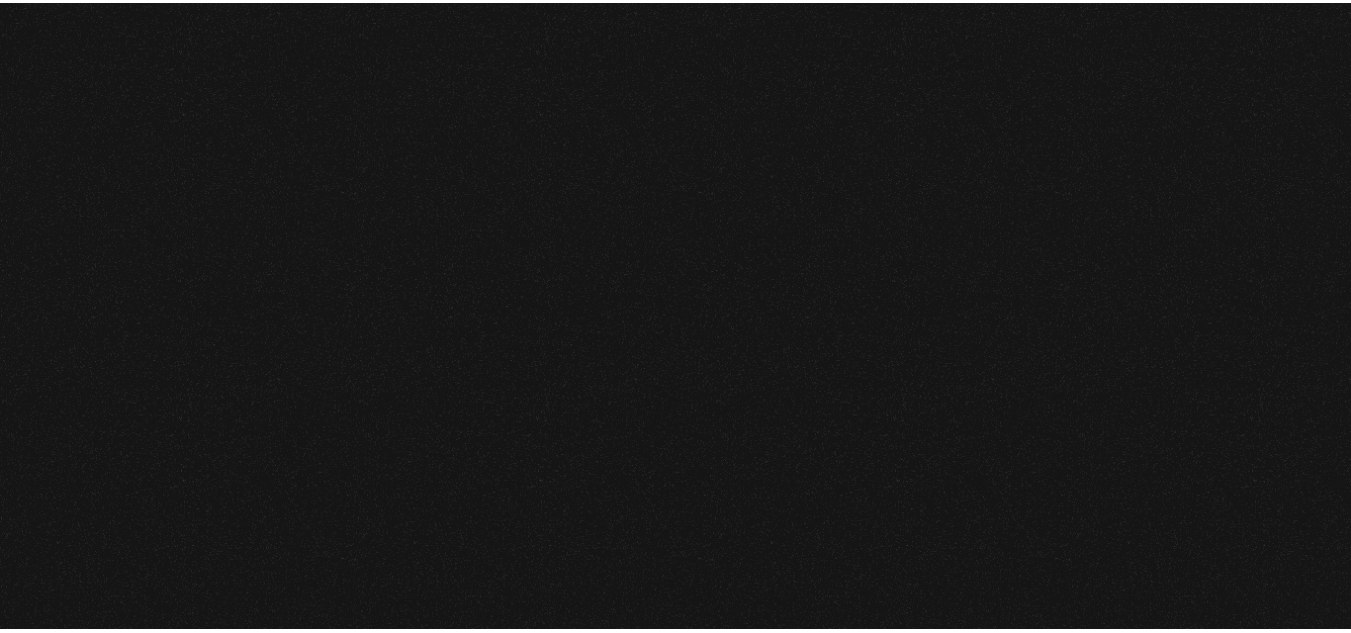 scroll, scrollTop: 0, scrollLeft: 0, axis: both 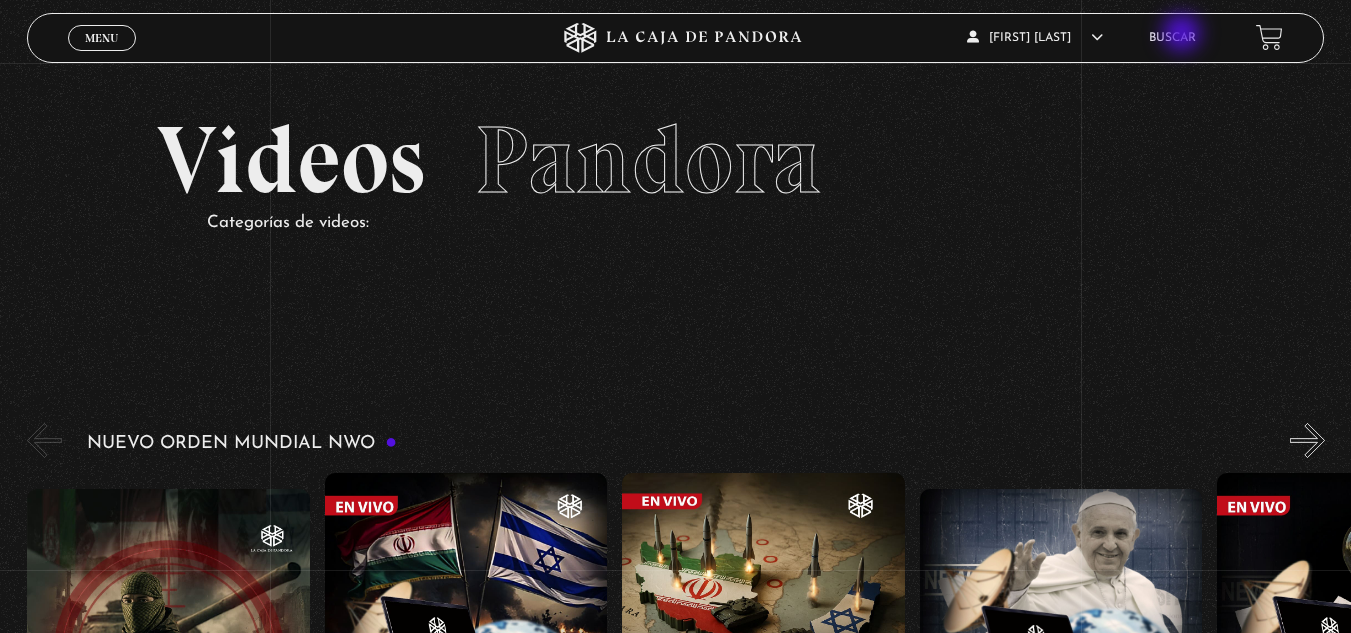 click on "Buscar" at bounding box center (1172, 38) 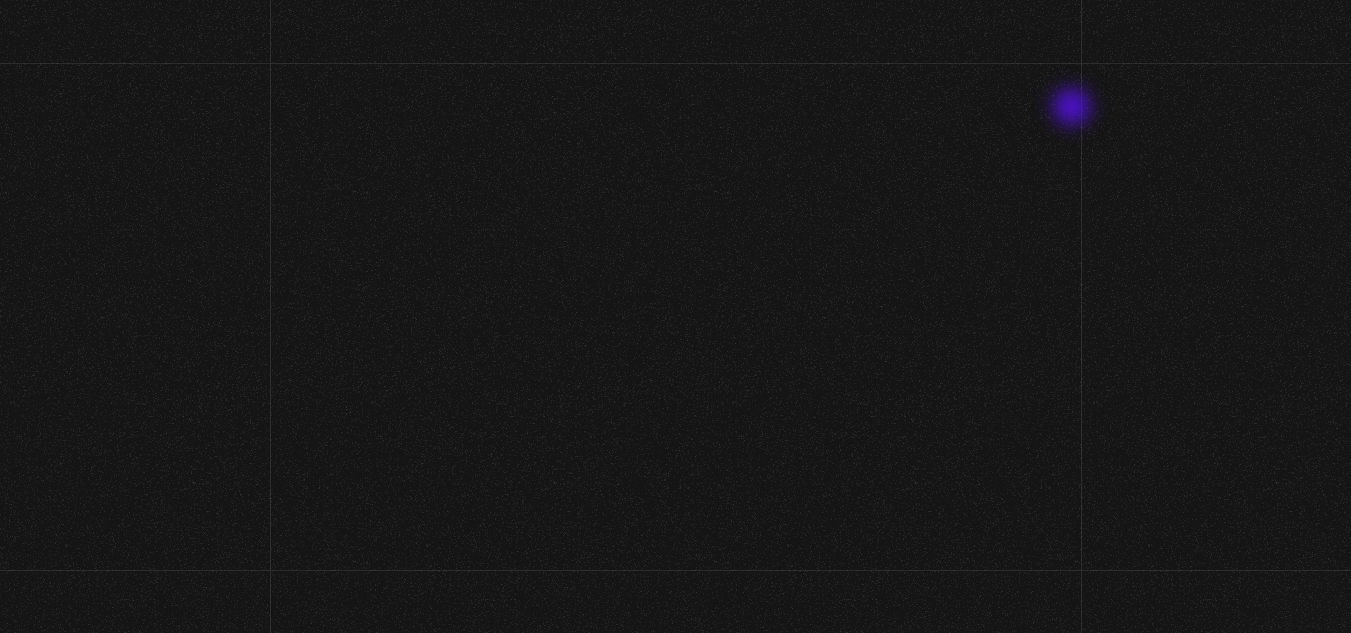 scroll, scrollTop: 0, scrollLeft: 0, axis: both 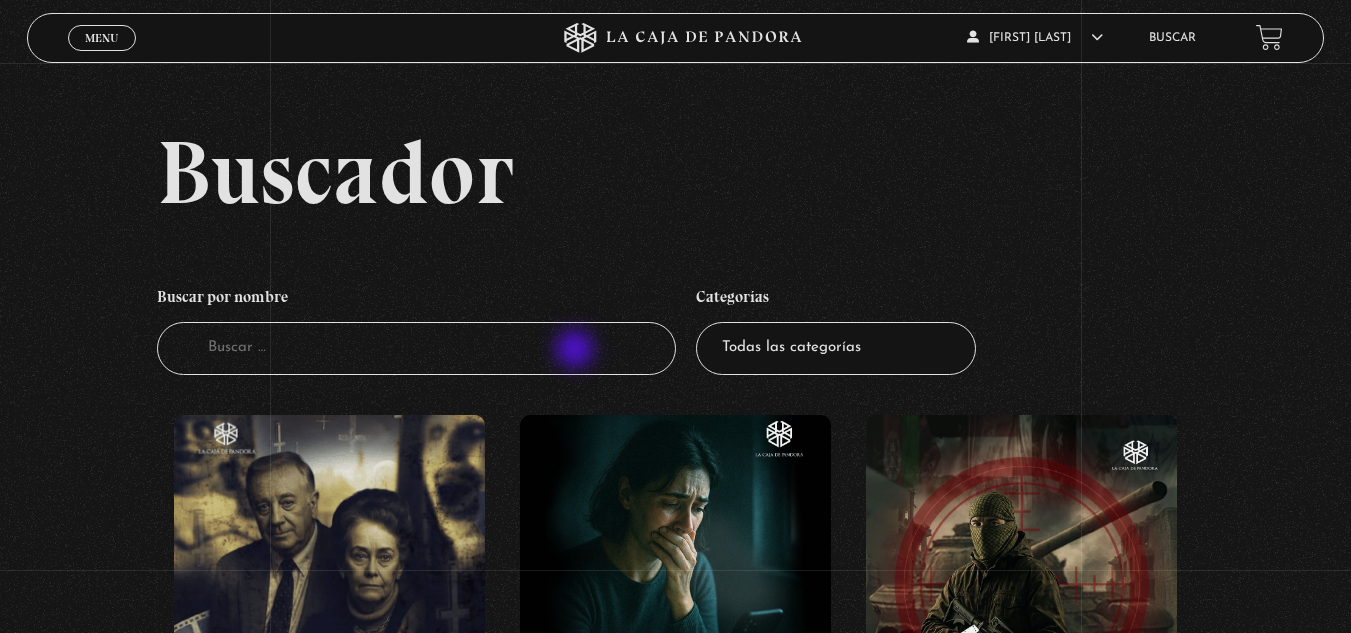 click on "Buscador" at bounding box center (416, 348) 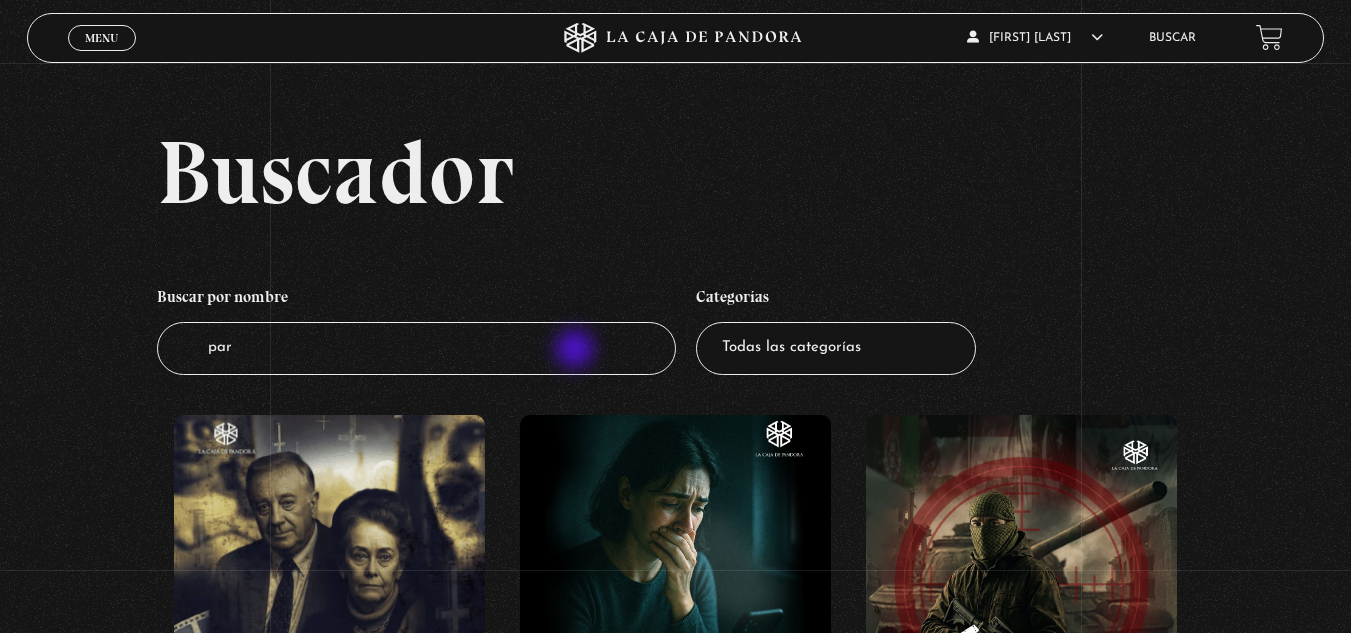 type on "para" 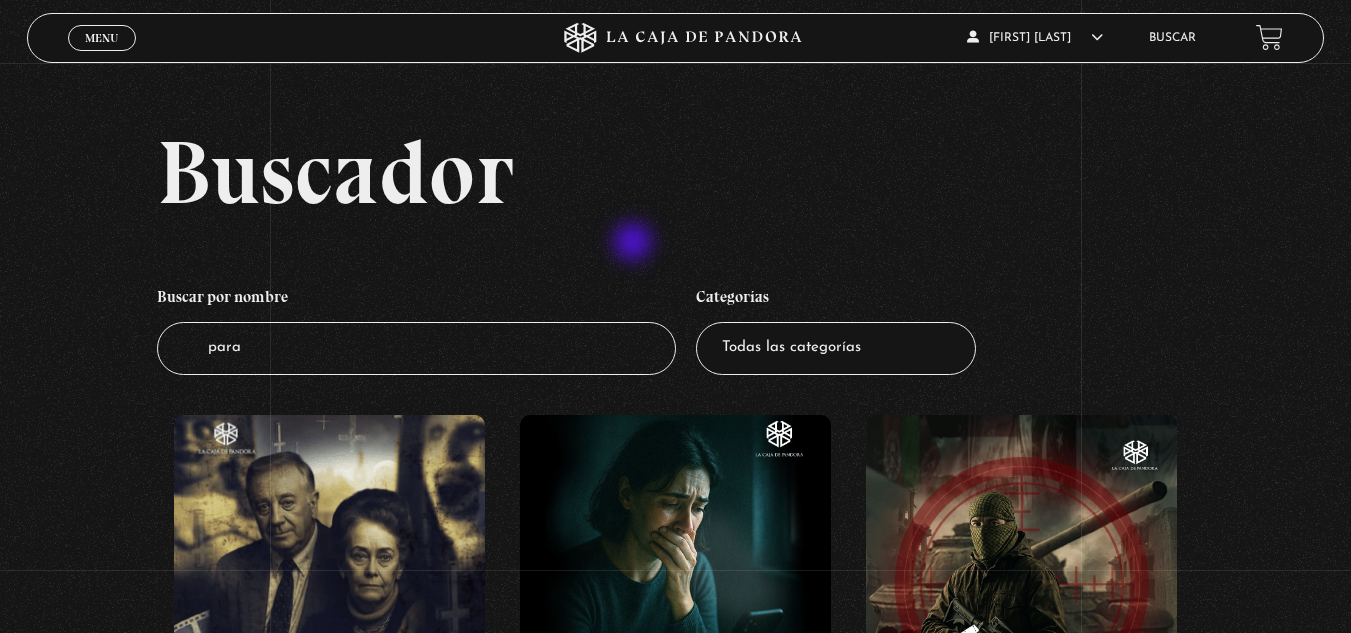 scroll, scrollTop: 65, scrollLeft: 0, axis: vertical 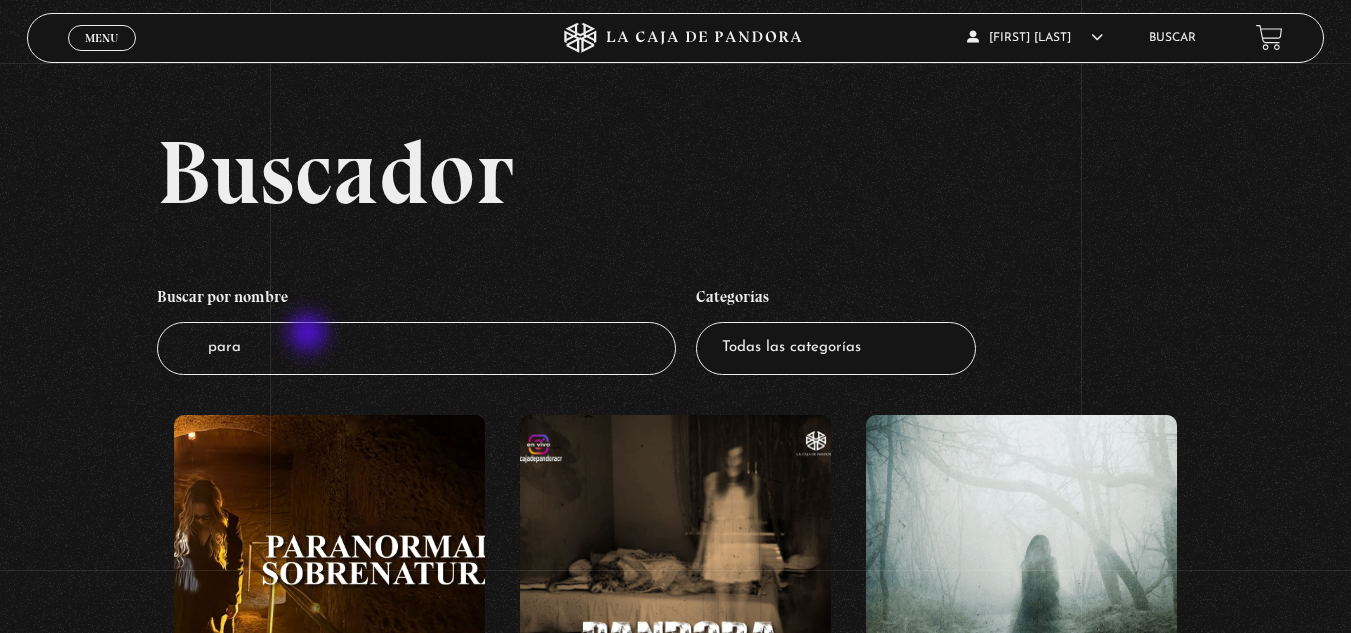 click on "para" at bounding box center [416, 348] 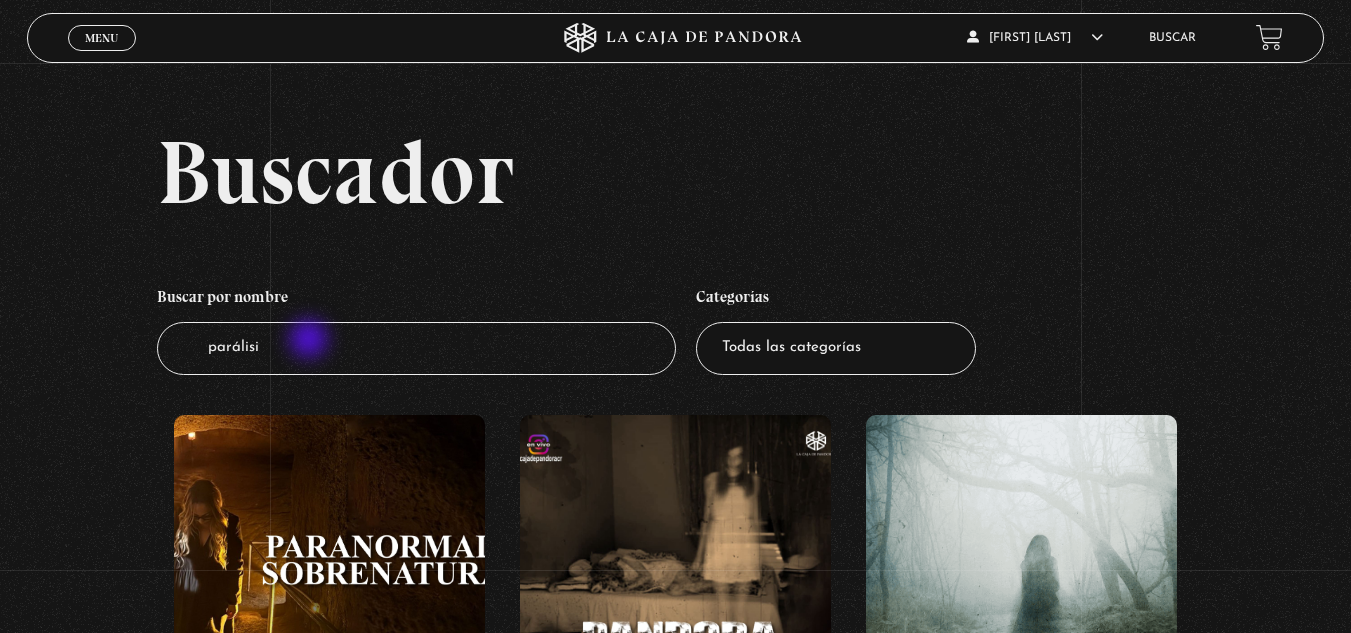 type on "parálisis" 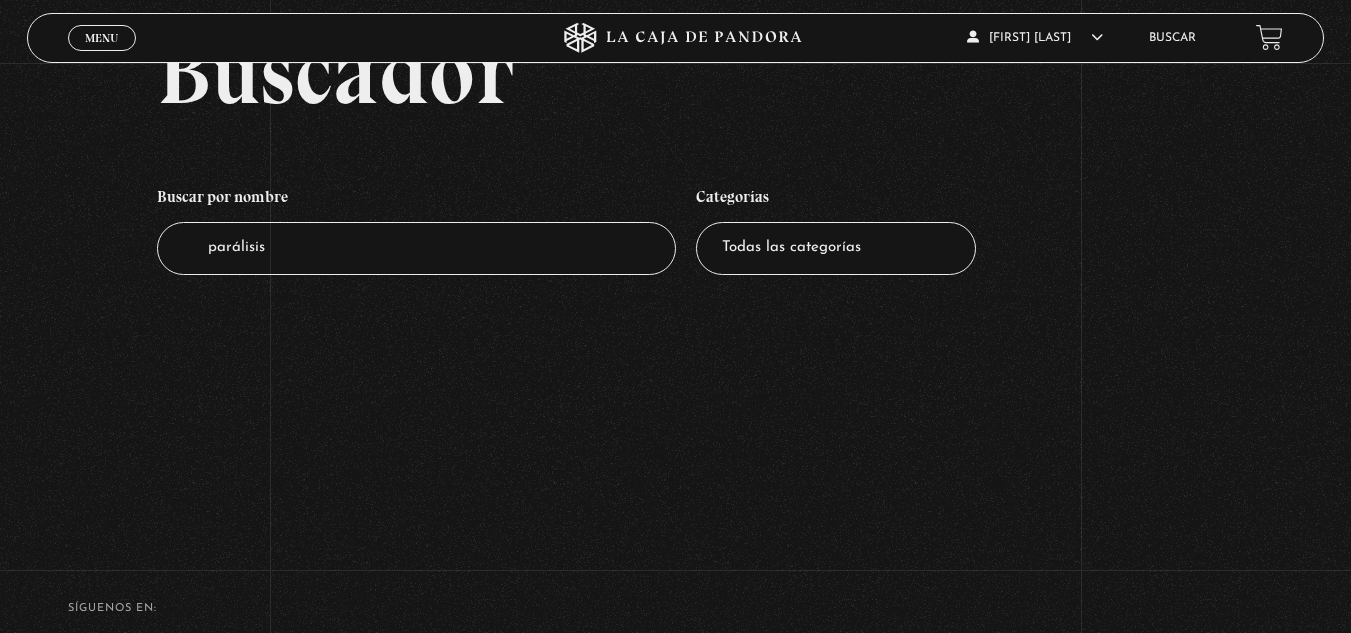 scroll, scrollTop: 0, scrollLeft: 0, axis: both 